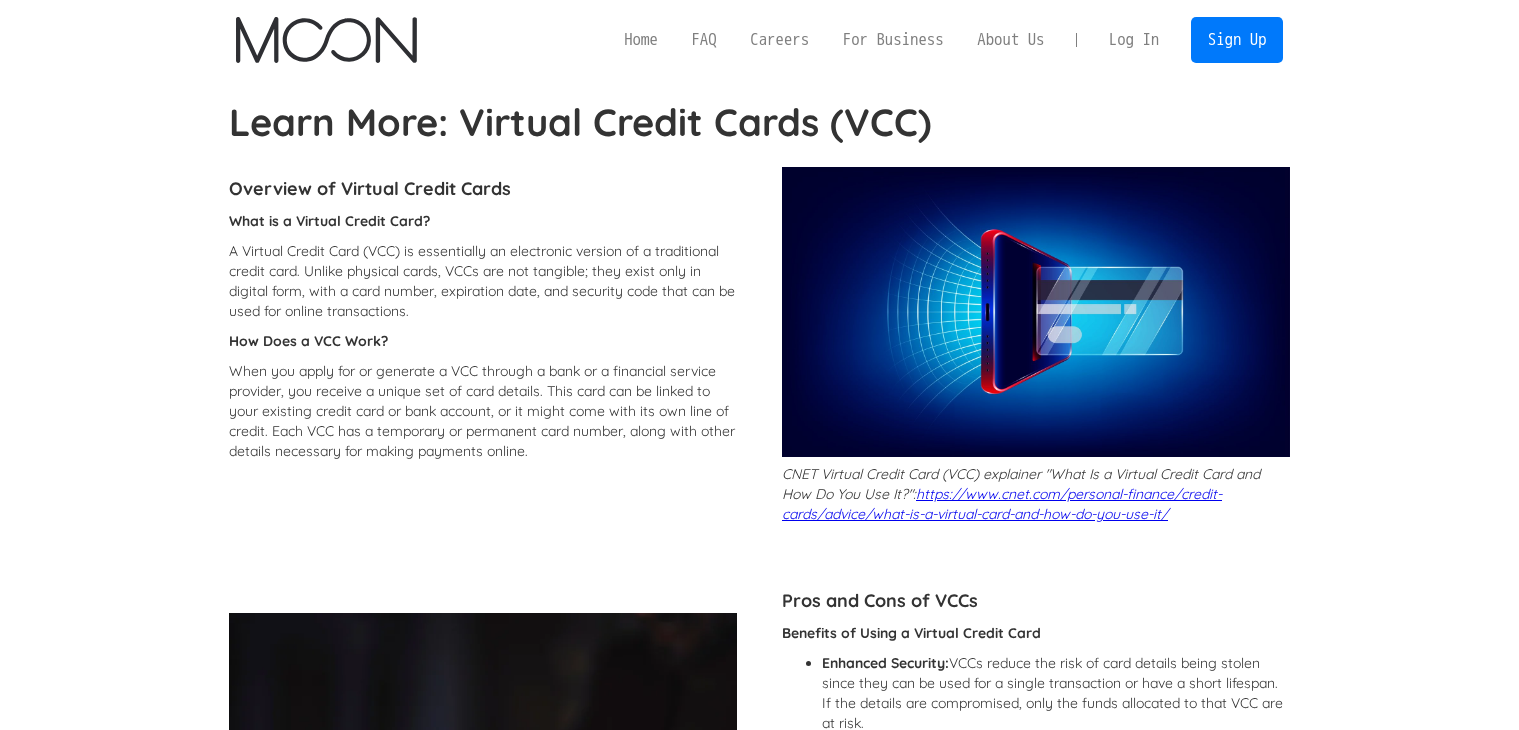 scroll, scrollTop: 0, scrollLeft: 0, axis: both 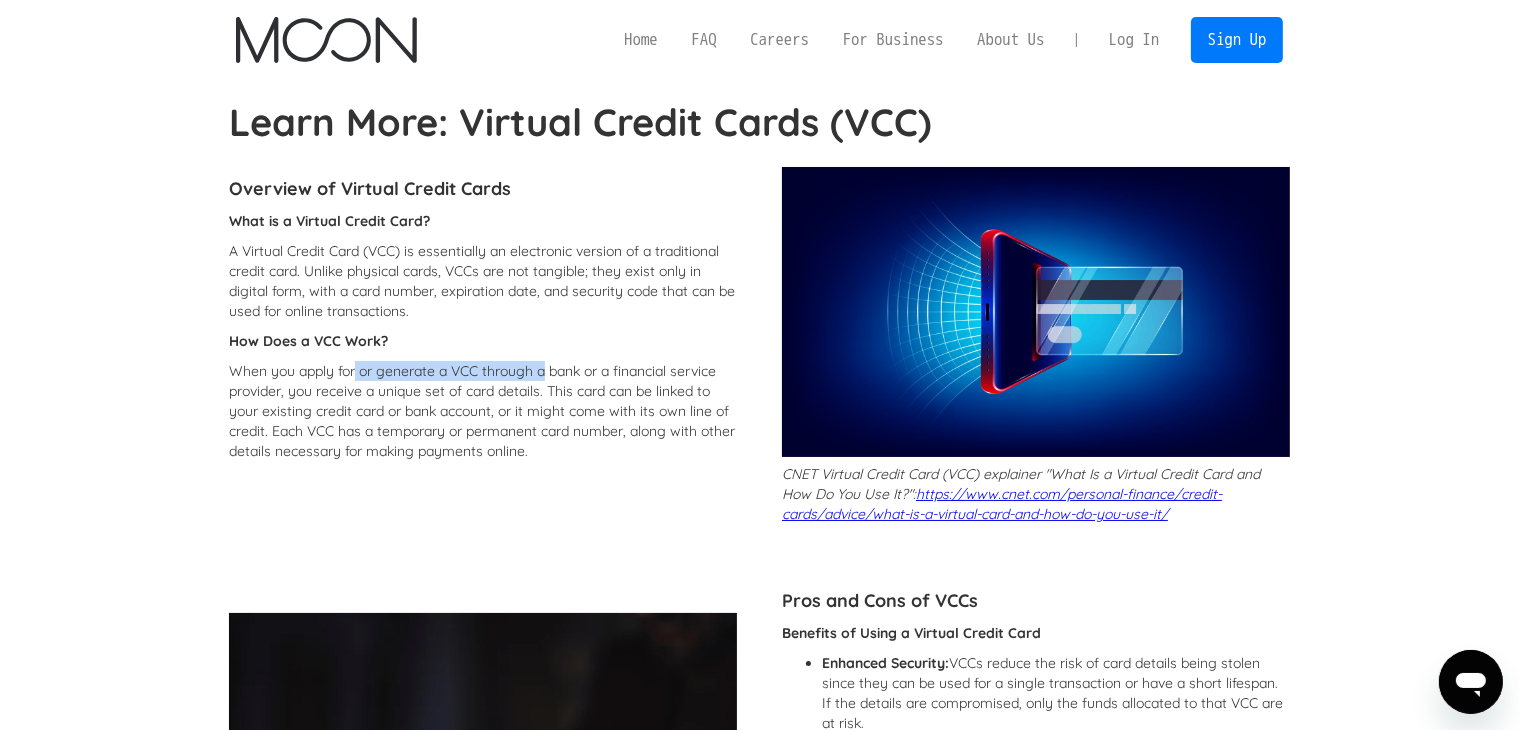 drag, startPoint x: 356, startPoint y: 370, endPoint x: 546, endPoint y: 363, distance: 190.1289 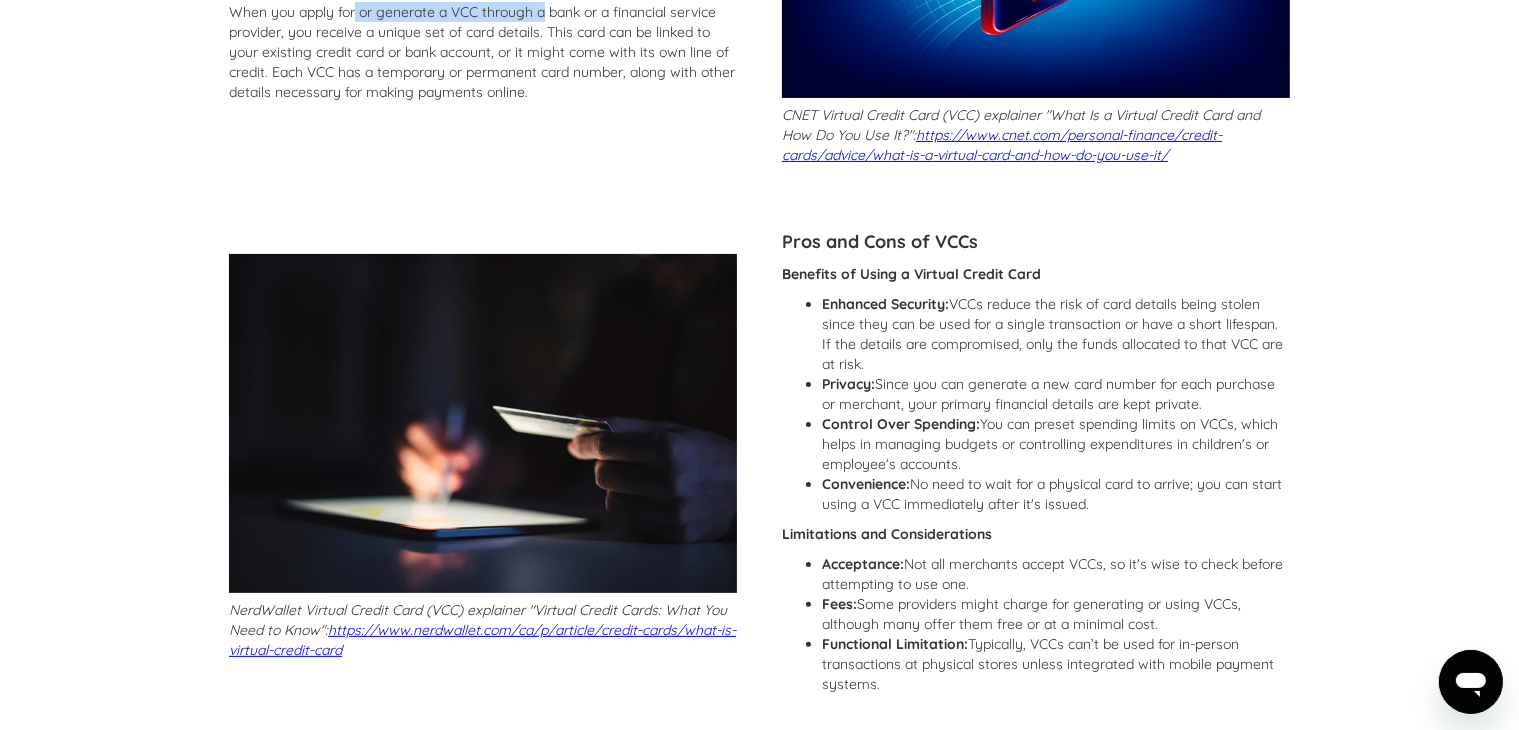 scroll, scrollTop: 0, scrollLeft: 0, axis: both 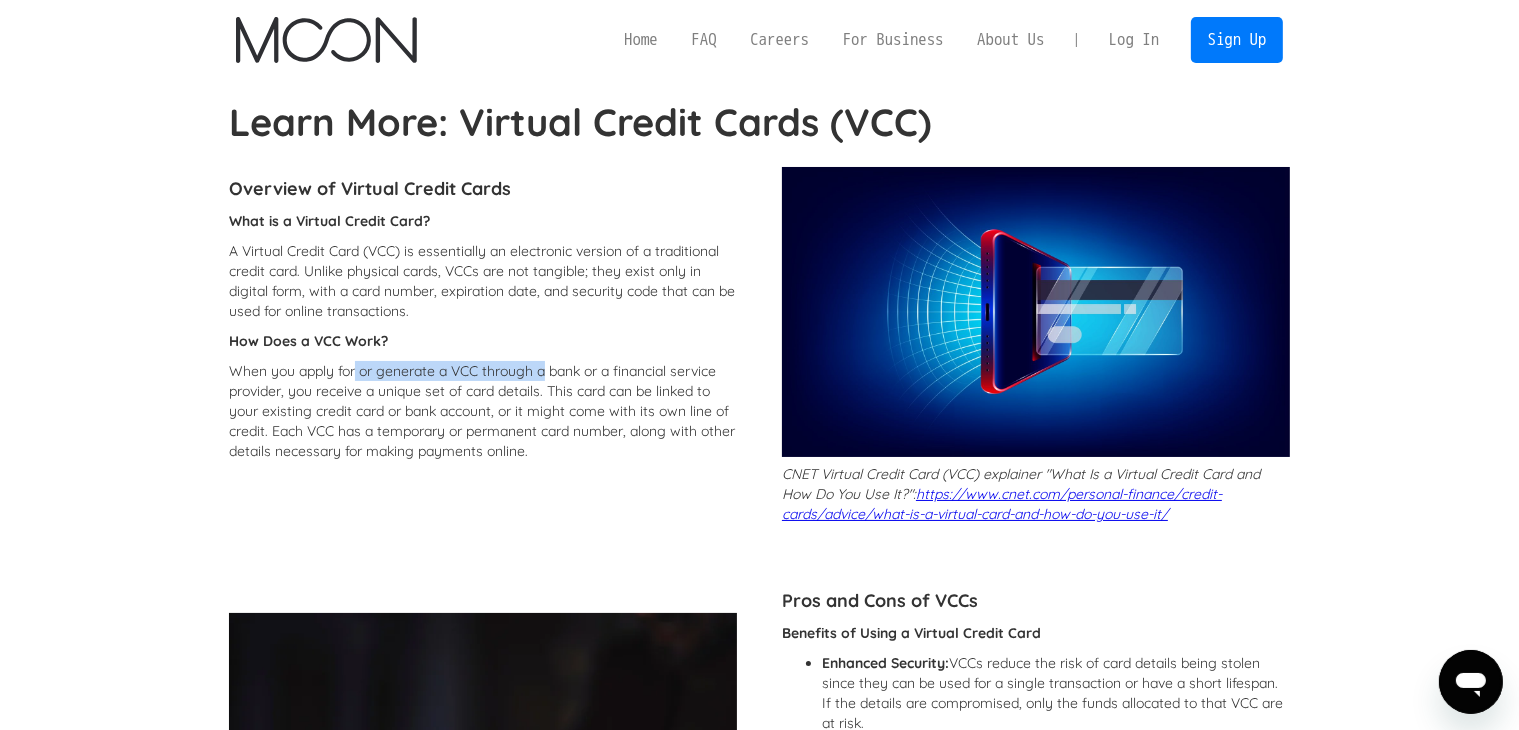 click on "Log In" at bounding box center [1134, 40] 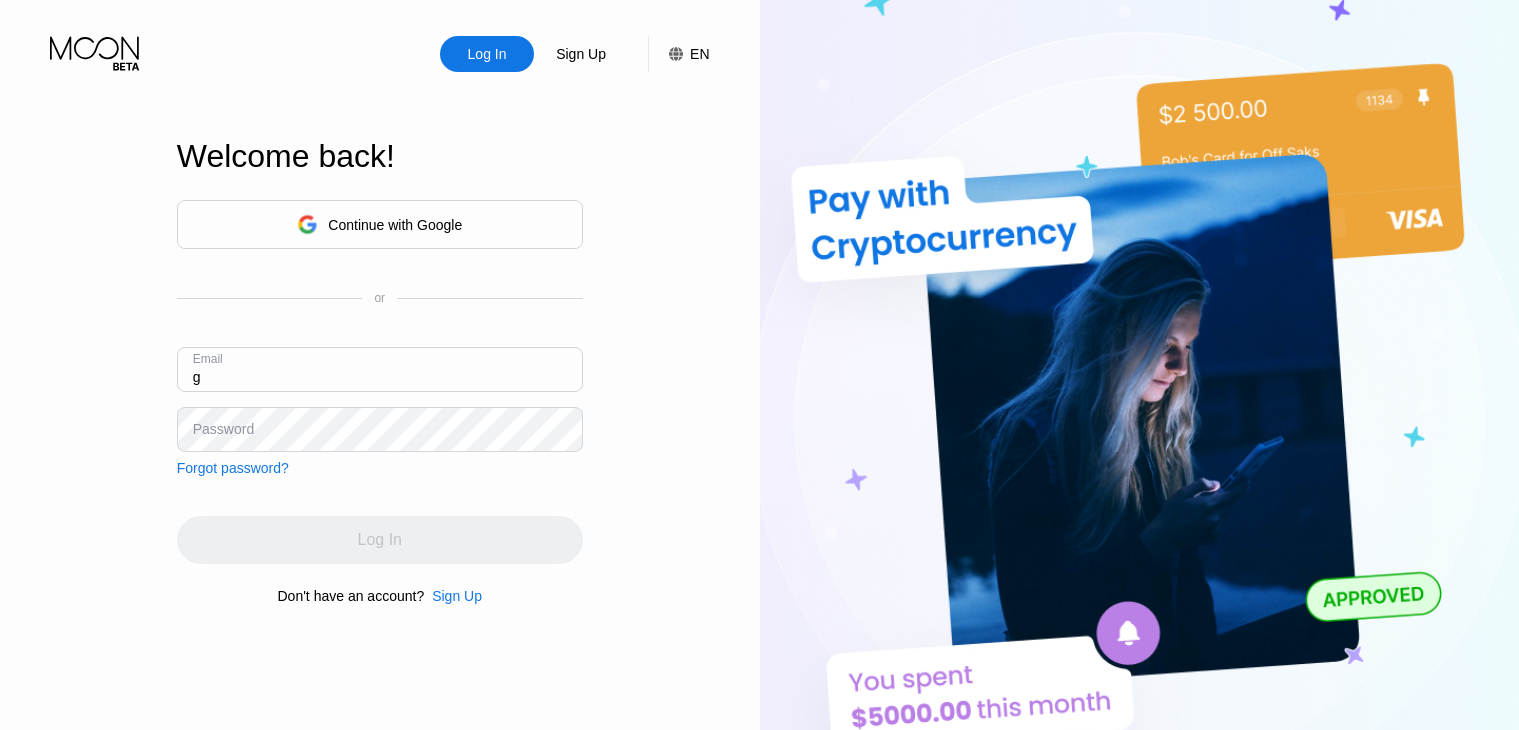 scroll, scrollTop: 0, scrollLeft: 0, axis: both 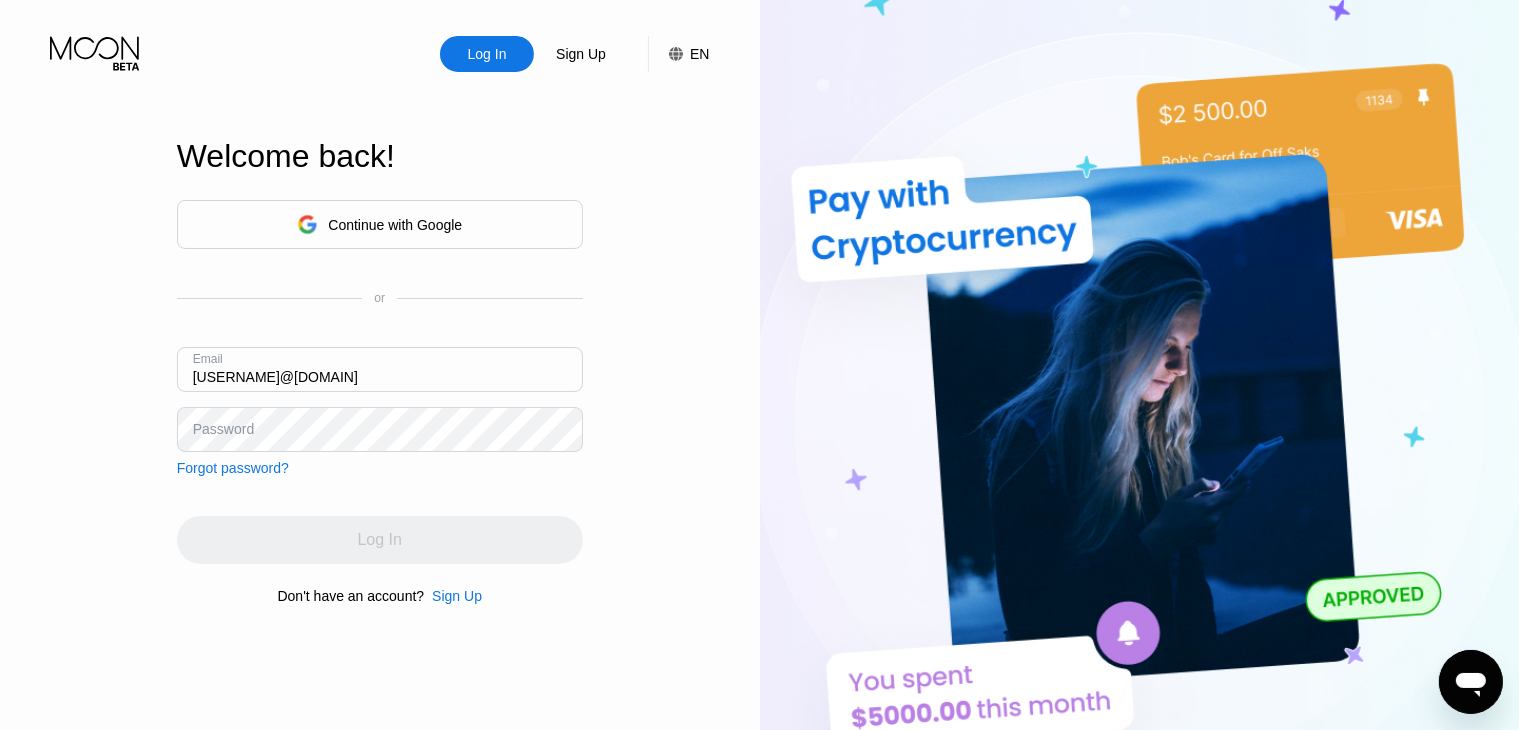 type on "[USERNAME]@[DOMAIN]" 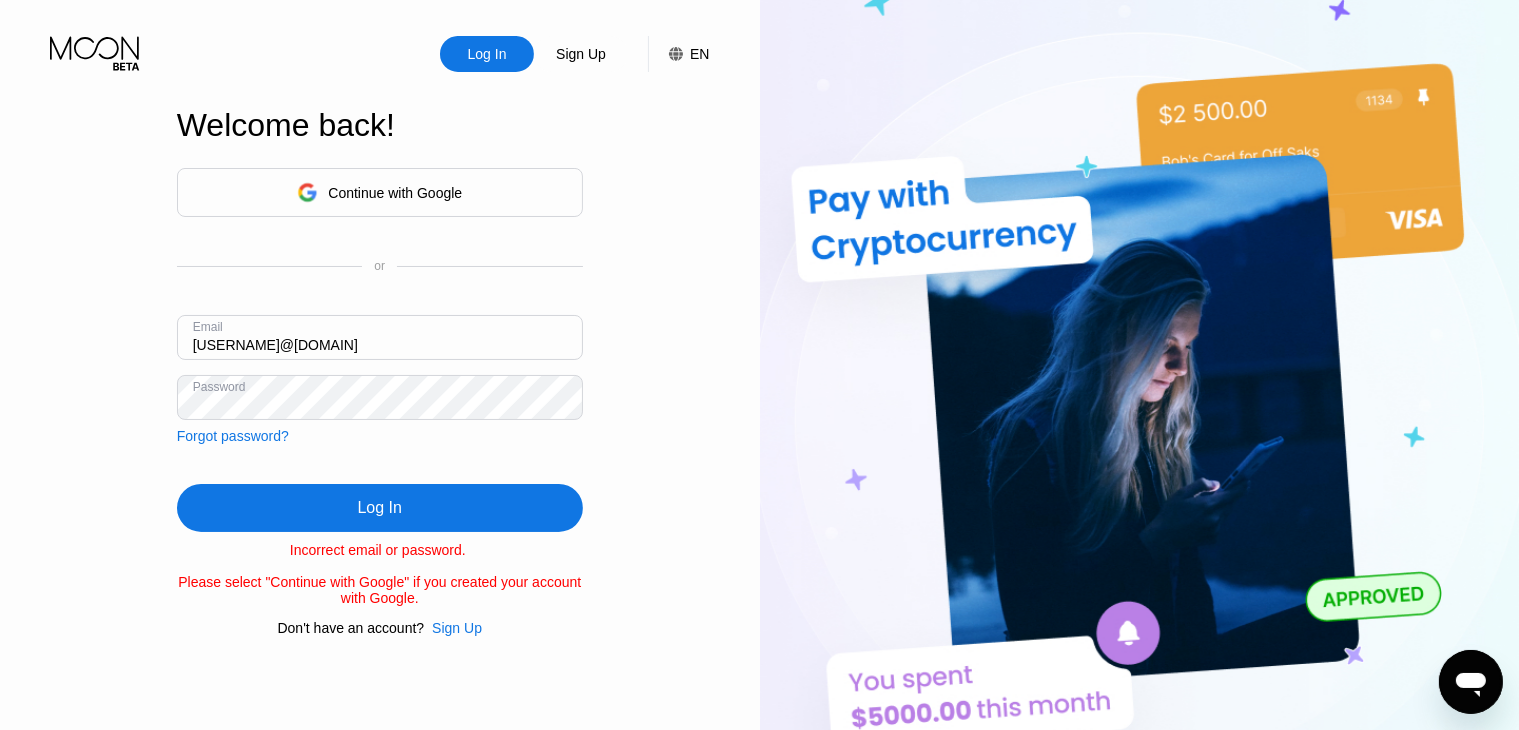 click on "Log In Sign Up EN Language English Save Welcome back! Continue with Google or Email grimreapergaming1968@gmail.com Password Forgot password? Log In Incorrect email or password.
Please select "Continue with Google" if you created your account with Google. Don't have an account? Sign Up" at bounding box center (380, 401) 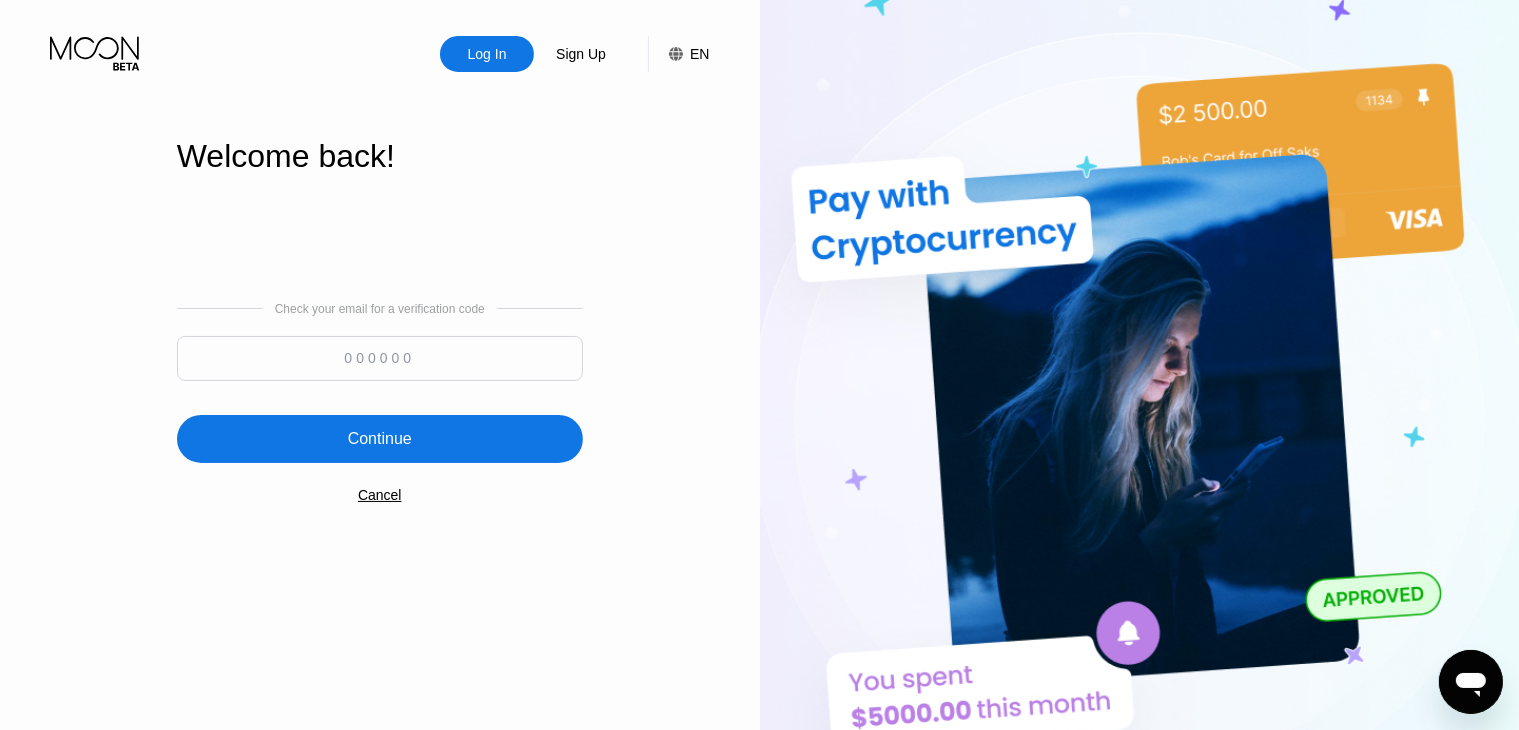 click at bounding box center [380, 358] 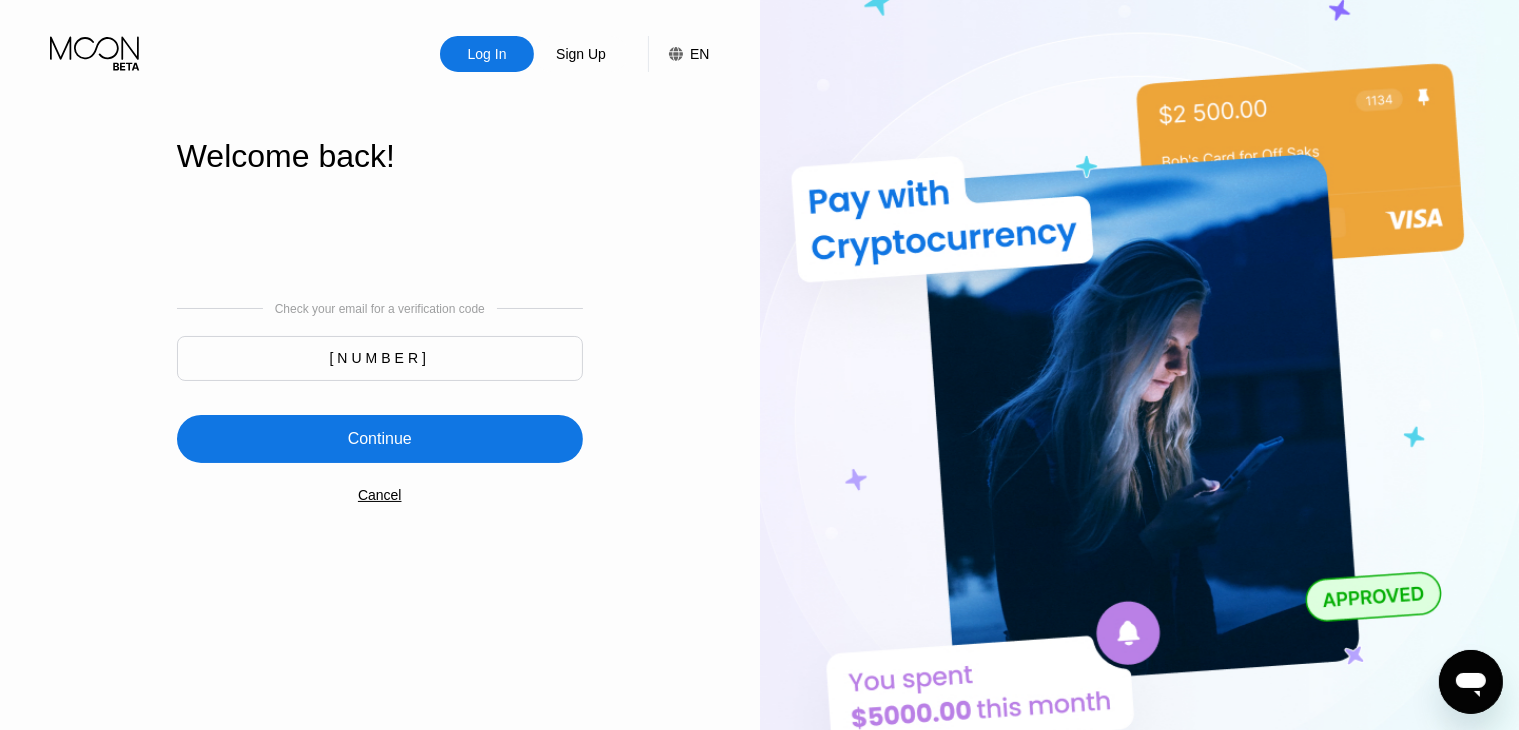click on "658608" at bounding box center (380, 358) 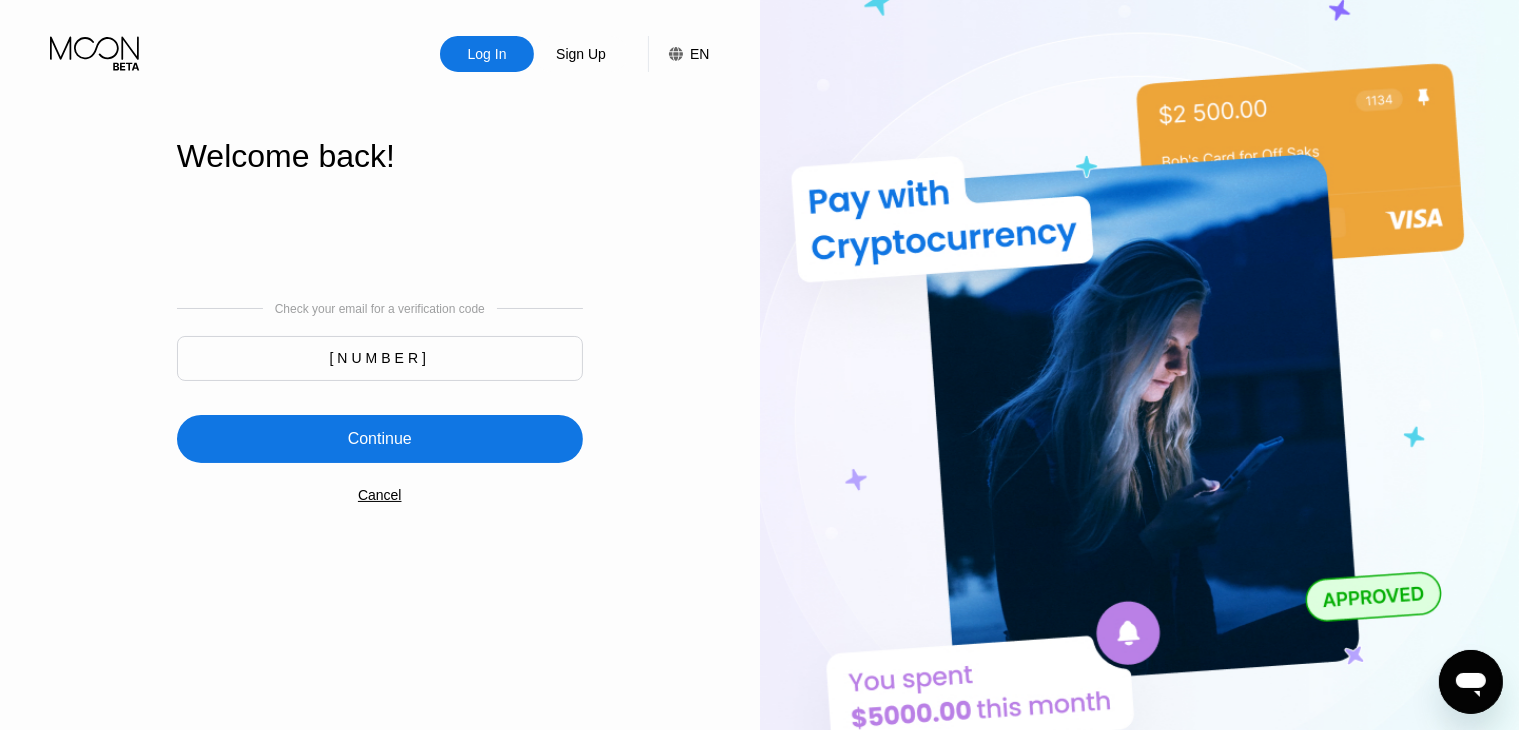 type on "858608" 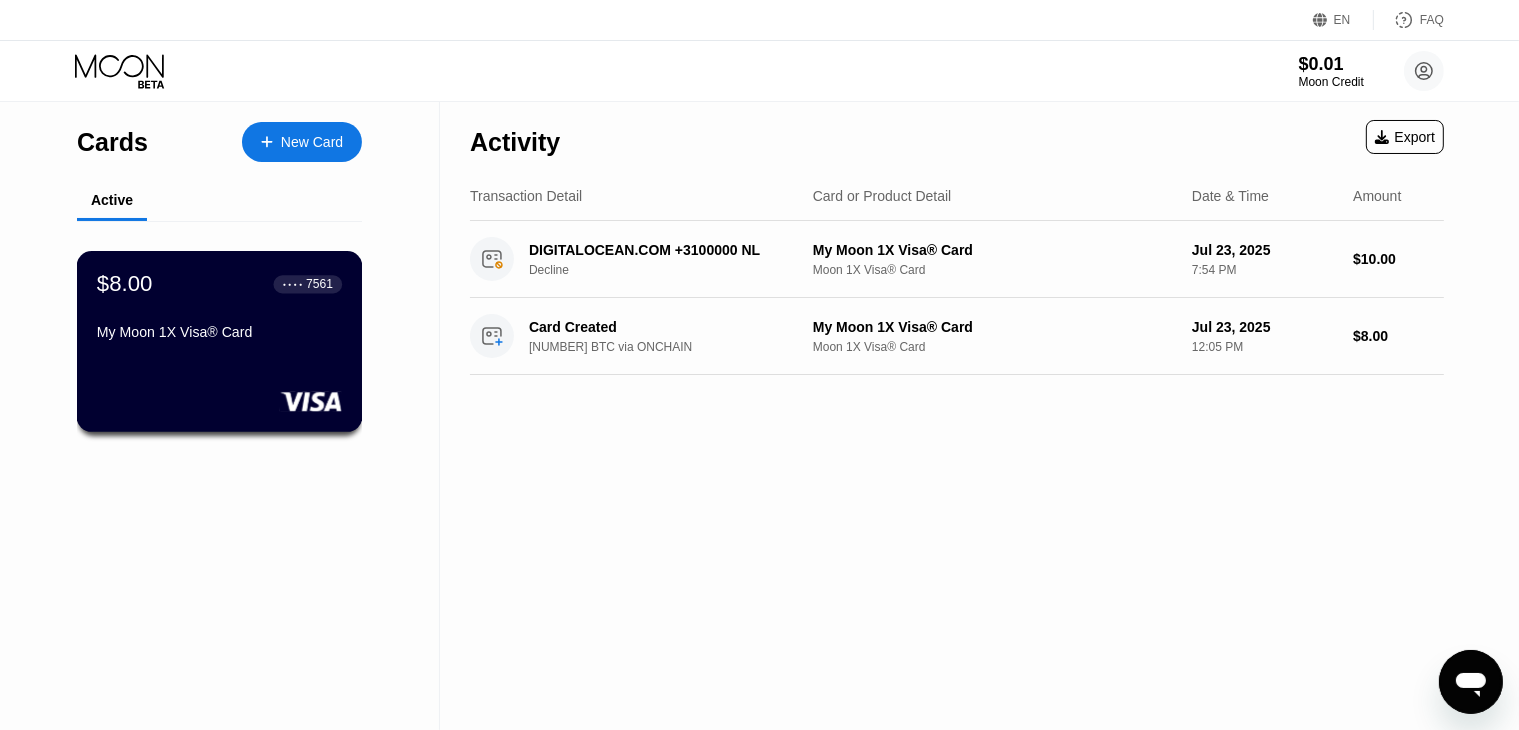 click on "My Moon 1X Visa® Card" at bounding box center (219, 332) 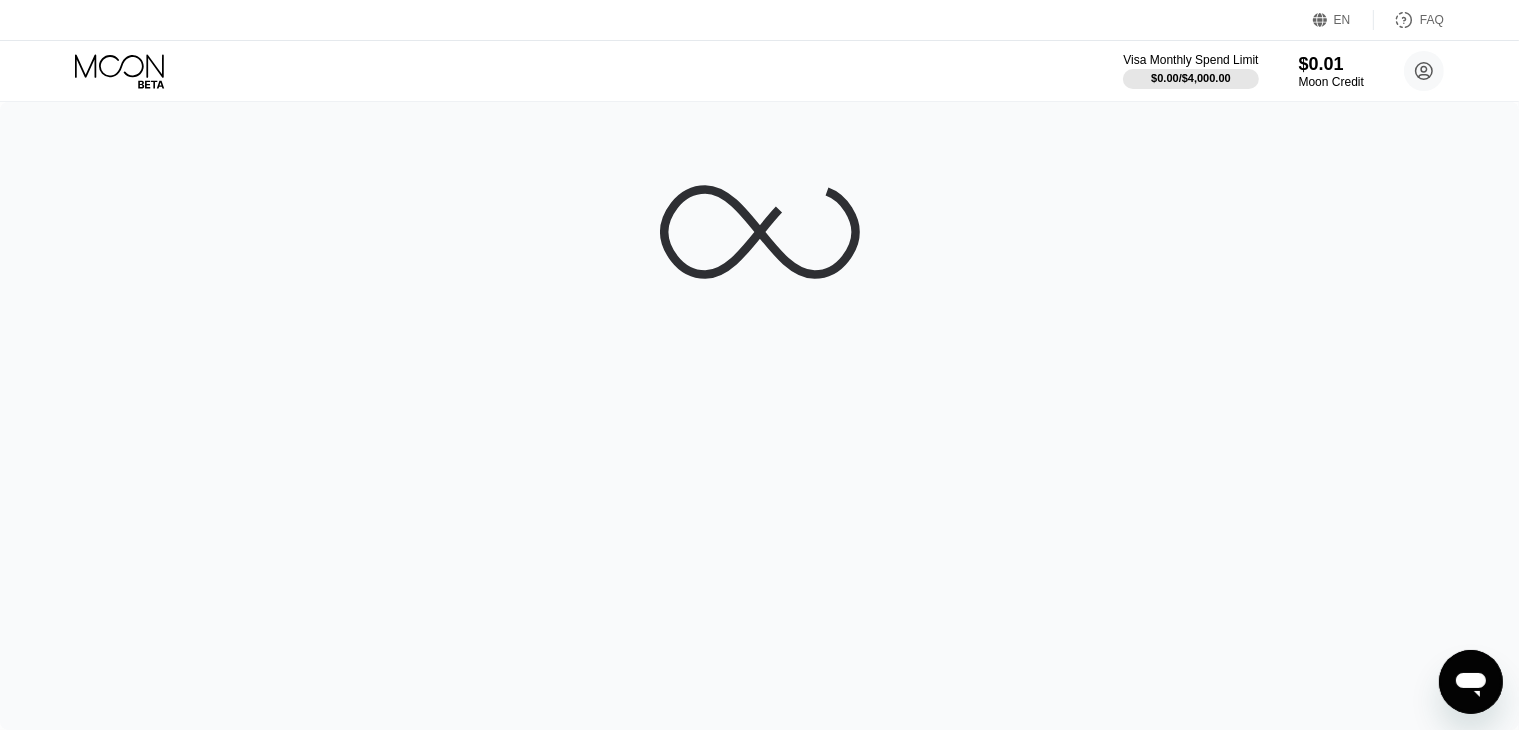 click 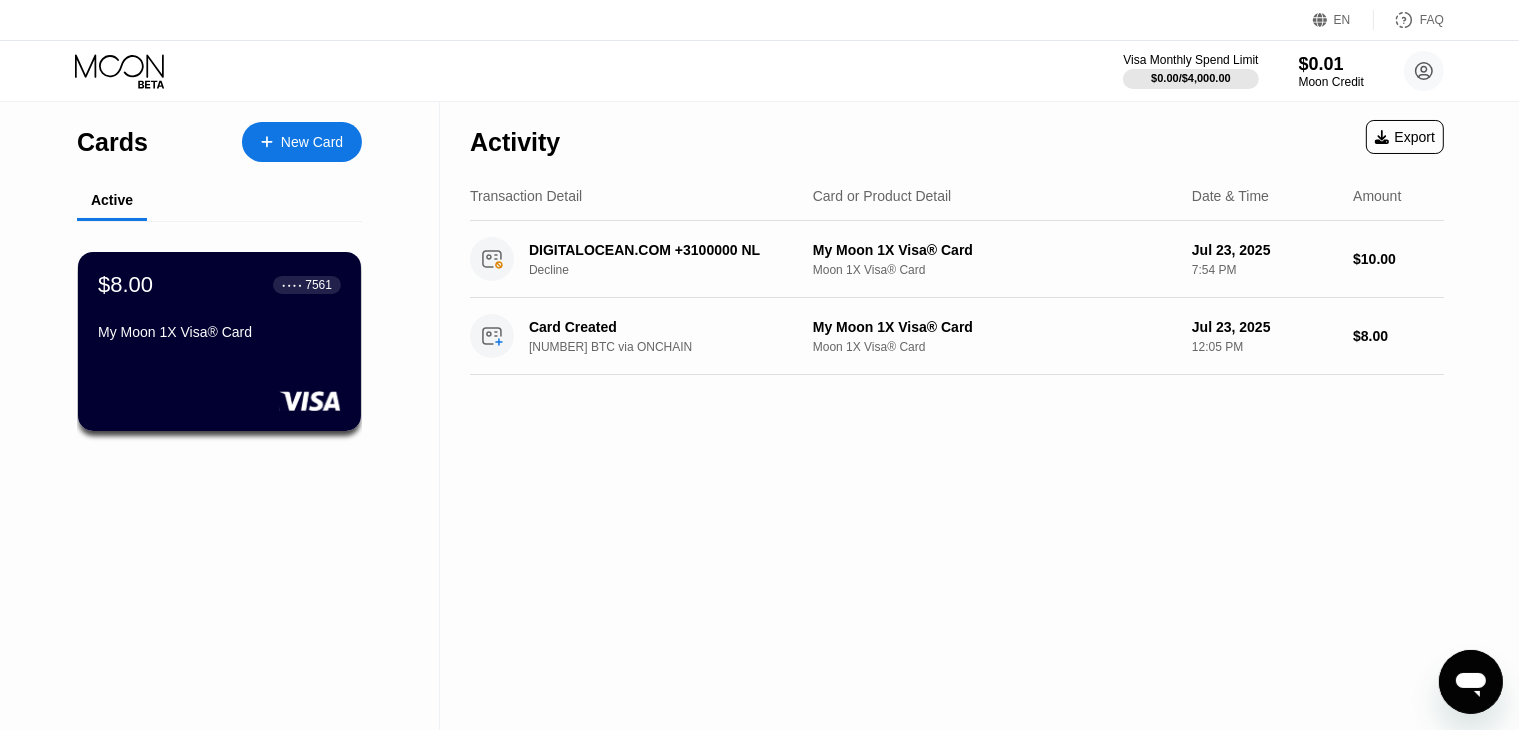click on "$8.00 ● ● ● ● 7561 My Moon 1X Visa® Card" at bounding box center (219, 341) 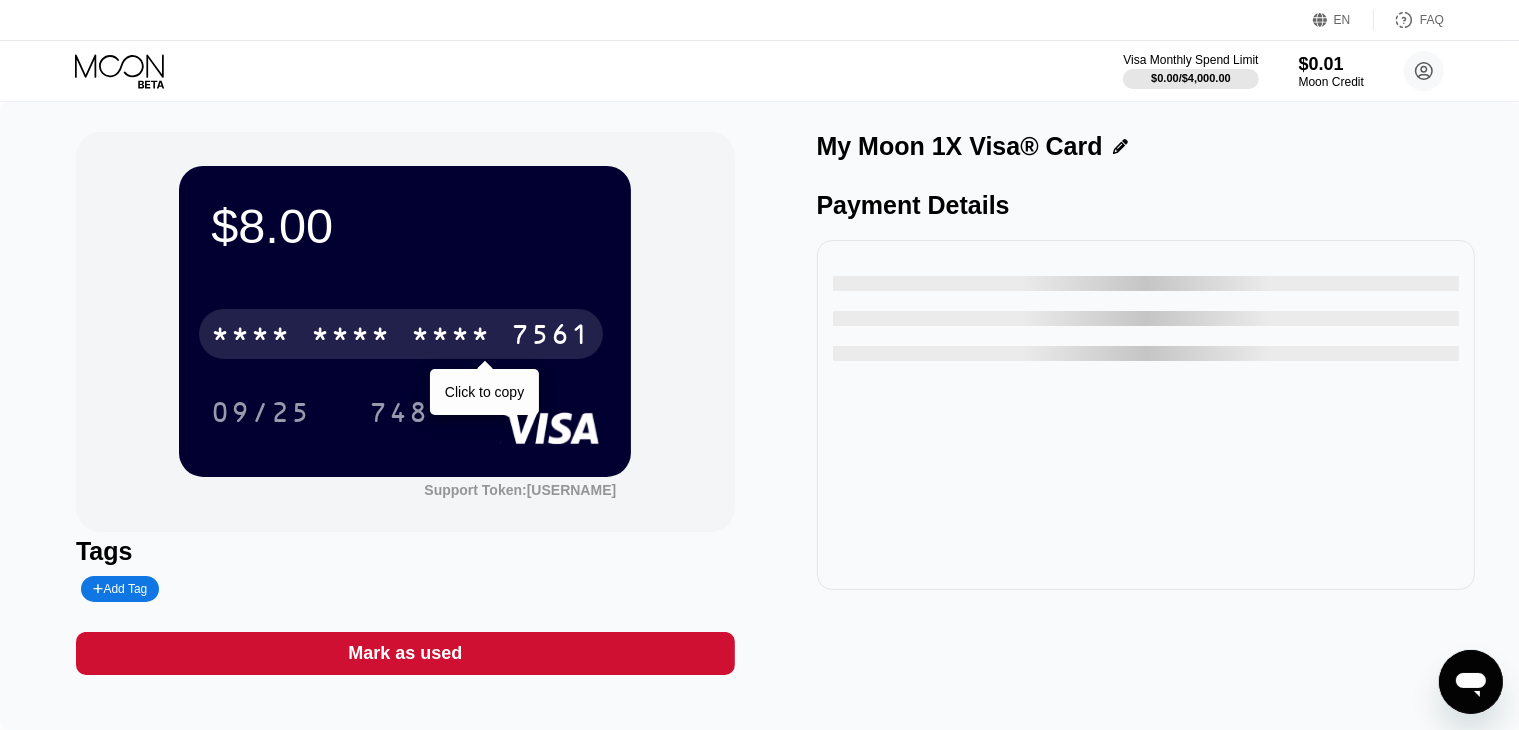 click on "* * * *" at bounding box center [251, 337] 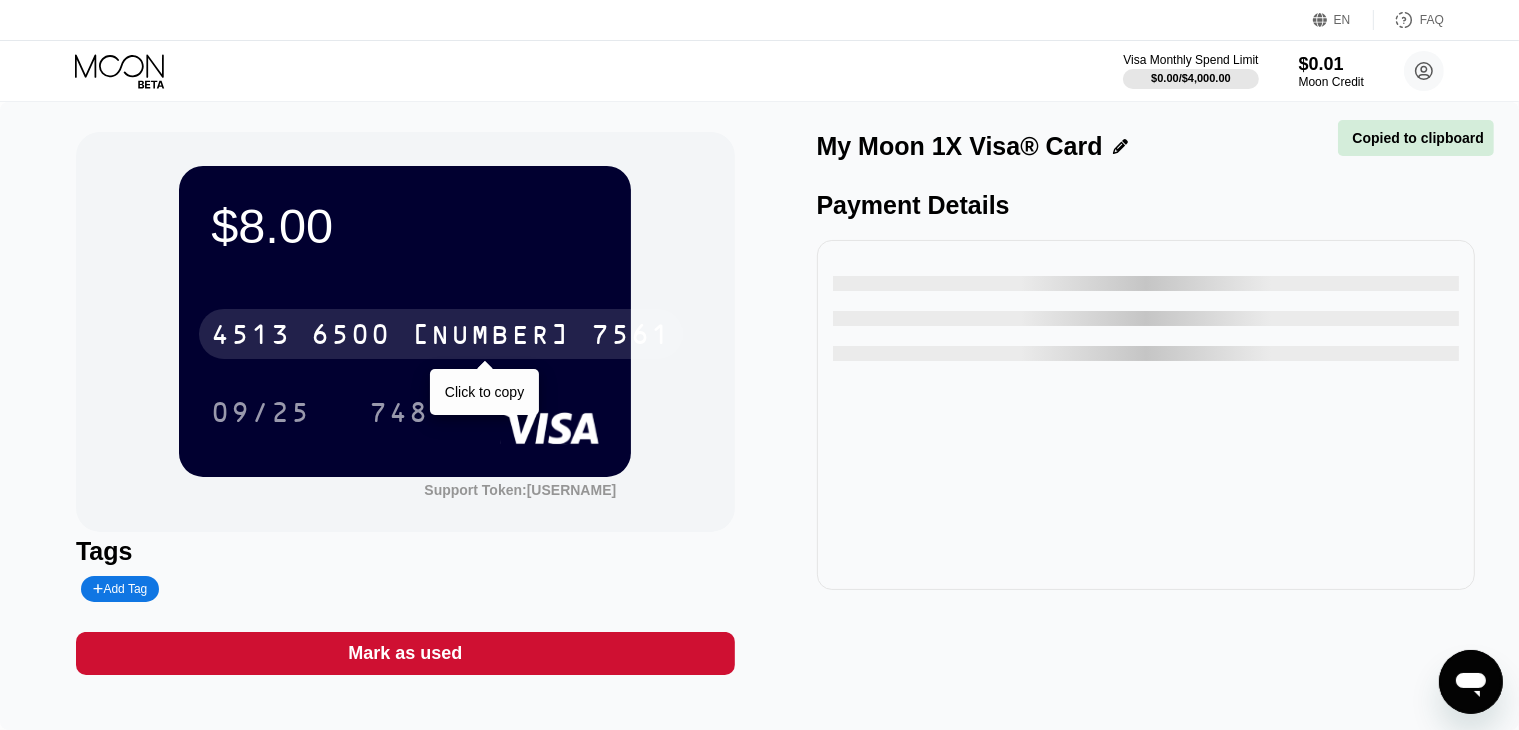 click on "7561" at bounding box center (631, 337) 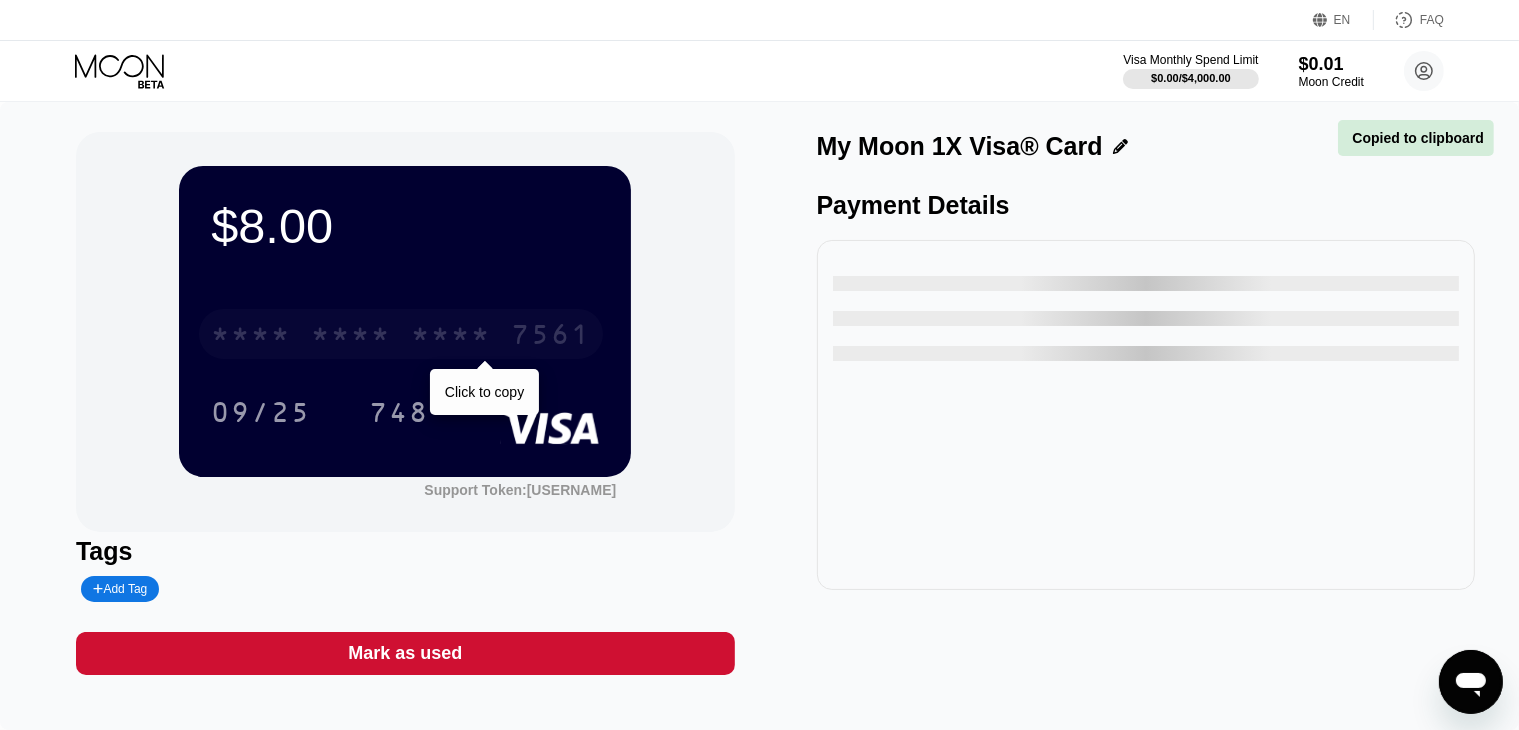 click on "7561" at bounding box center (551, 337) 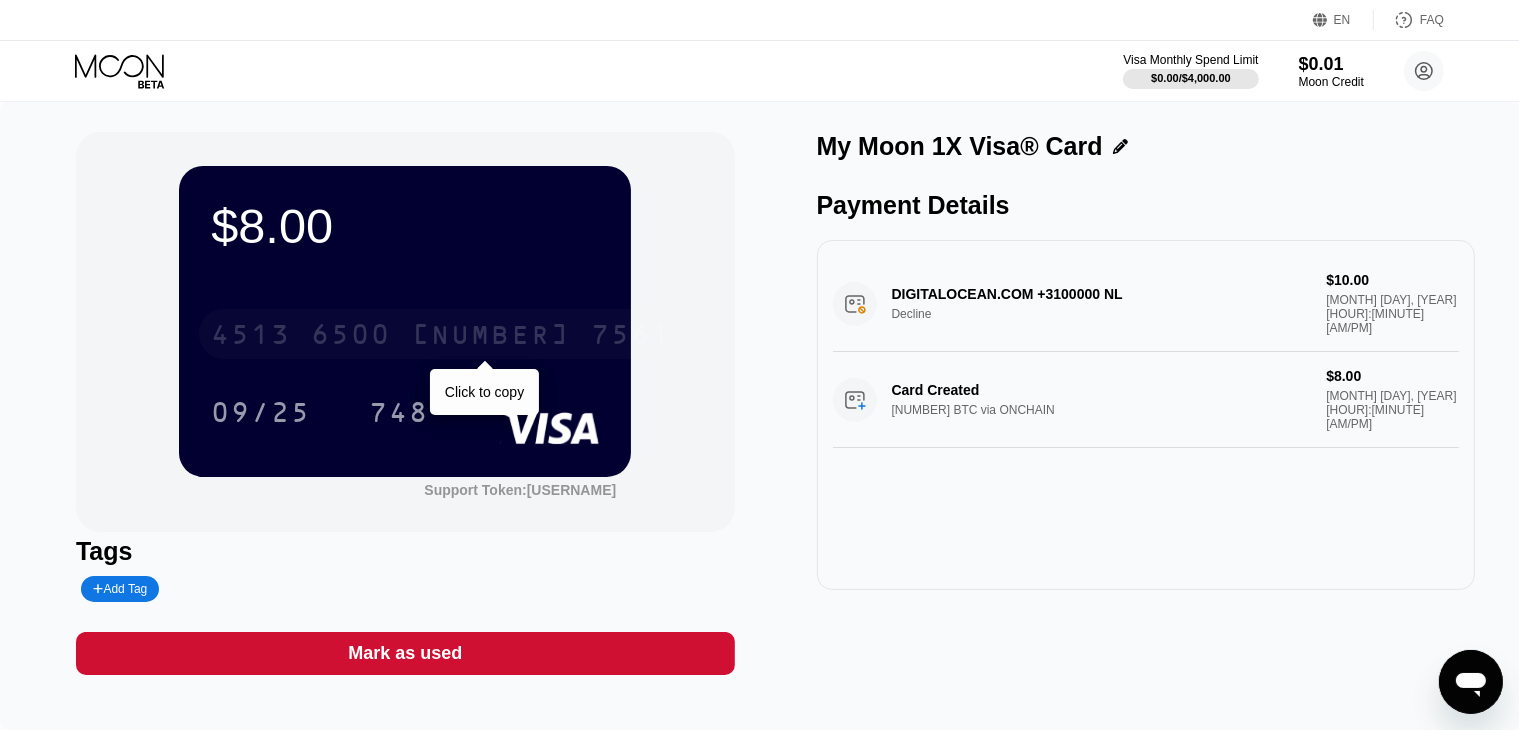 click on "2279" at bounding box center [491, 337] 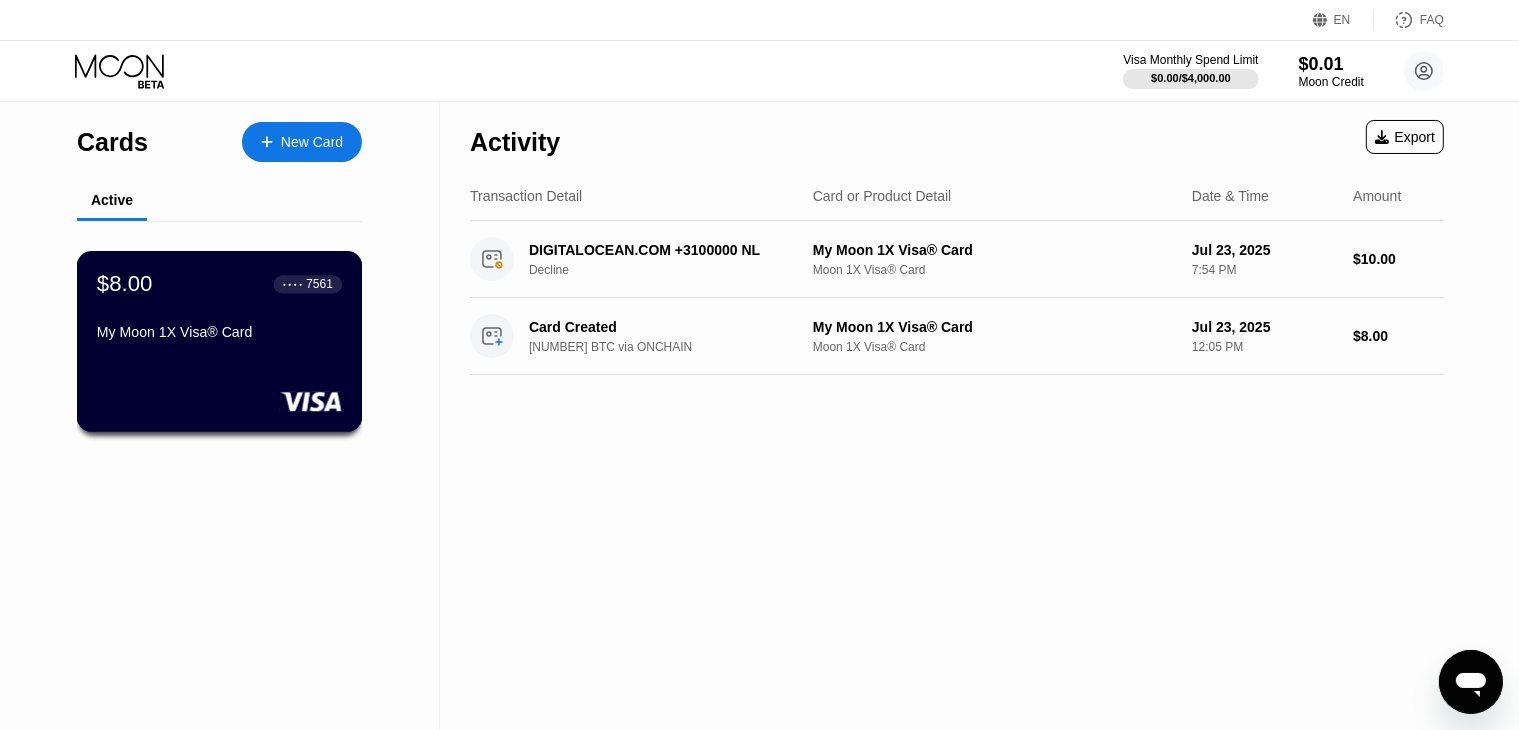 click on "$8.00 ● ● ● ● 7561 My Moon 1X Visa® Card" at bounding box center [220, 341] 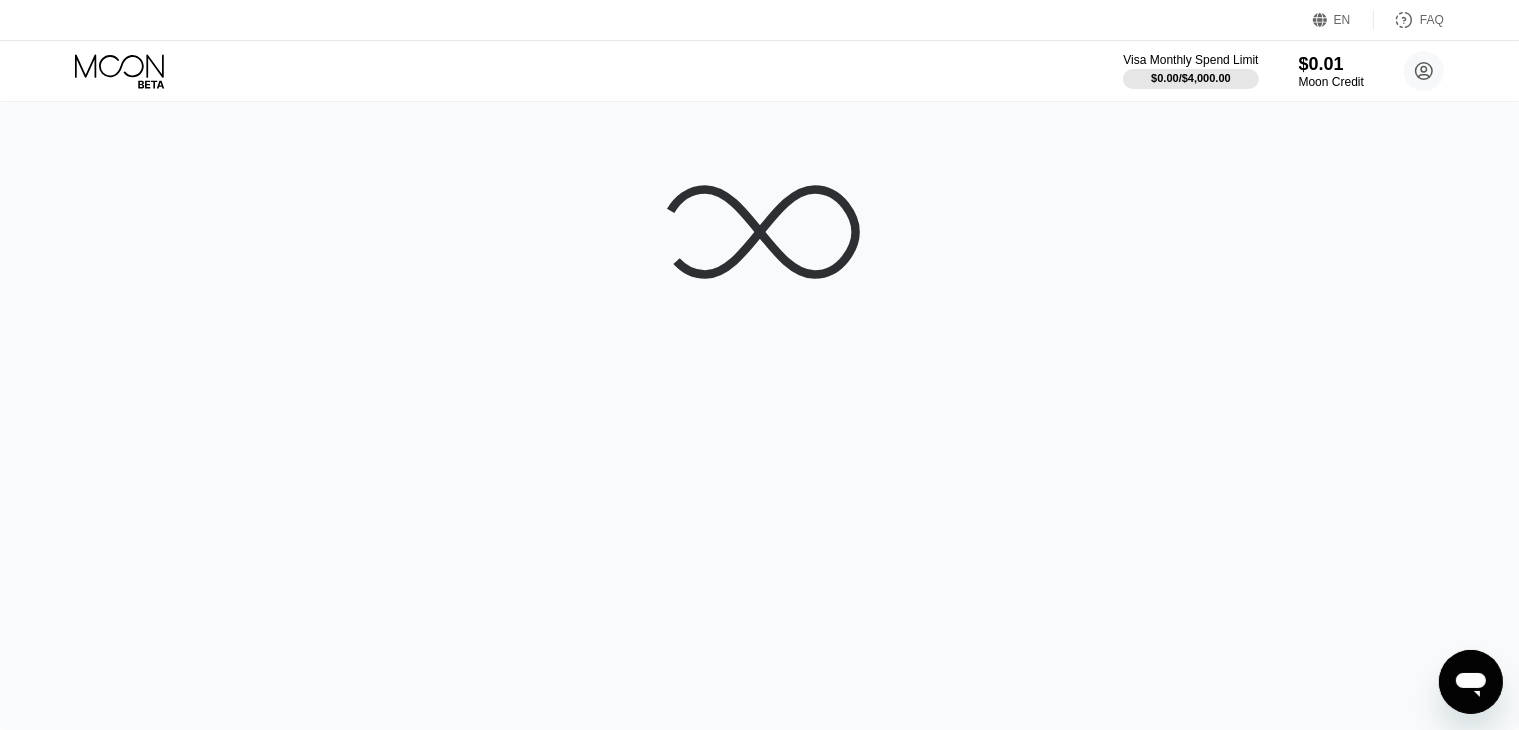 click 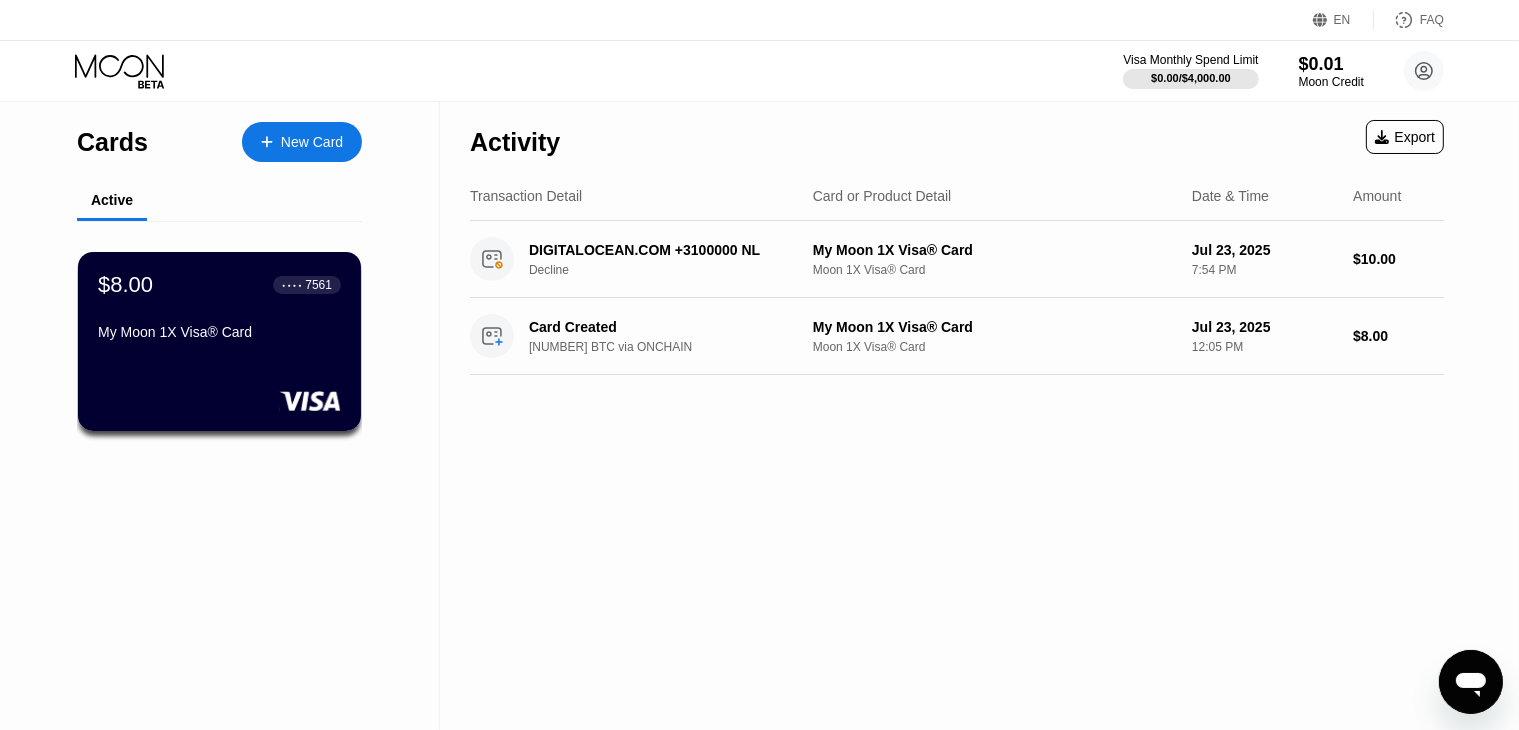 click on "$8.00 ● ● ● ● 7561 My Moon 1X Visa® Card" at bounding box center [219, 347] 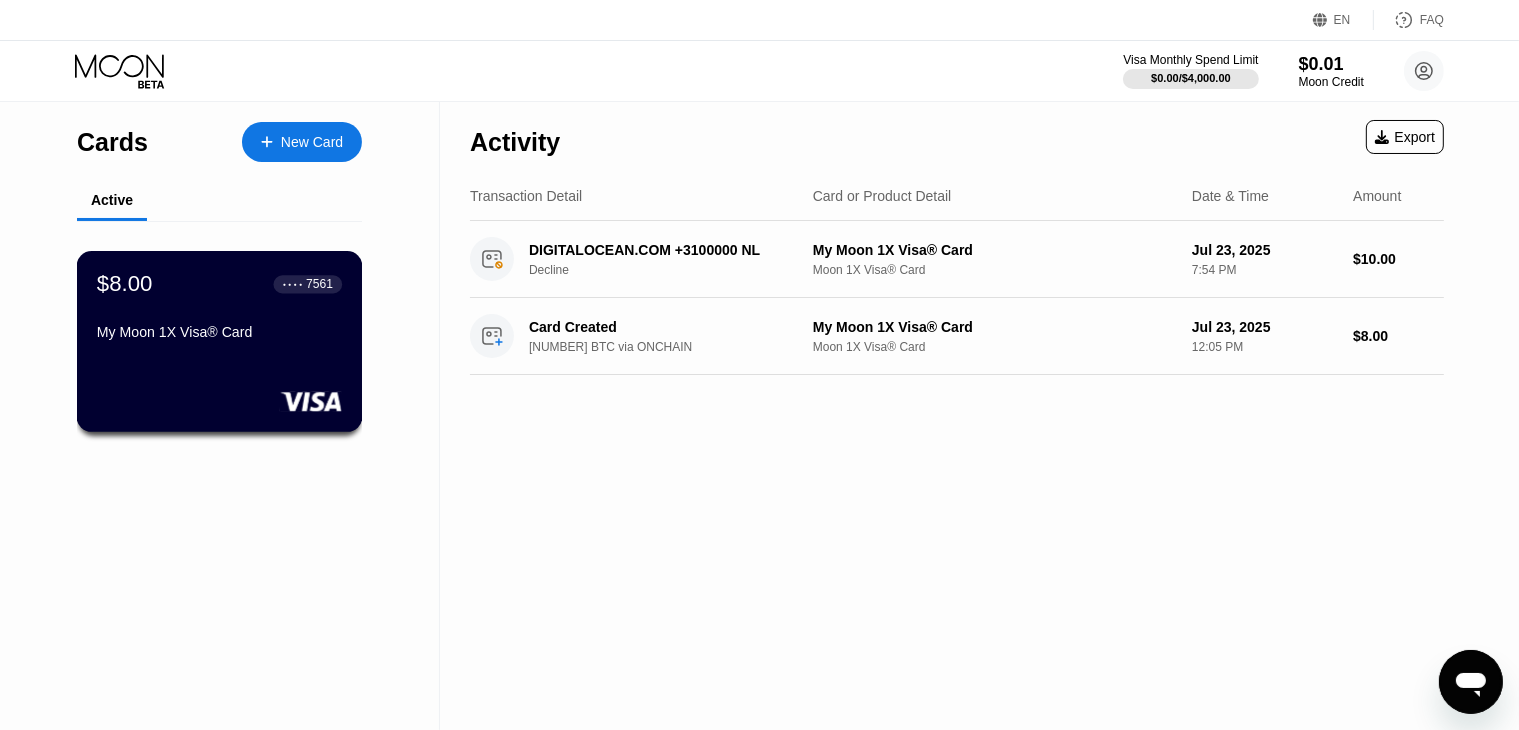 click on "$8.00 ● ● ● ● 7561" at bounding box center (219, 284) 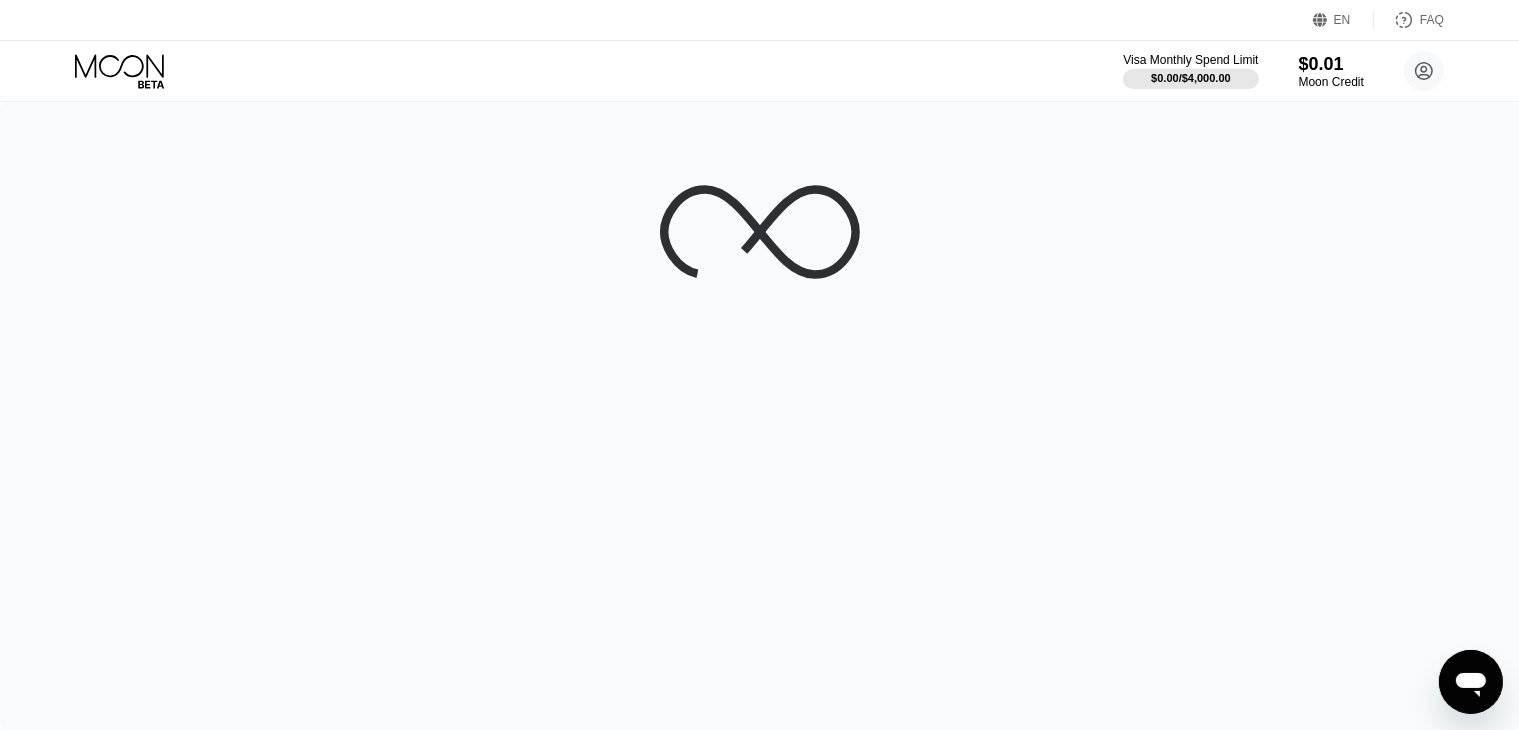 click 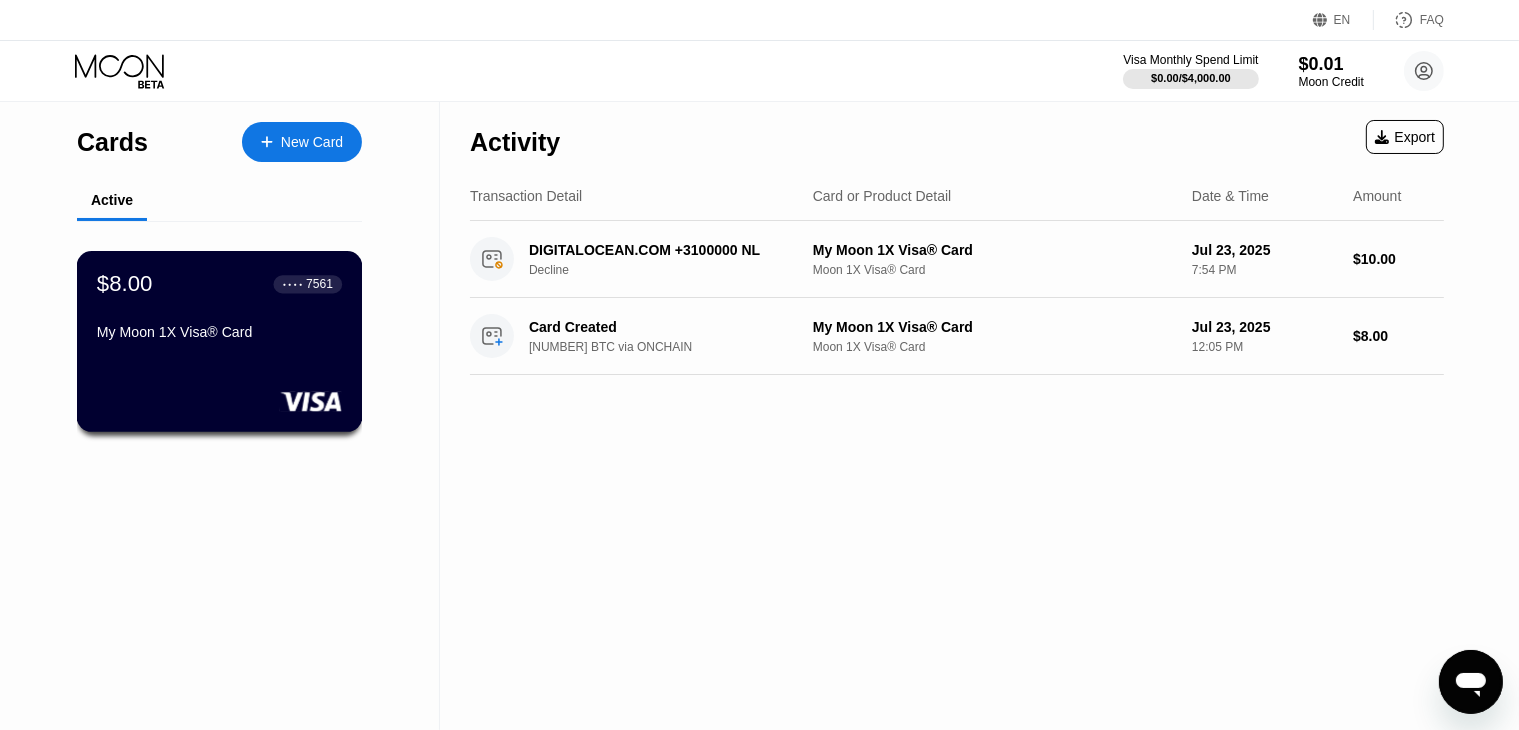 click on "$8.00 ● ● ● ● 7561 My Moon 1X Visa® Card" at bounding box center [220, 341] 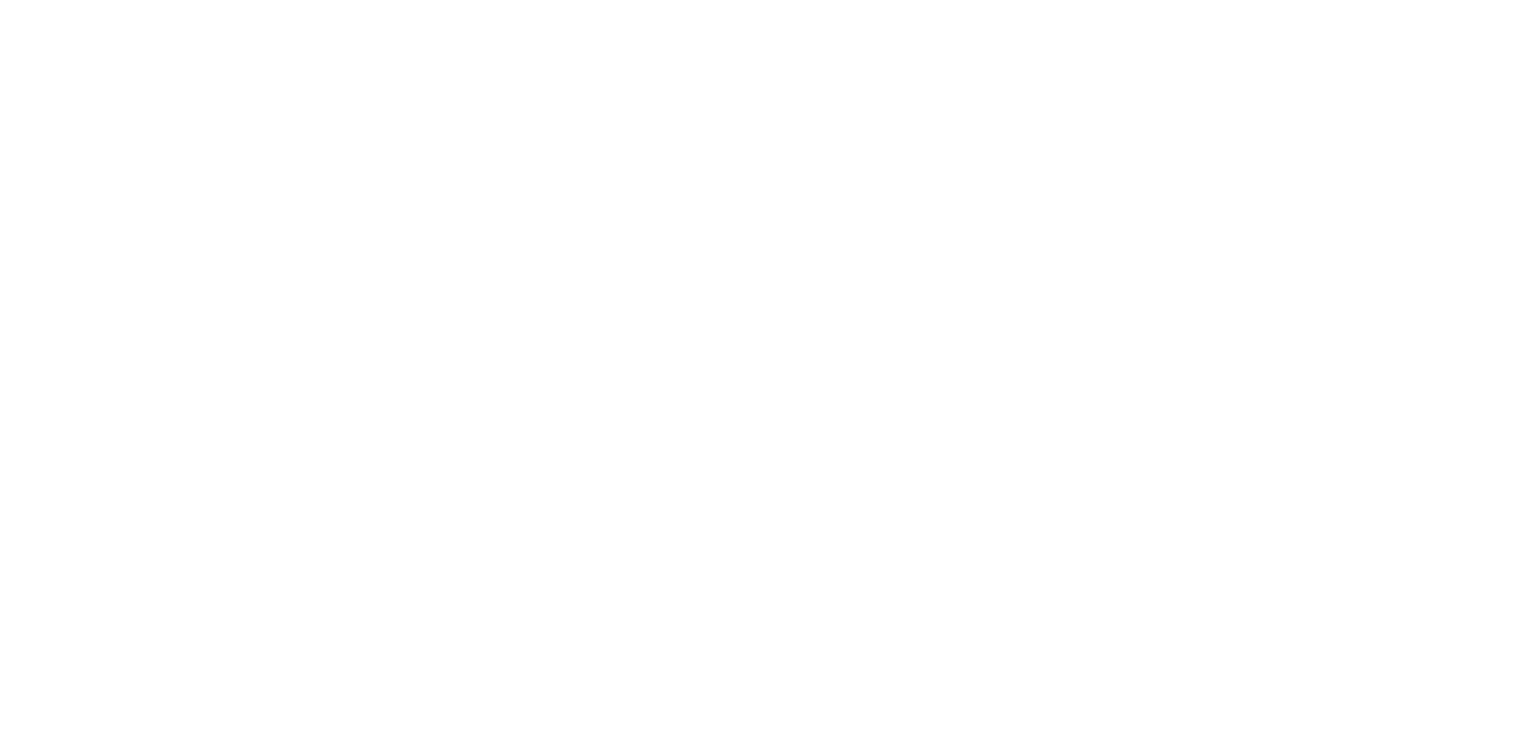 scroll, scrollTop: 0, scrollLeft: 0, axis: both 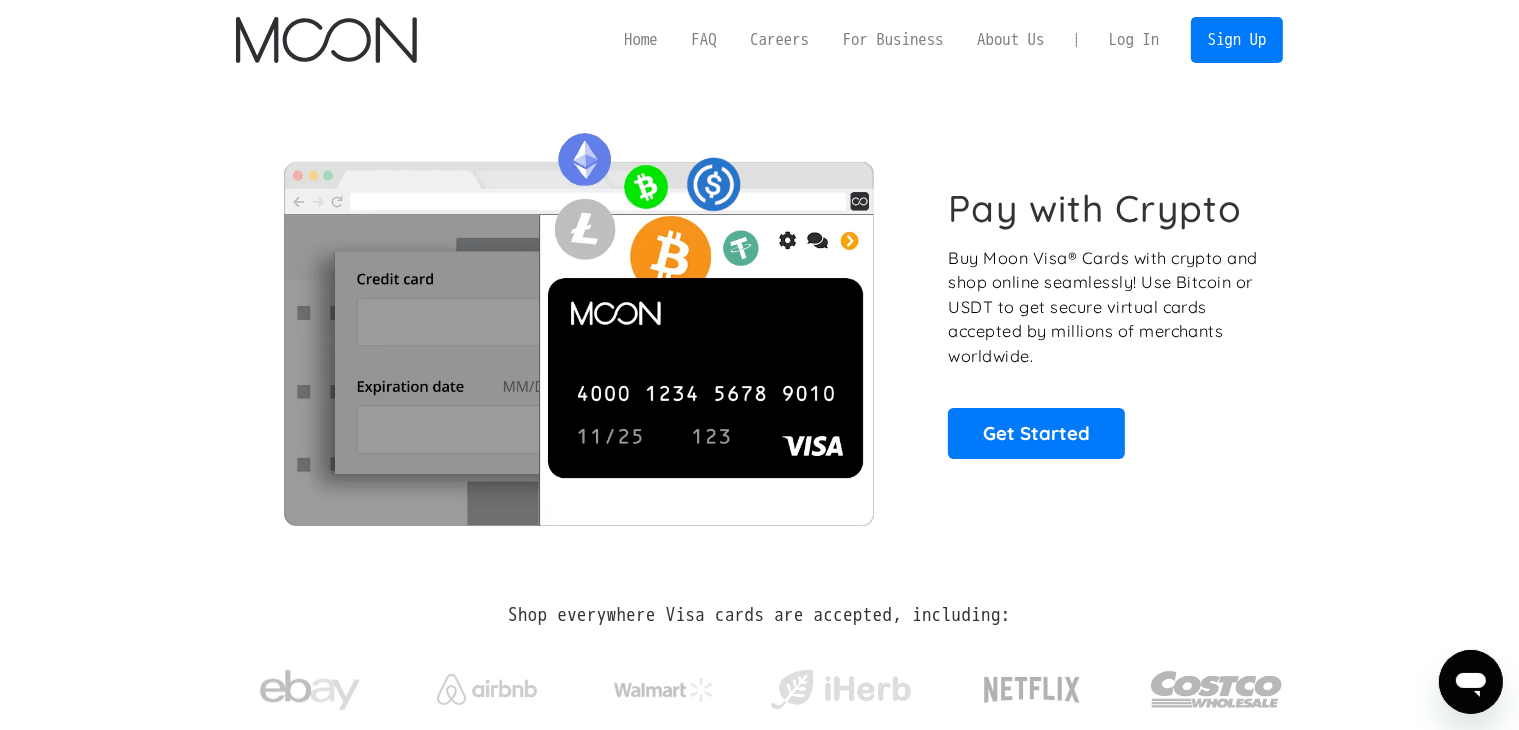 click on "Log In" at bounding box center (1134, 40) 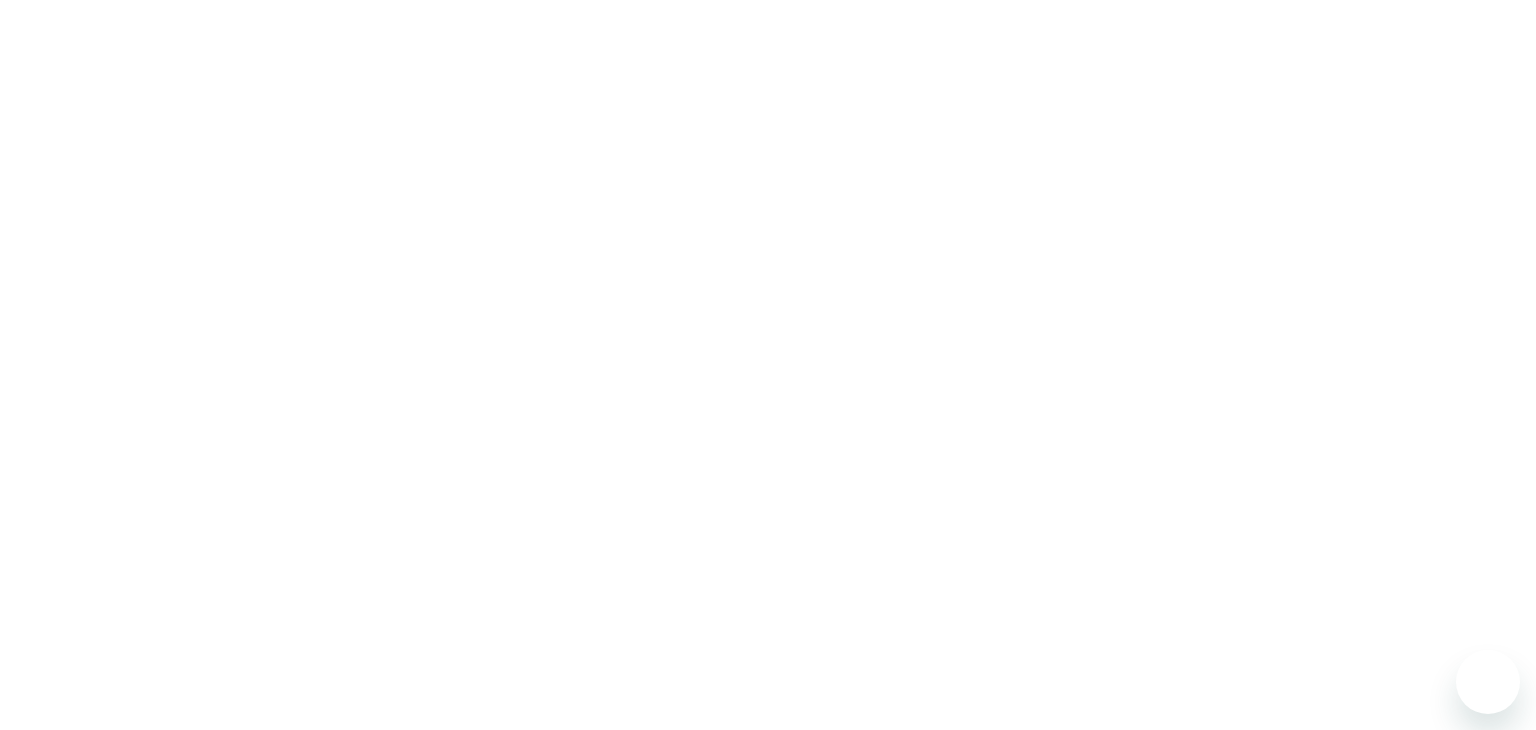 scroll, scrollTop: 0, scrollLeft: 0, axis: both 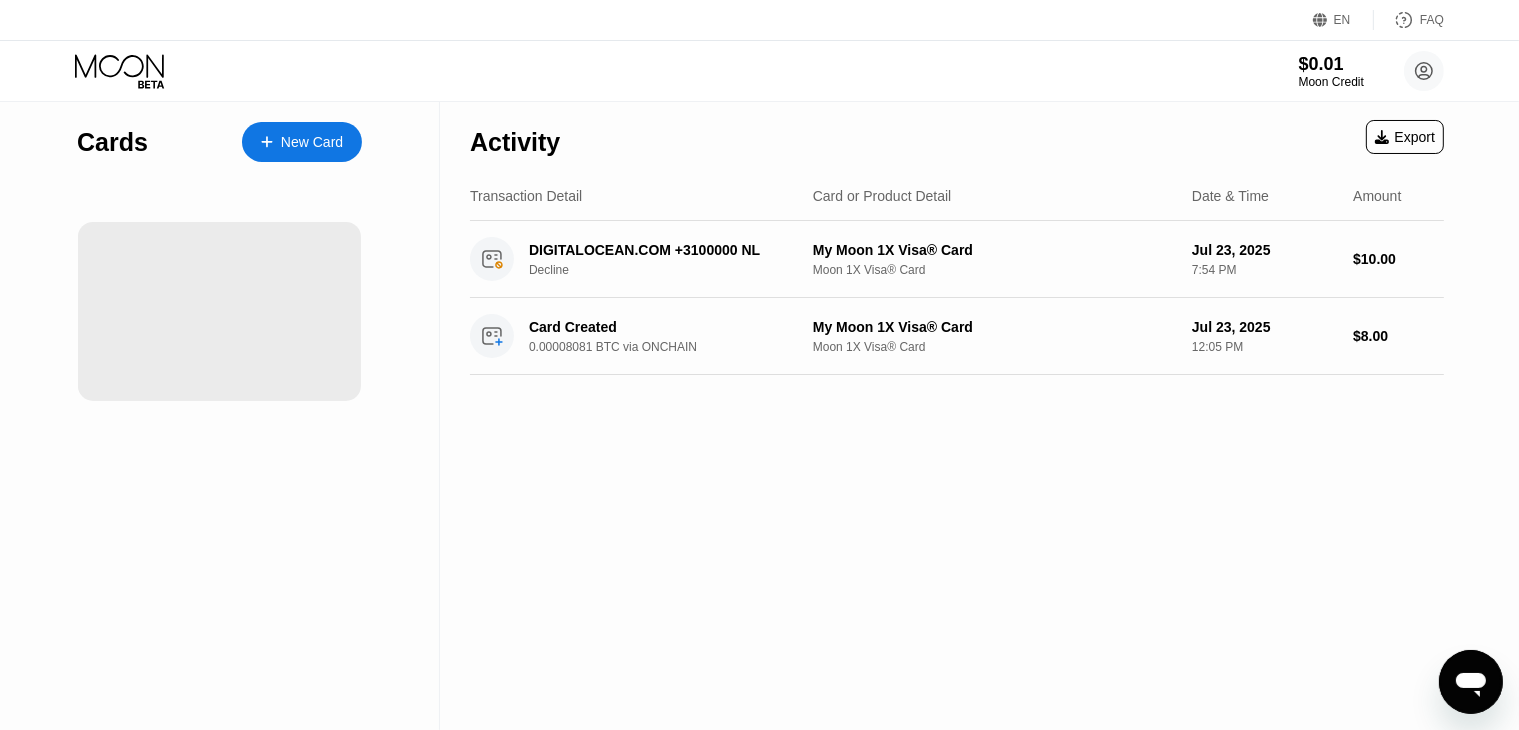 click at bounding box center (219, 311) 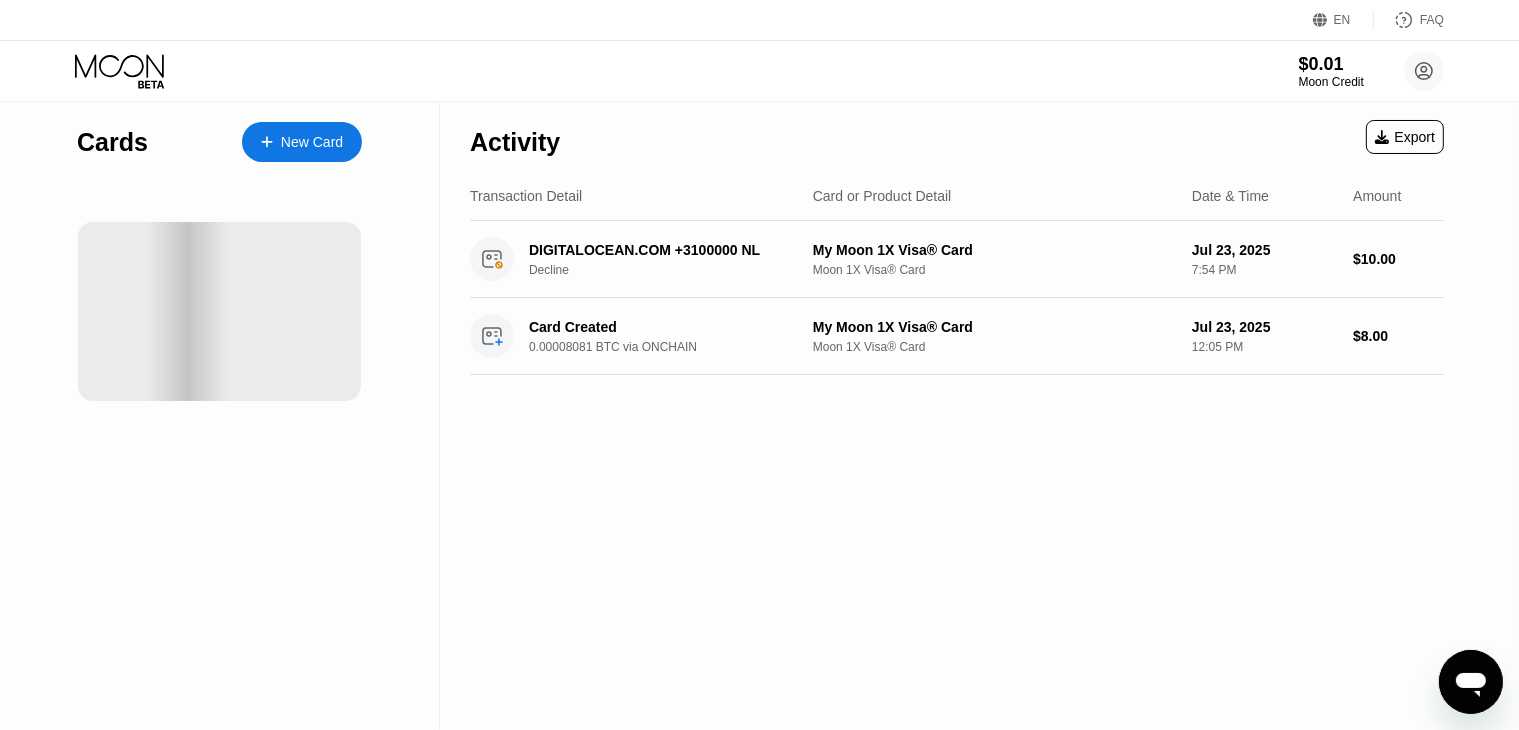 click at bounding box center (187, 311) 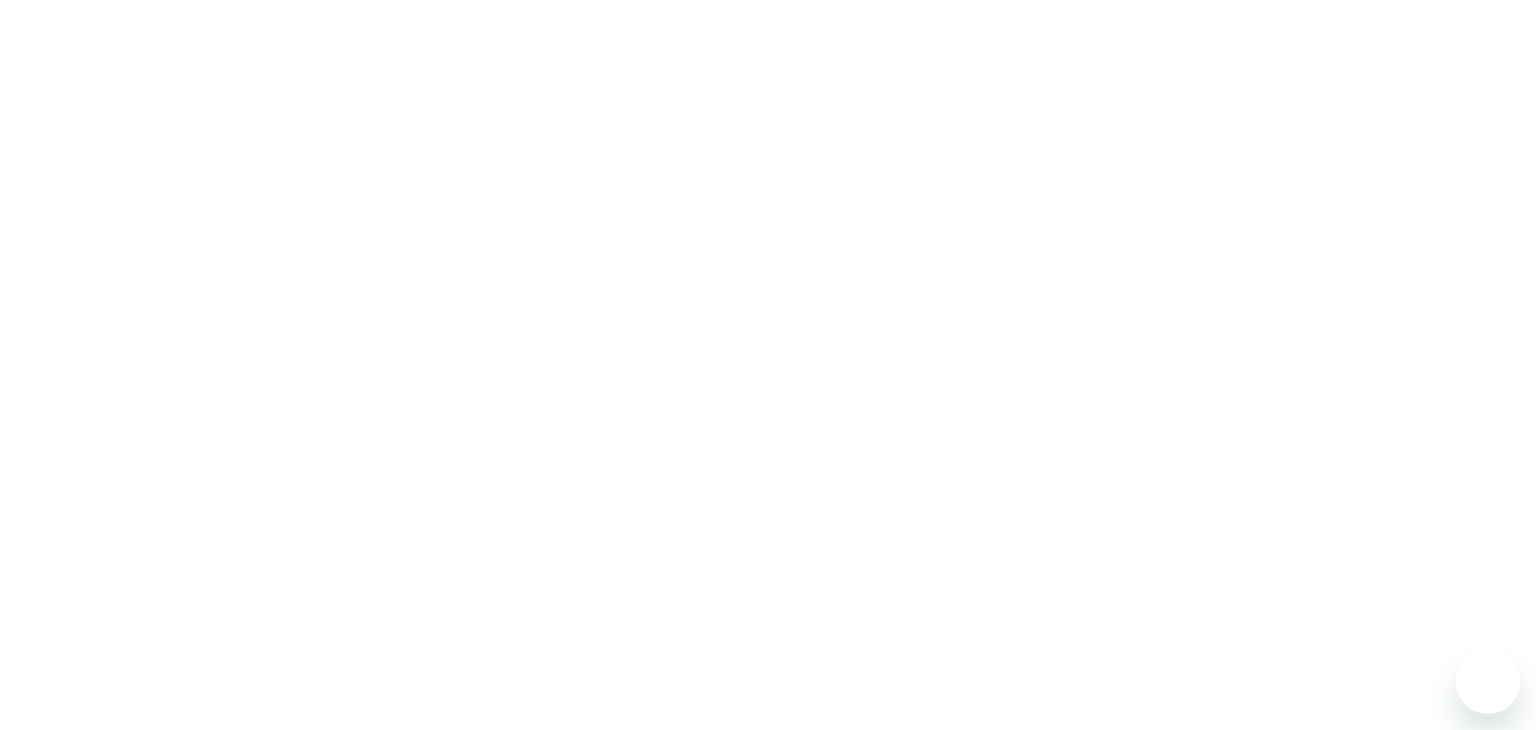 scroll, scrollTop: 0, scrollLeft: 0, axis: both 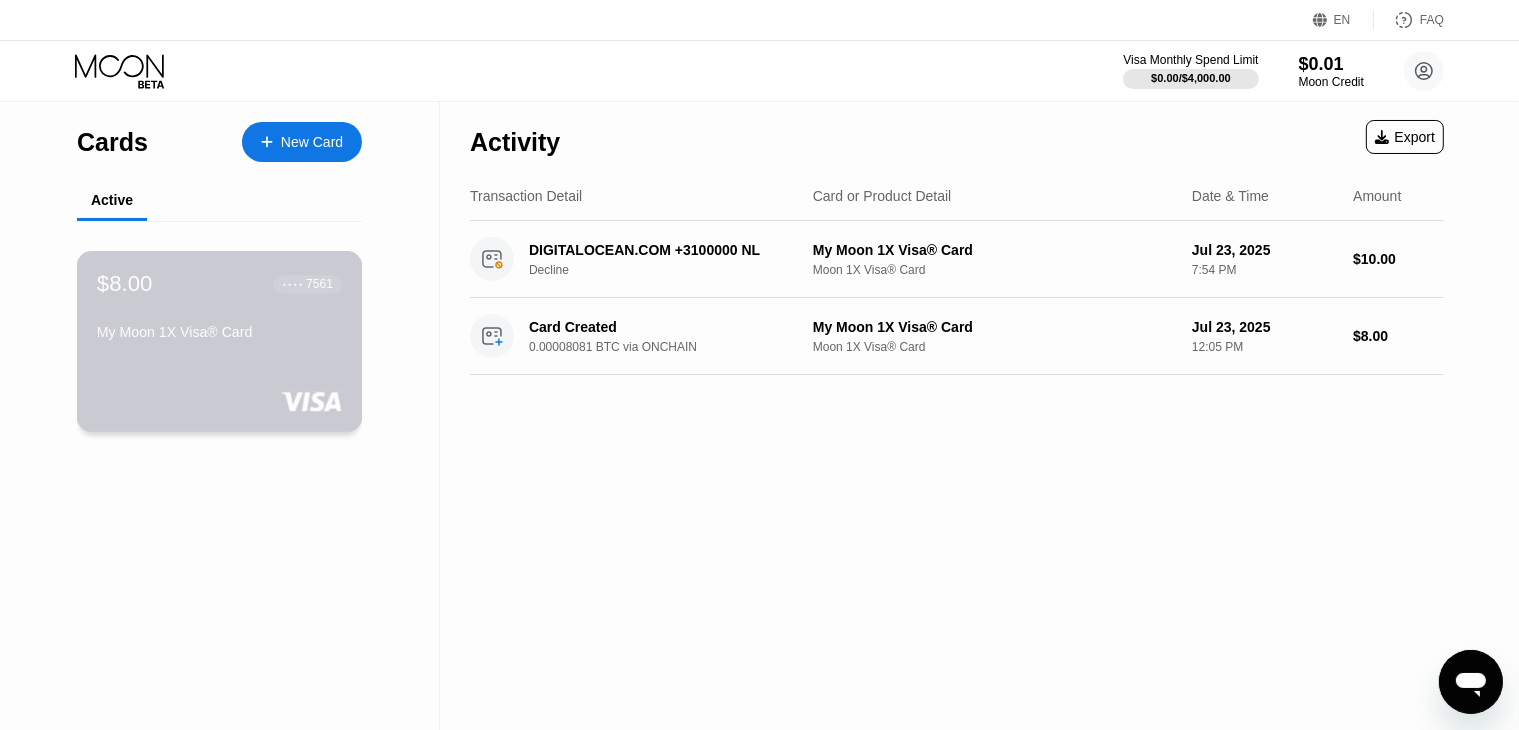 click on "$[PRICE] ● ● ● ● [LAST_FOUR_DIGITS] [CARD_TYPE]" at bounding box center (220, 341) 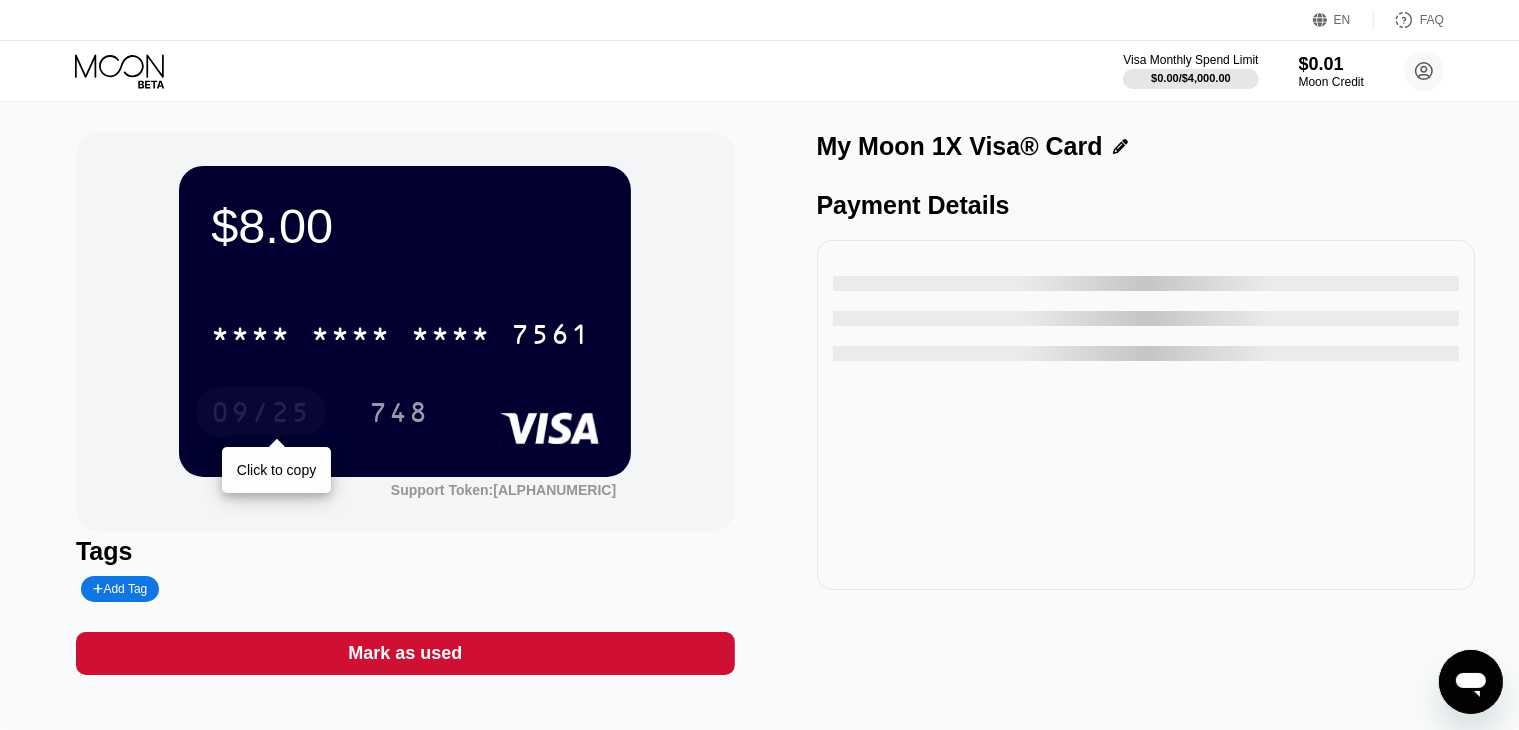 click on "09/25" at bounding box center [261, 415] 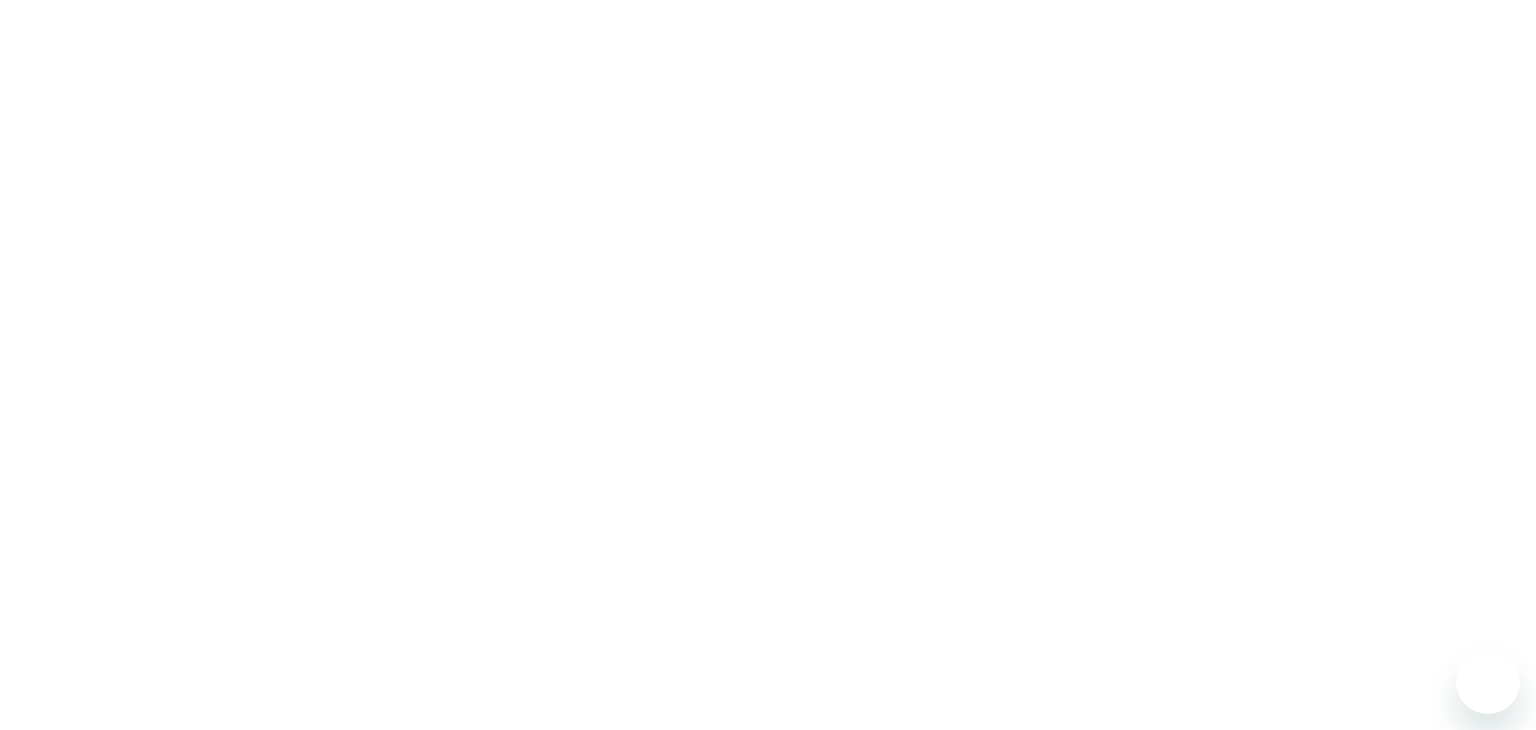 scroll, scrollTop: 0, scrollLeft: 0, axis: both 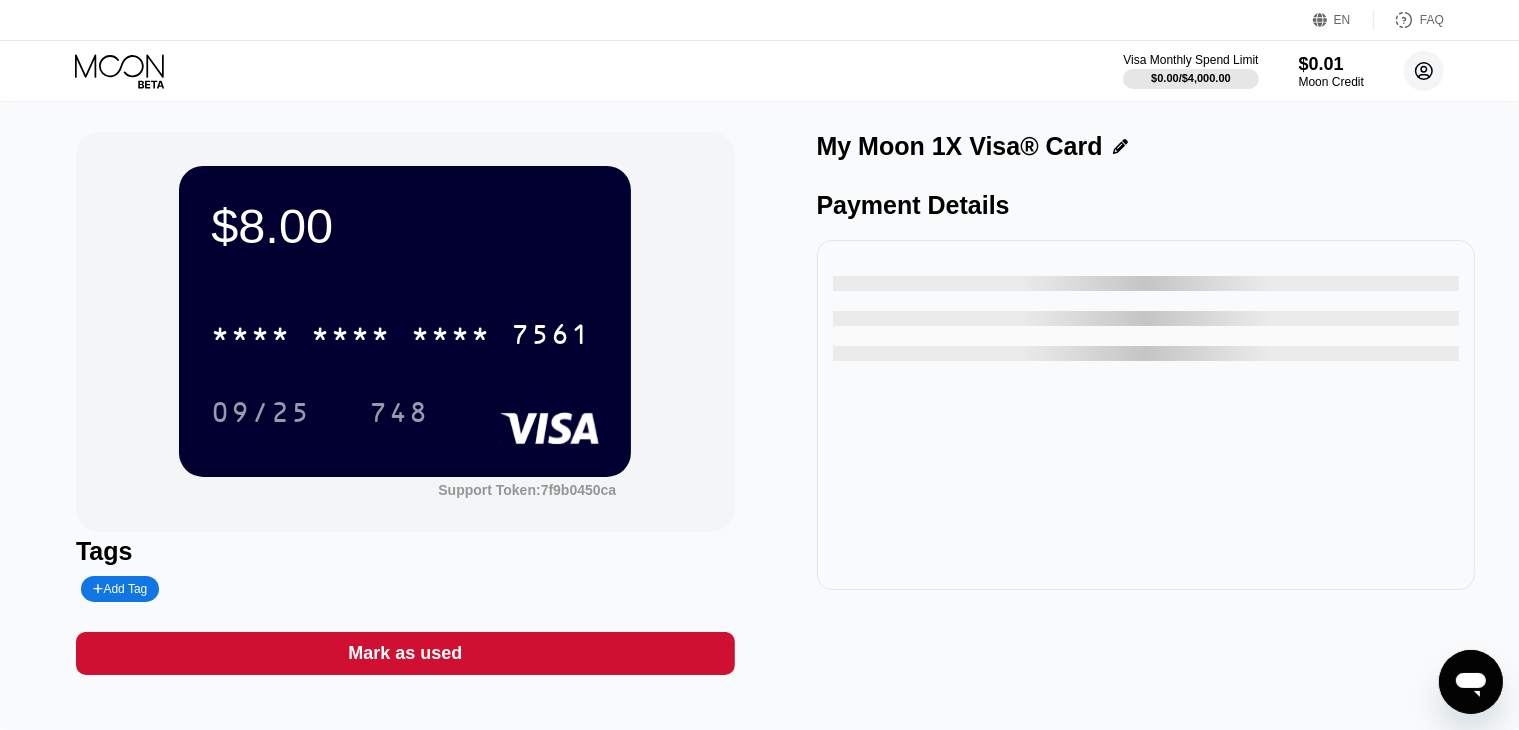 click 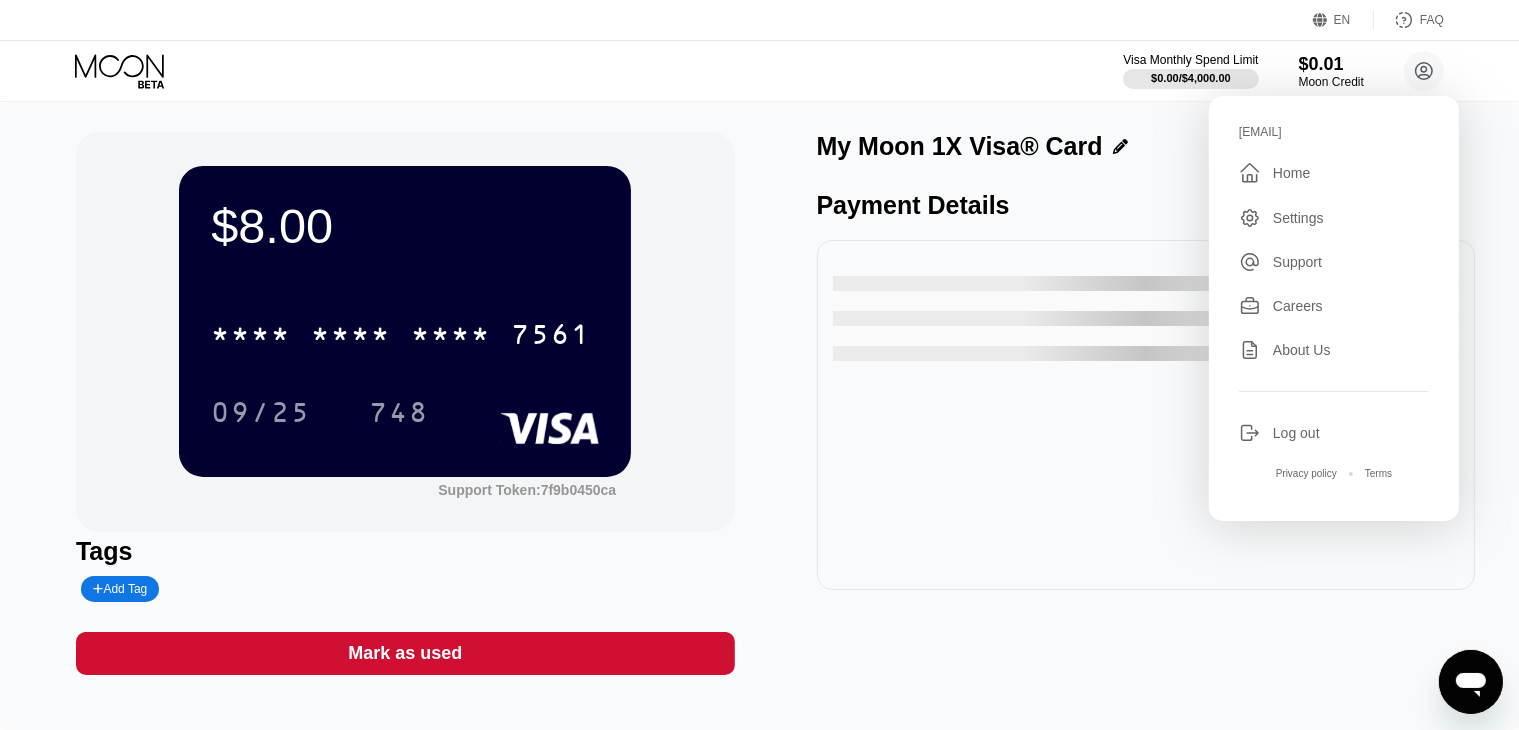click on "Support" at bounding box center (1297, 262) 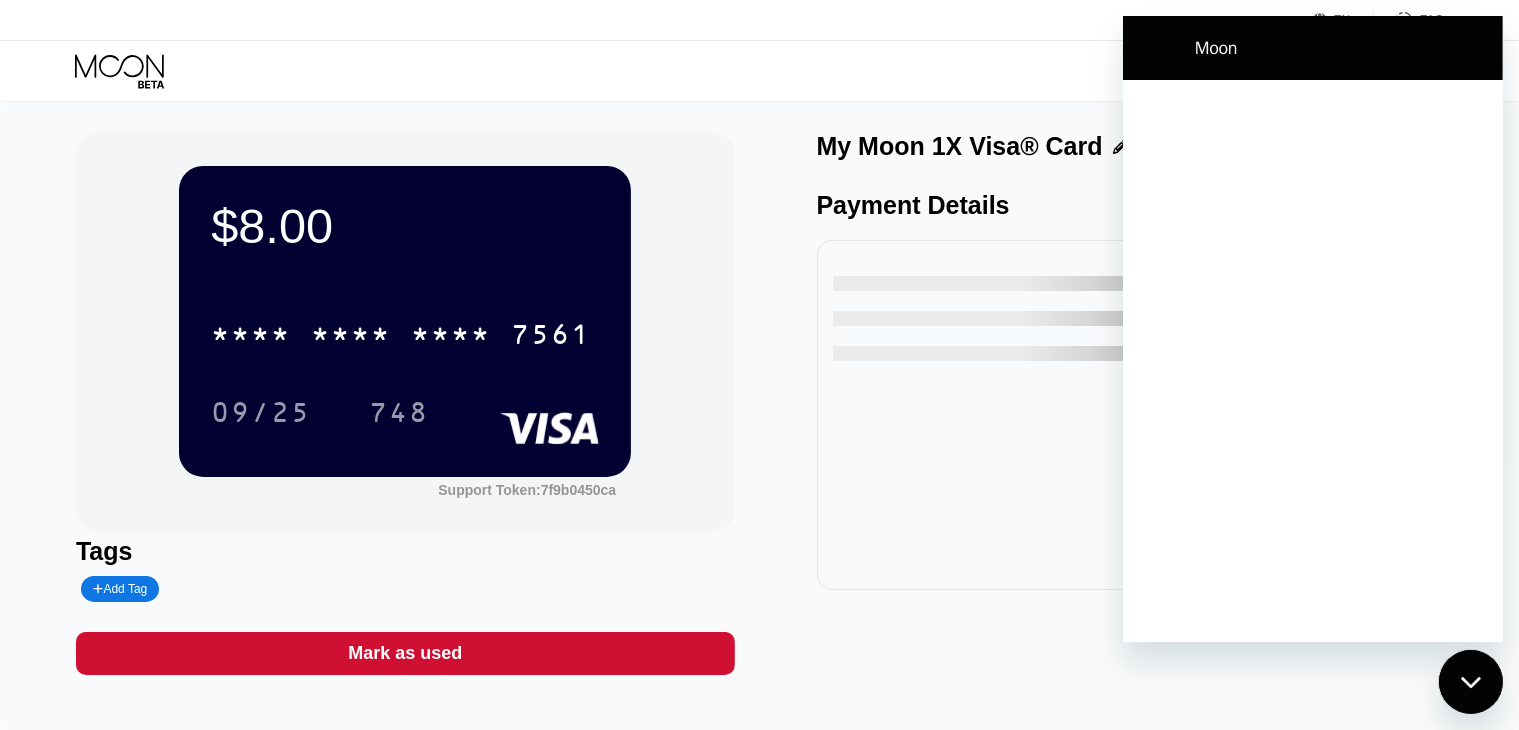 scroll, scrollTop: 0, scrollLeft: 0, axis: both 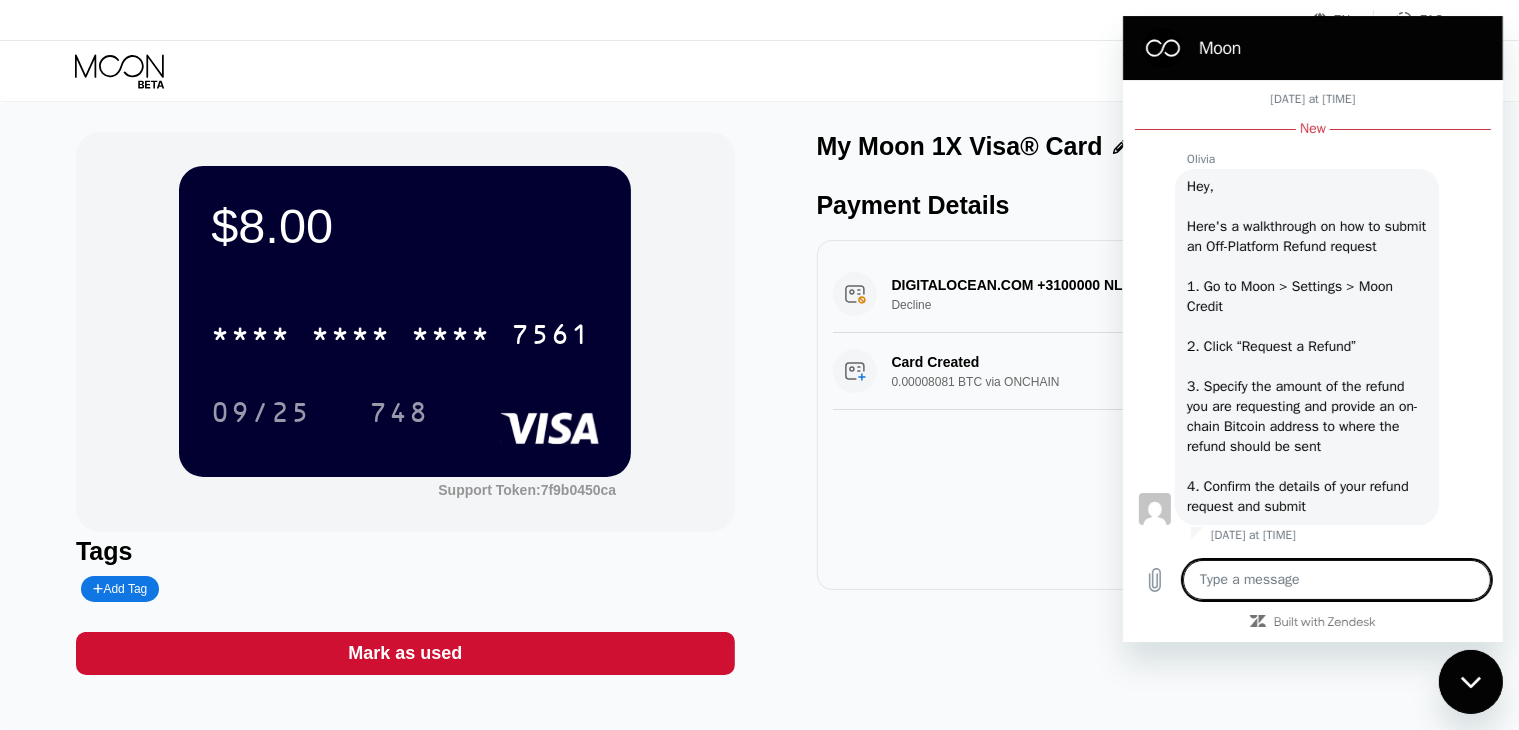 click on "DIGITALOCEAN.COM         +3100000     NL Decline $10.00 Jul 23, 2025 7:54 PM Card Created 0.00008081 BTC via ONCHAIN $8.00 Jul 23, 2025 12:05 PM" at bounding box center (1146, 415) 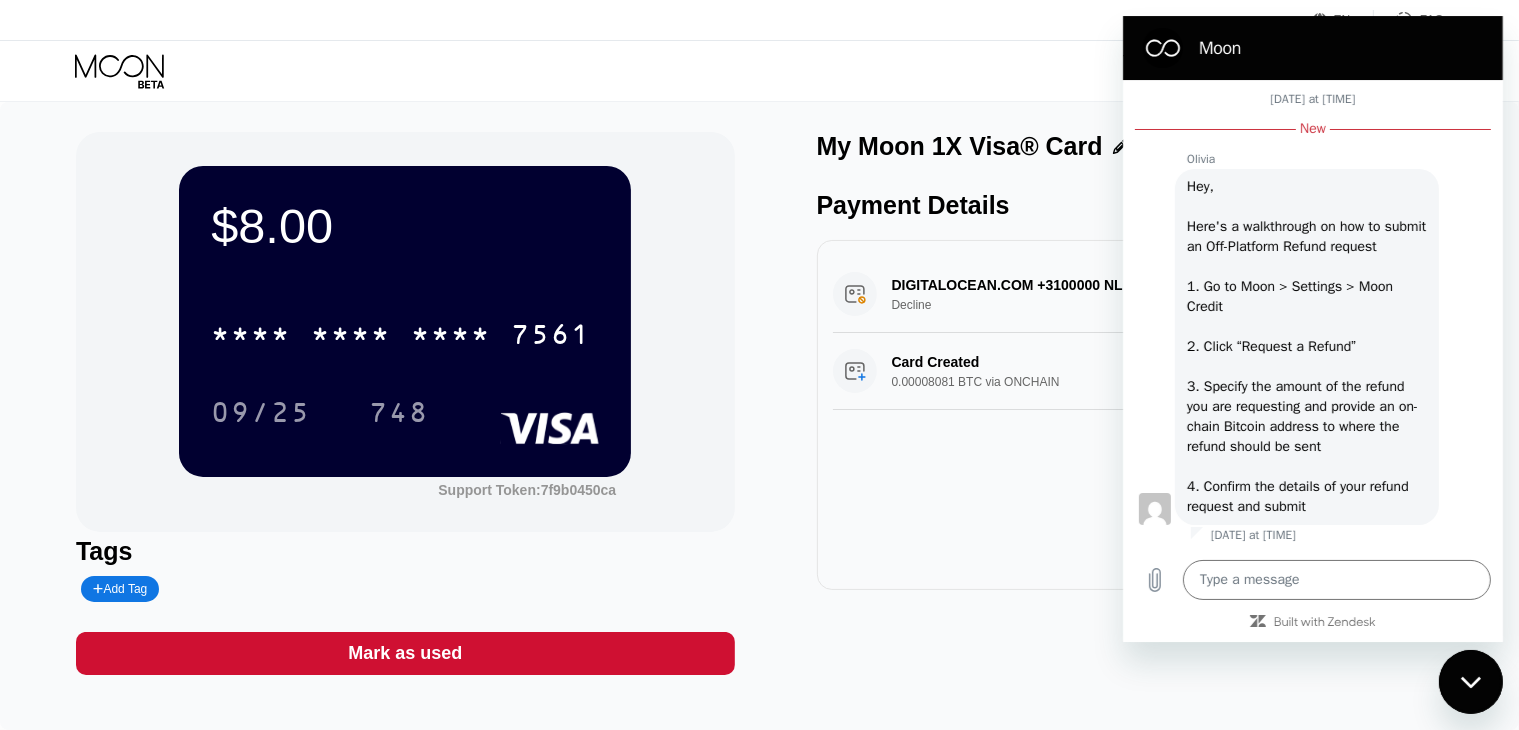 click on "My Moon 1X Visa® Card Payment Details DIGITALOCEAN.COM         +3100000     NL Decline $10.00 Jul 23, 2025 7:54 PM Card Created 0.00008081 BTC via ONCHAIN $8.00 Jul 23, 2025 12:05 PM" at bounding box center (1146, 403) 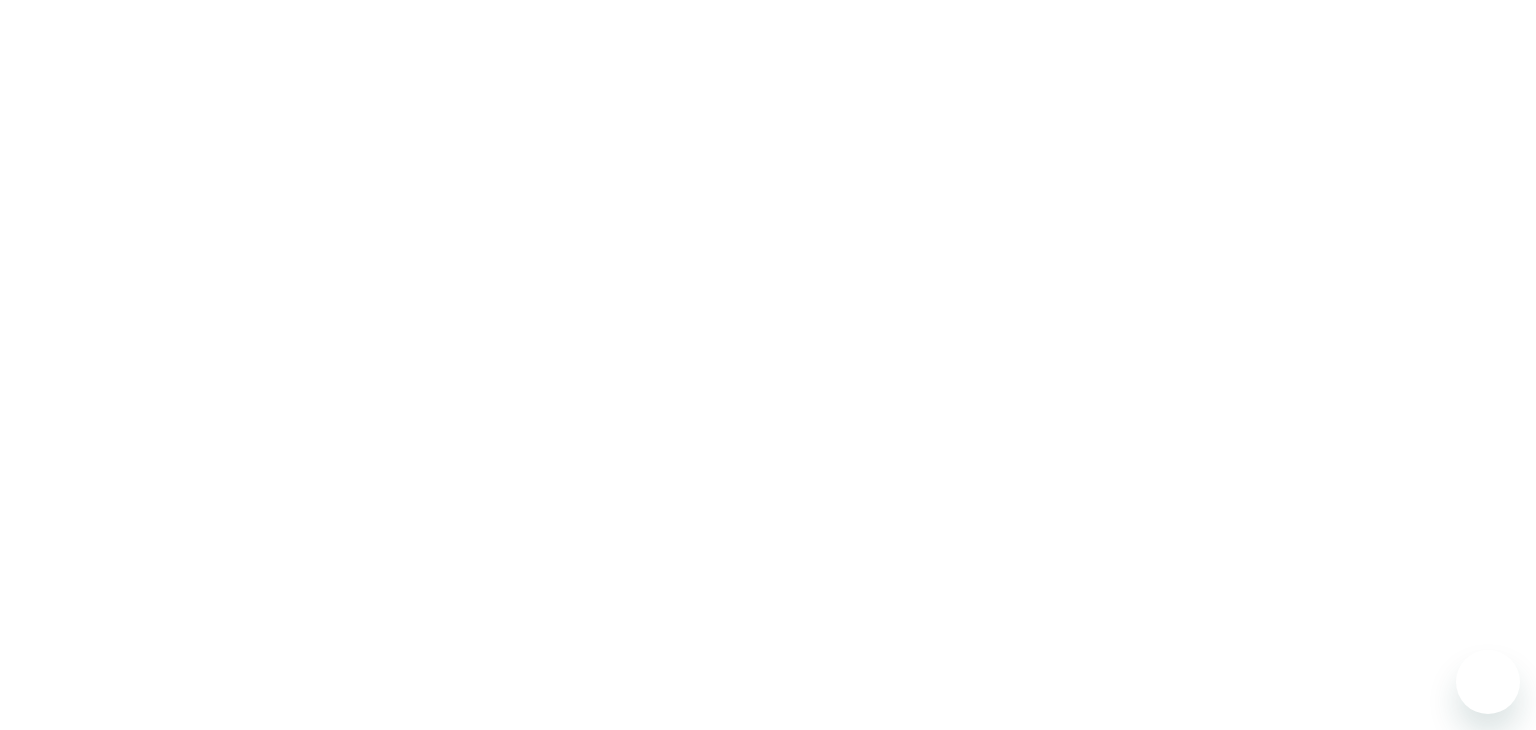 scroll, scrollTop: 0, scrollLeft: 0, axis: both 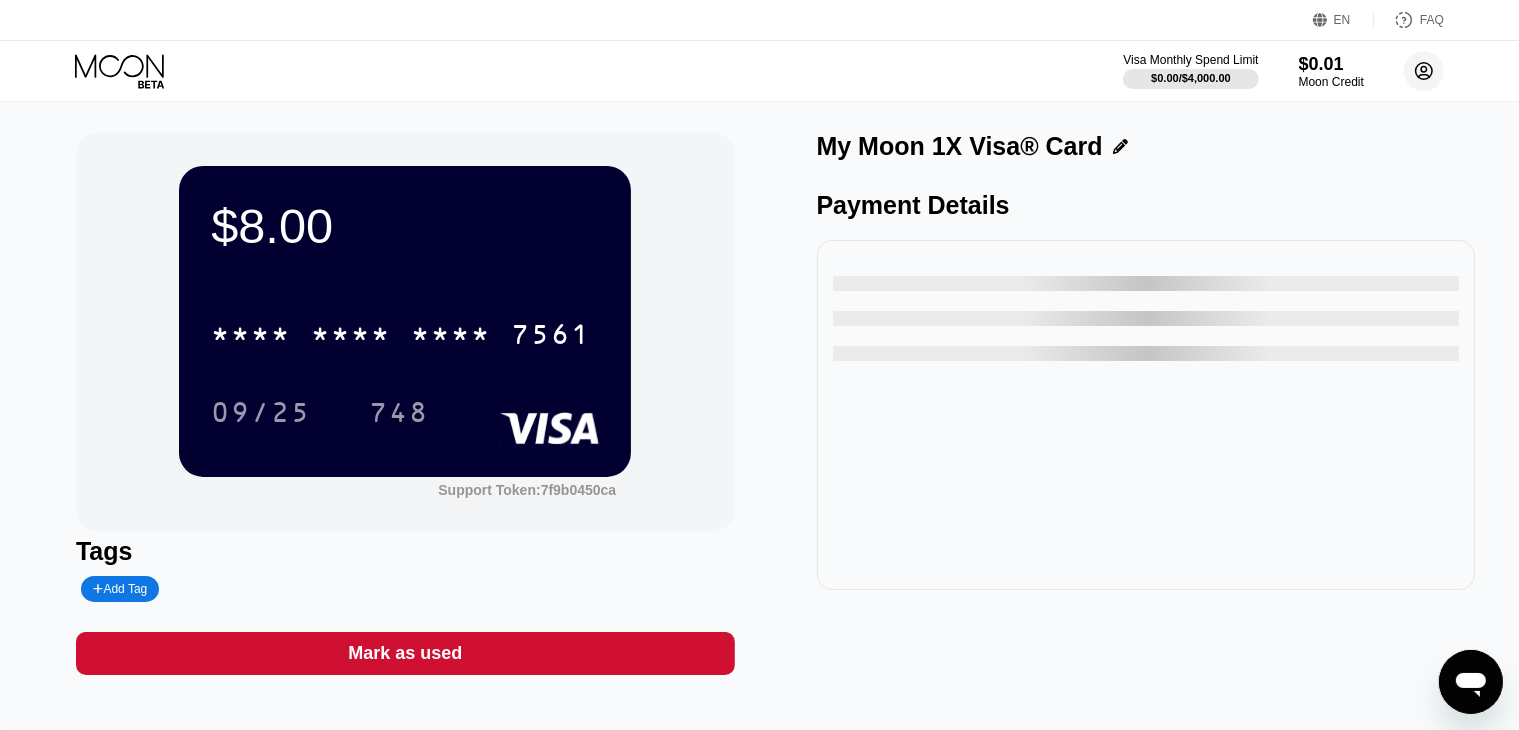 click 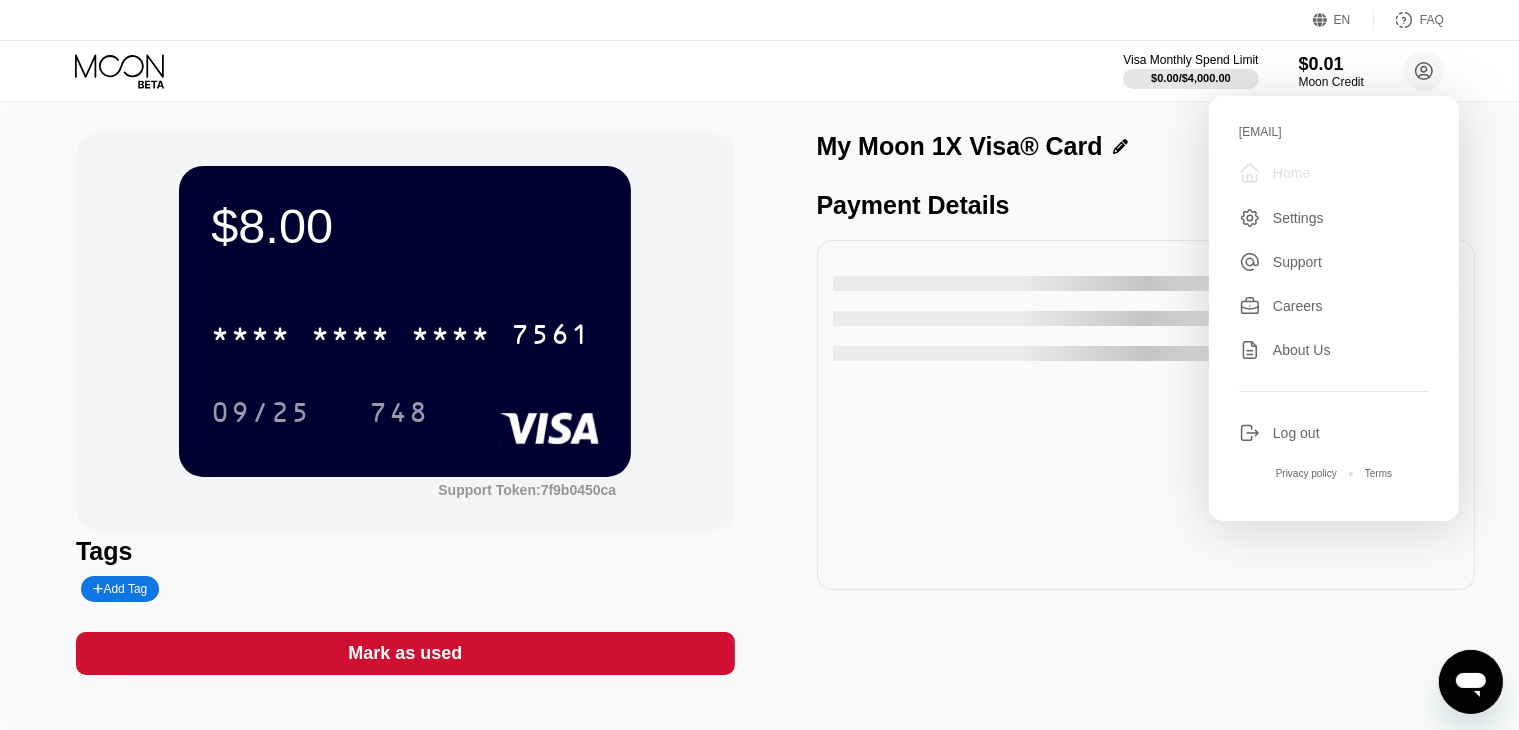 click on "" at bounding box center (1250, 173) 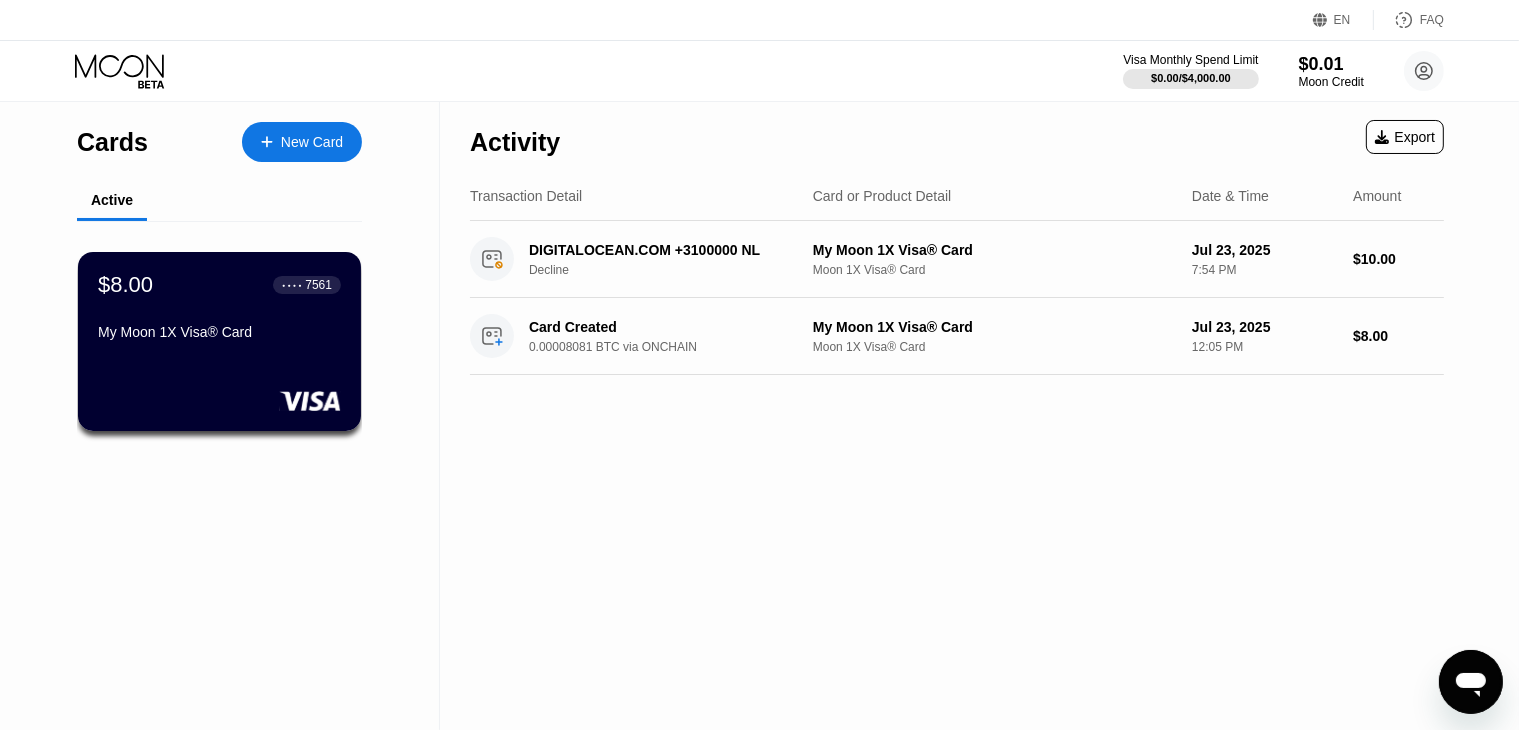 click at bounding box center [1470, 681] 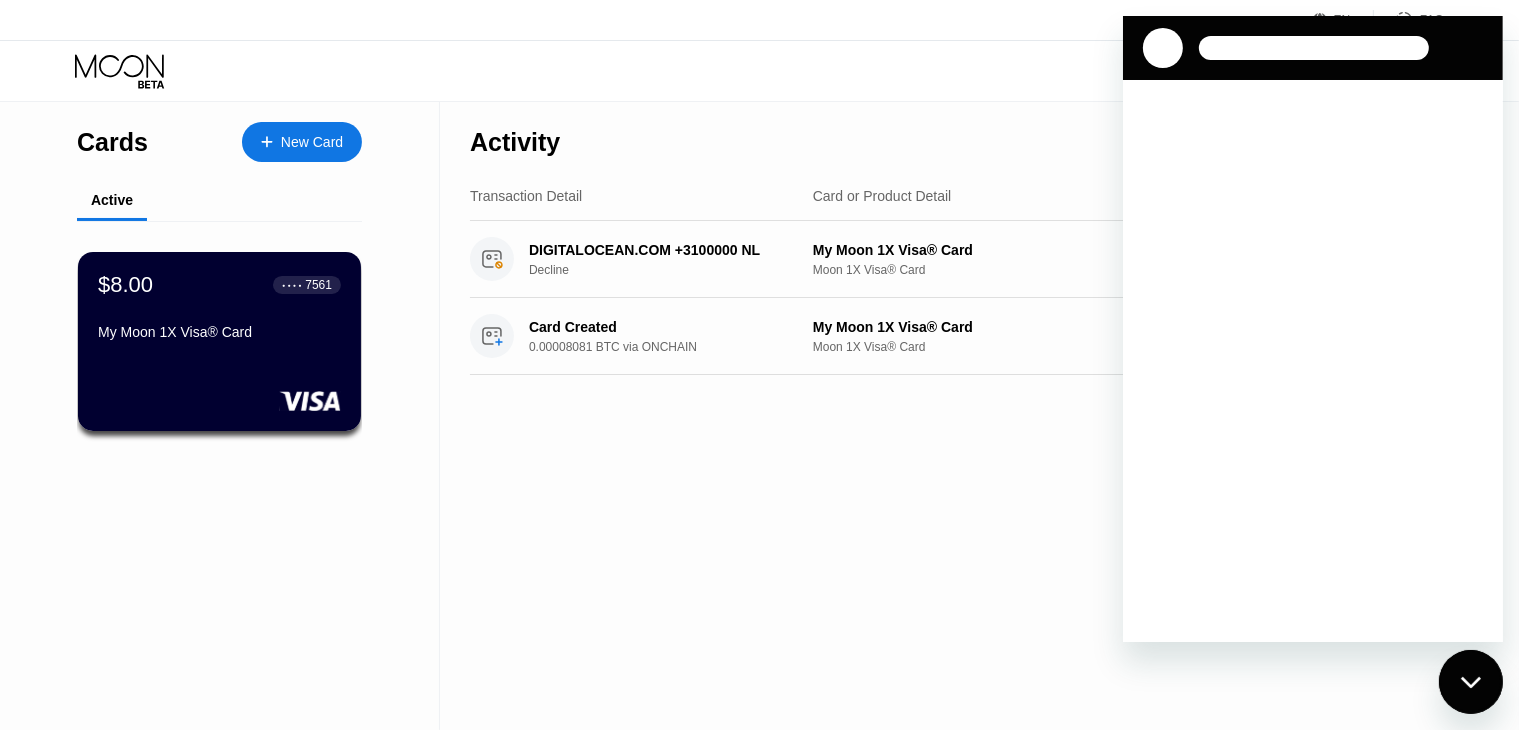 scroll, scrollTop: 0, scrollLeft: 0, axis: both 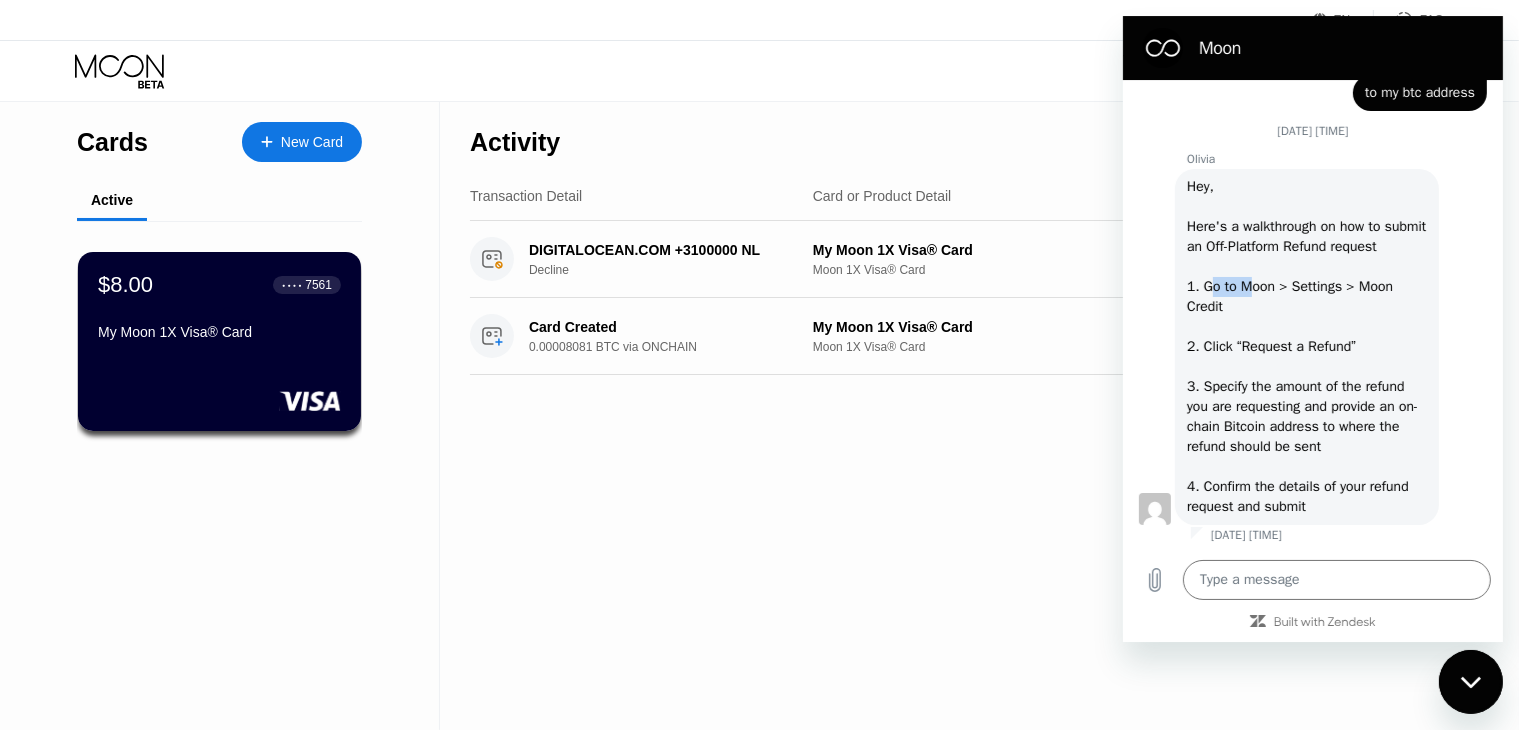 drag, startPoint x: 1212, startPoint y: 291, endPoint x: 1253, endPoint y: 291, distance: 41 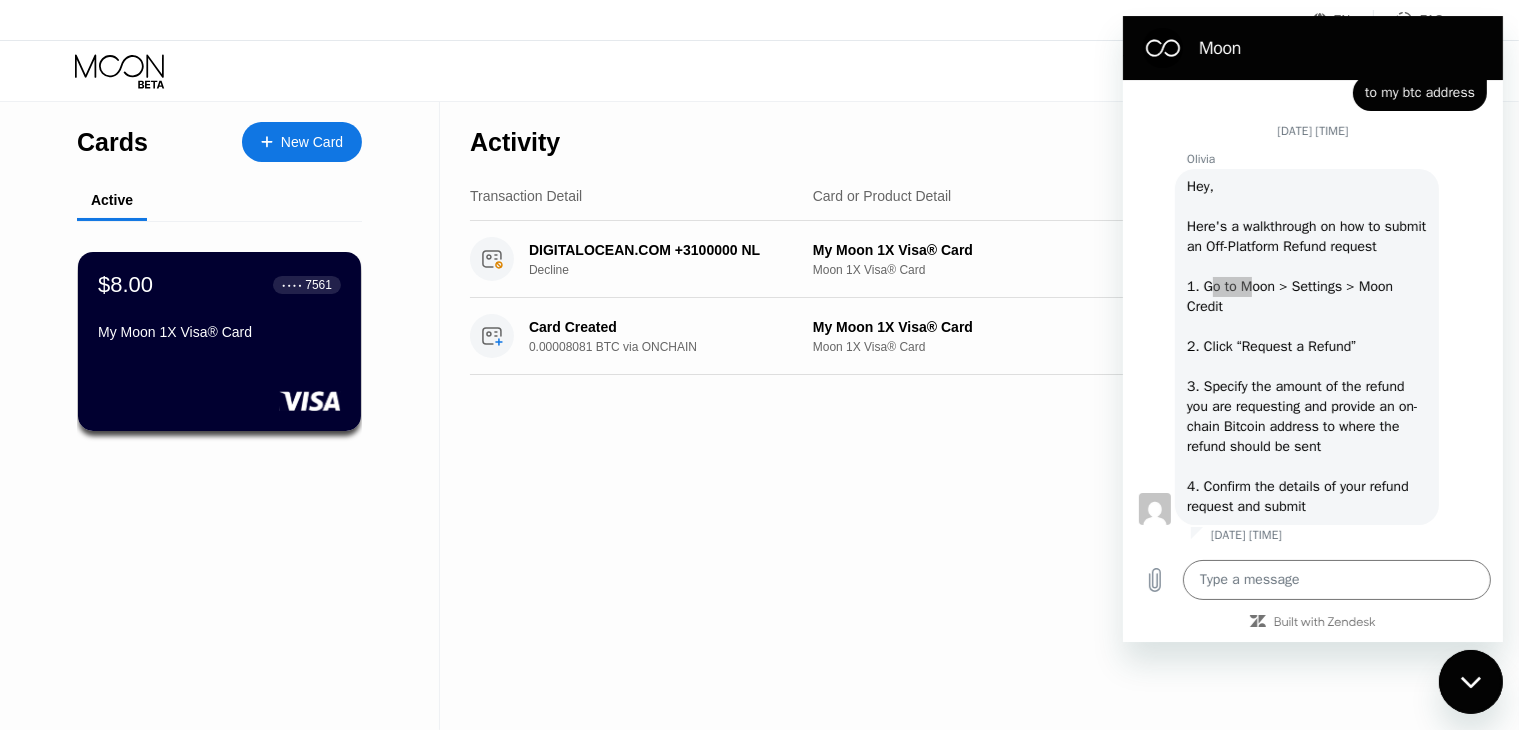 click on "Activity Export Transaction Detail Card or Product Detail Date & Time Amount DIGITALOCEAN.COM +3100000 NL Decline My Moon 1X Visa® Card Moon 1X Visa® Card [DATE] [TIME] $10.00 Card Created 0.00008081 BTC via ONCHAIN My Moon 1X Visa® Card Moon 1X Visa® Card [DATE] [TIME] $8.00" at bounding box center [957, 416] 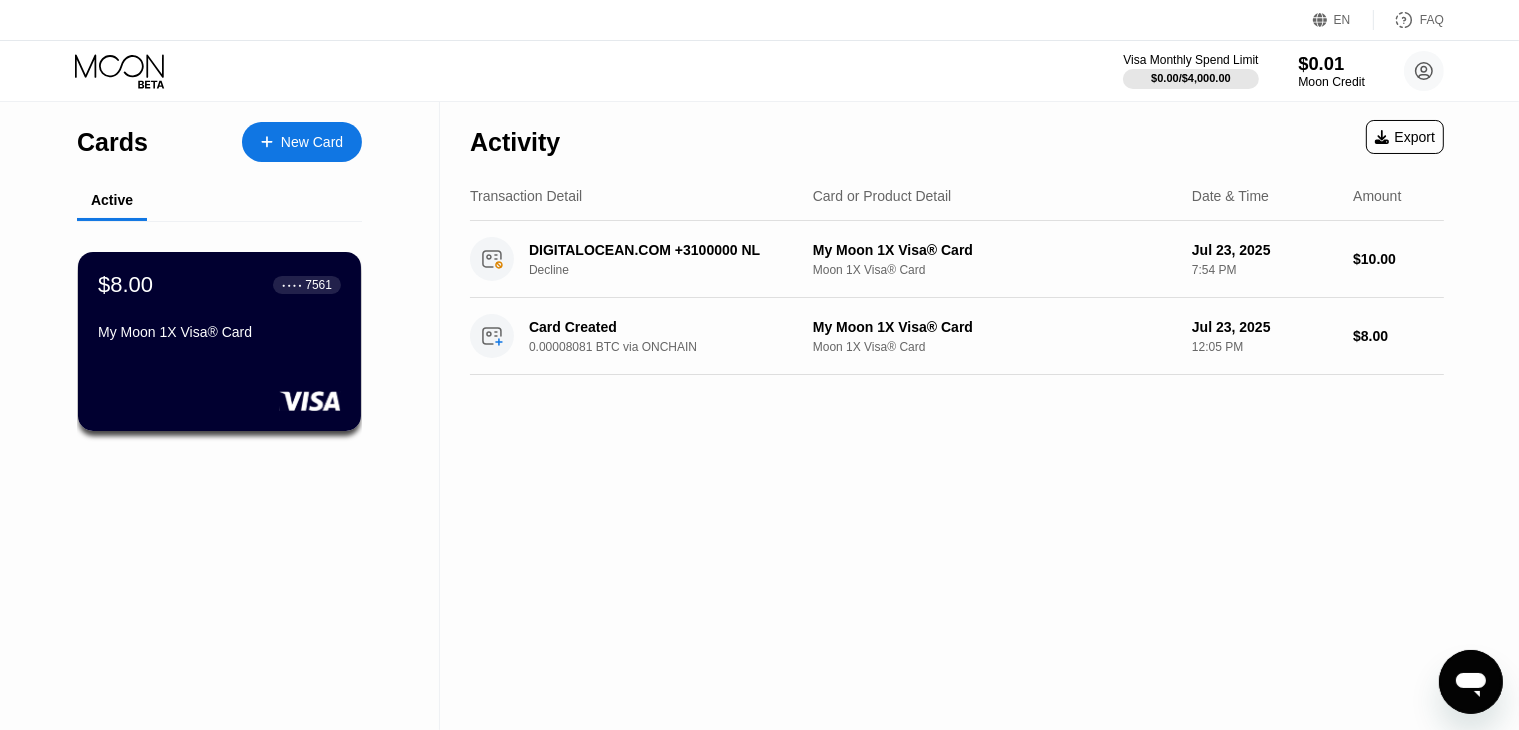 click on "$0.01" at bounding box center (1331, 63) 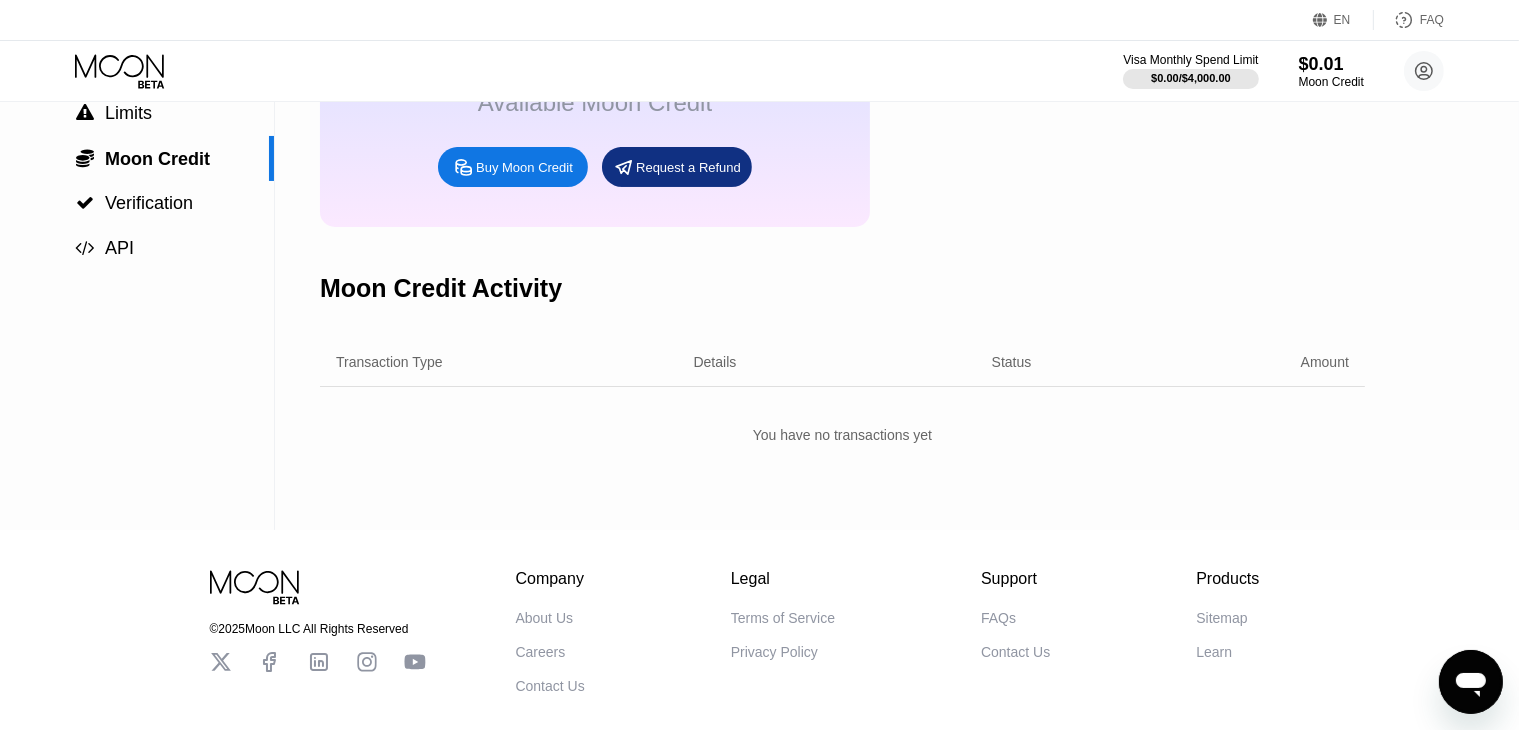 scroll, scrollTop: 0, scrollLeft: 0, axis: both 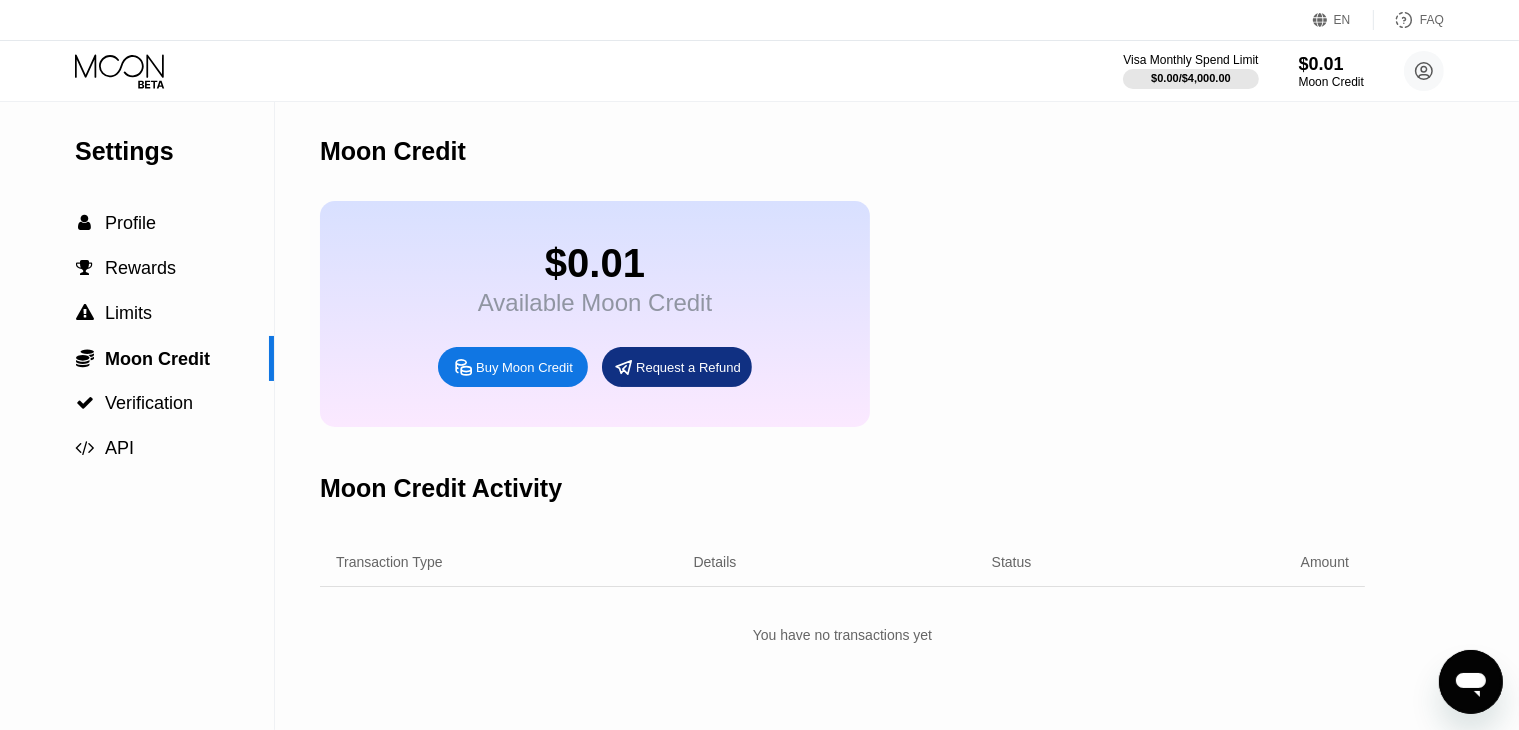 click on "Request a Refund" at bounding box center (688, 367) 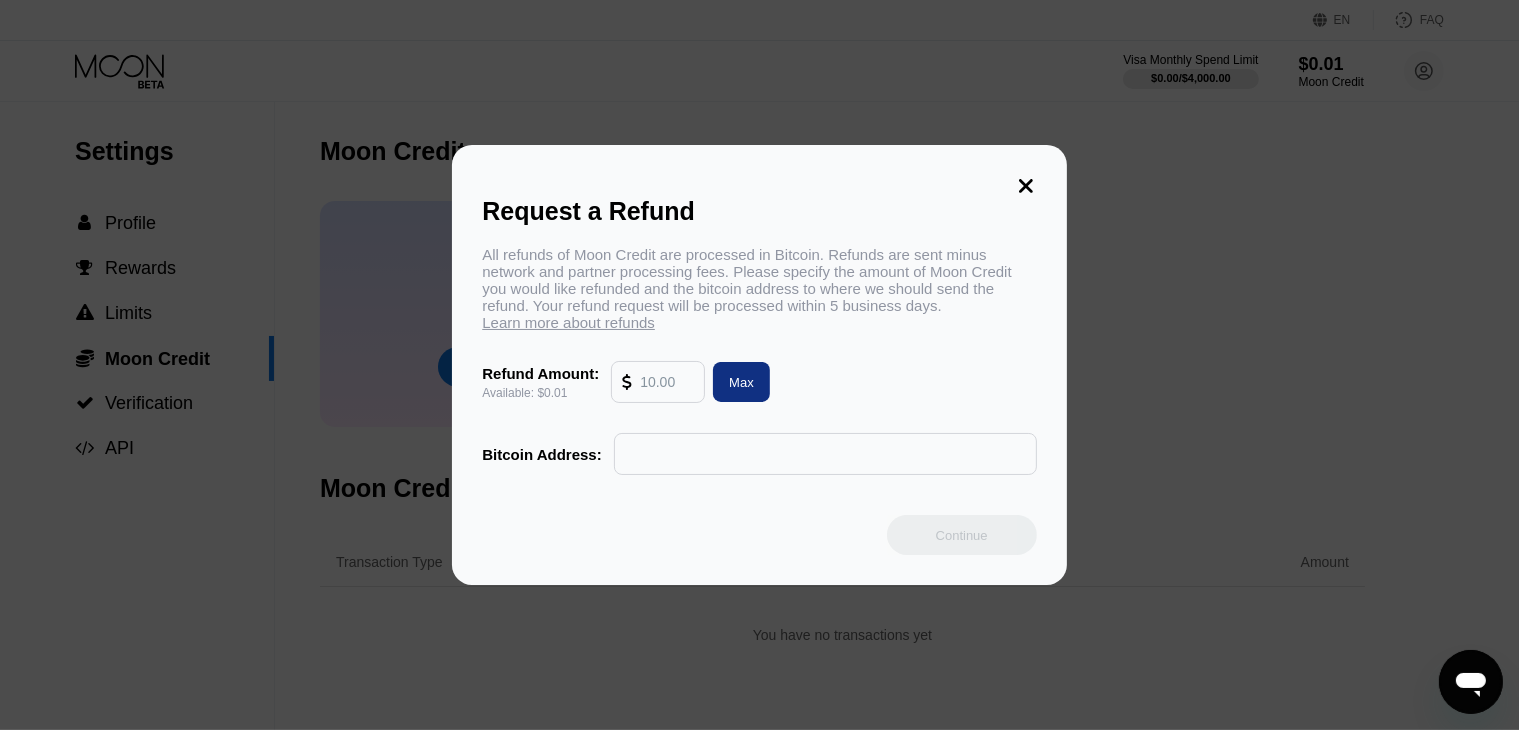 click at bounding box center (667, 382) 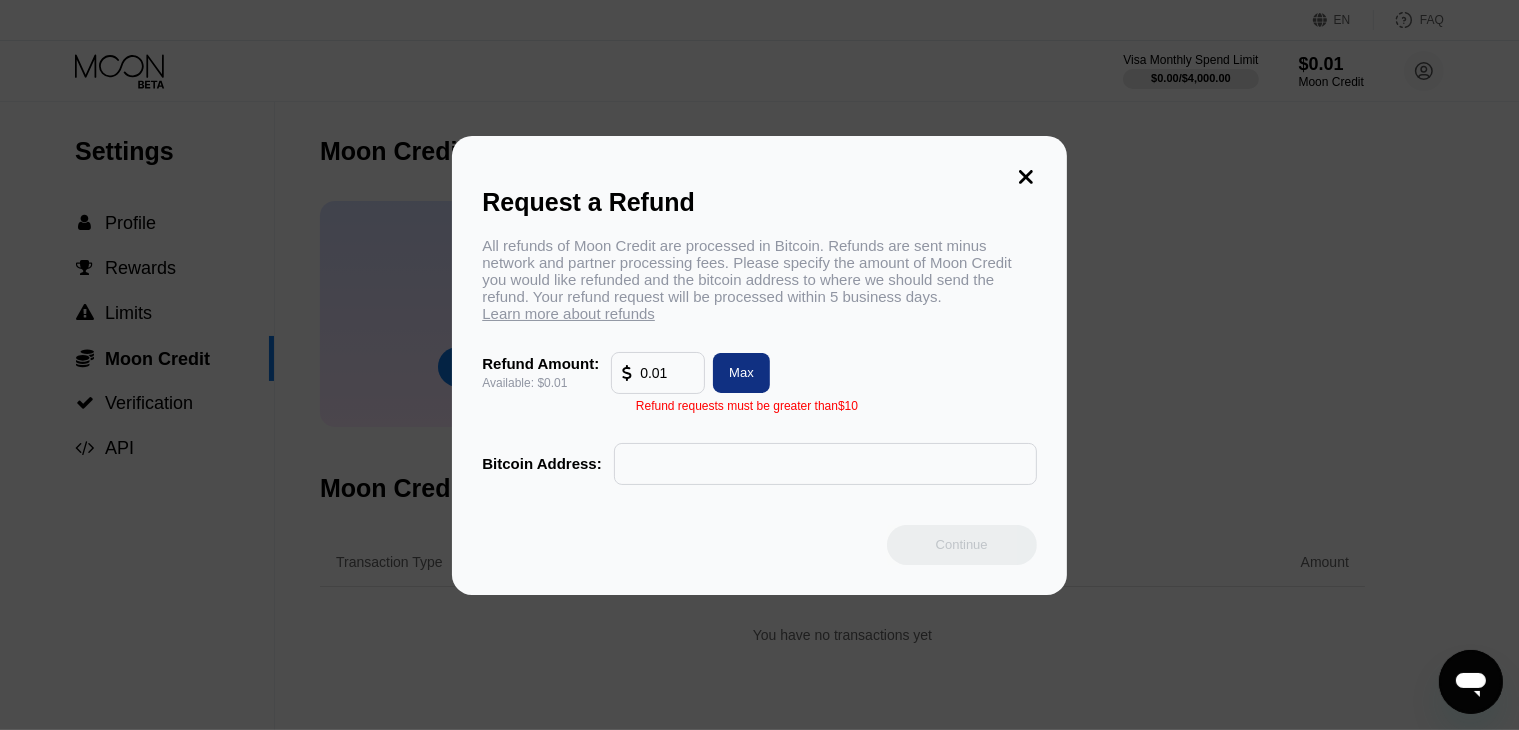drag, startPoint x: 688, startPoint y: 384, endPoint x: 591, endPoint y: 380, distance: 97.082436 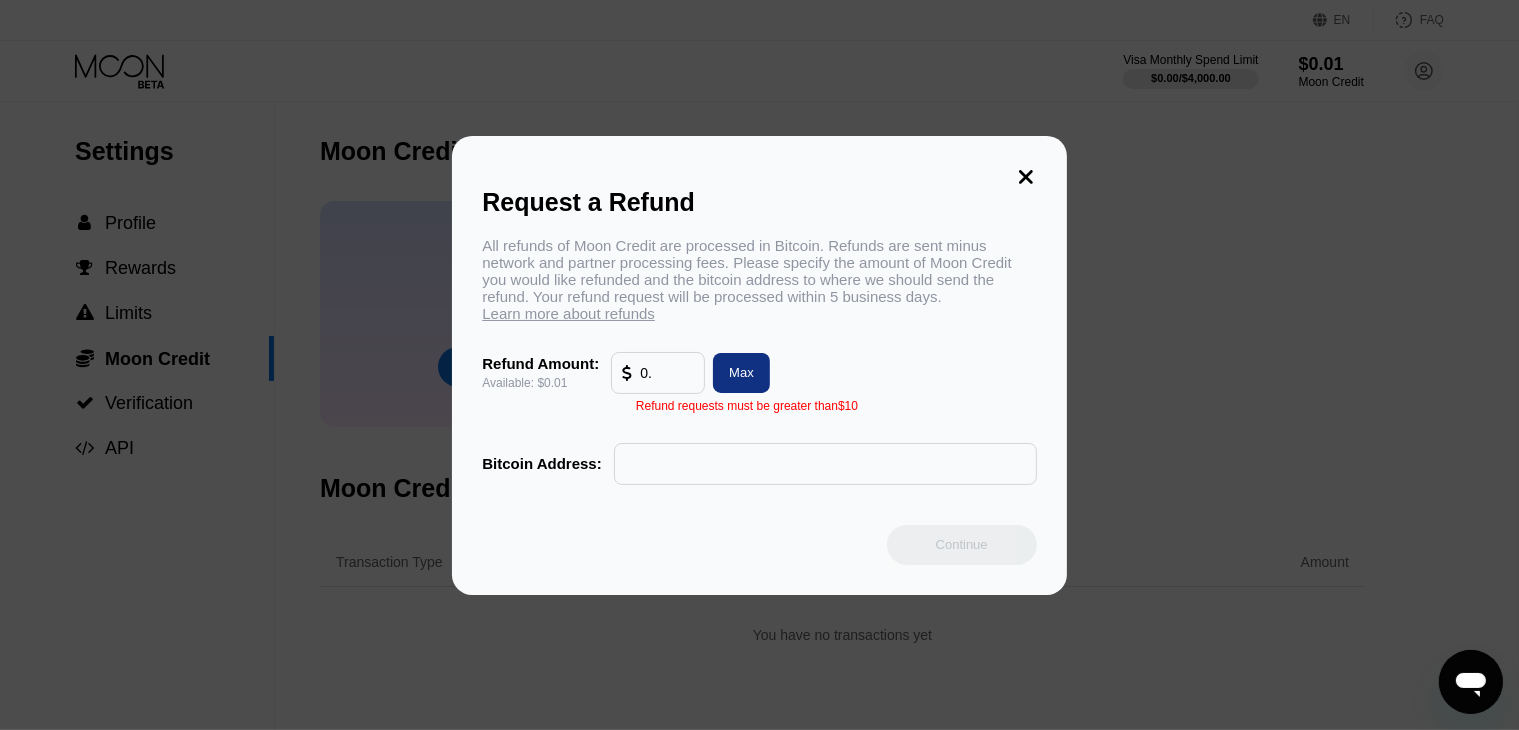 type on "0" 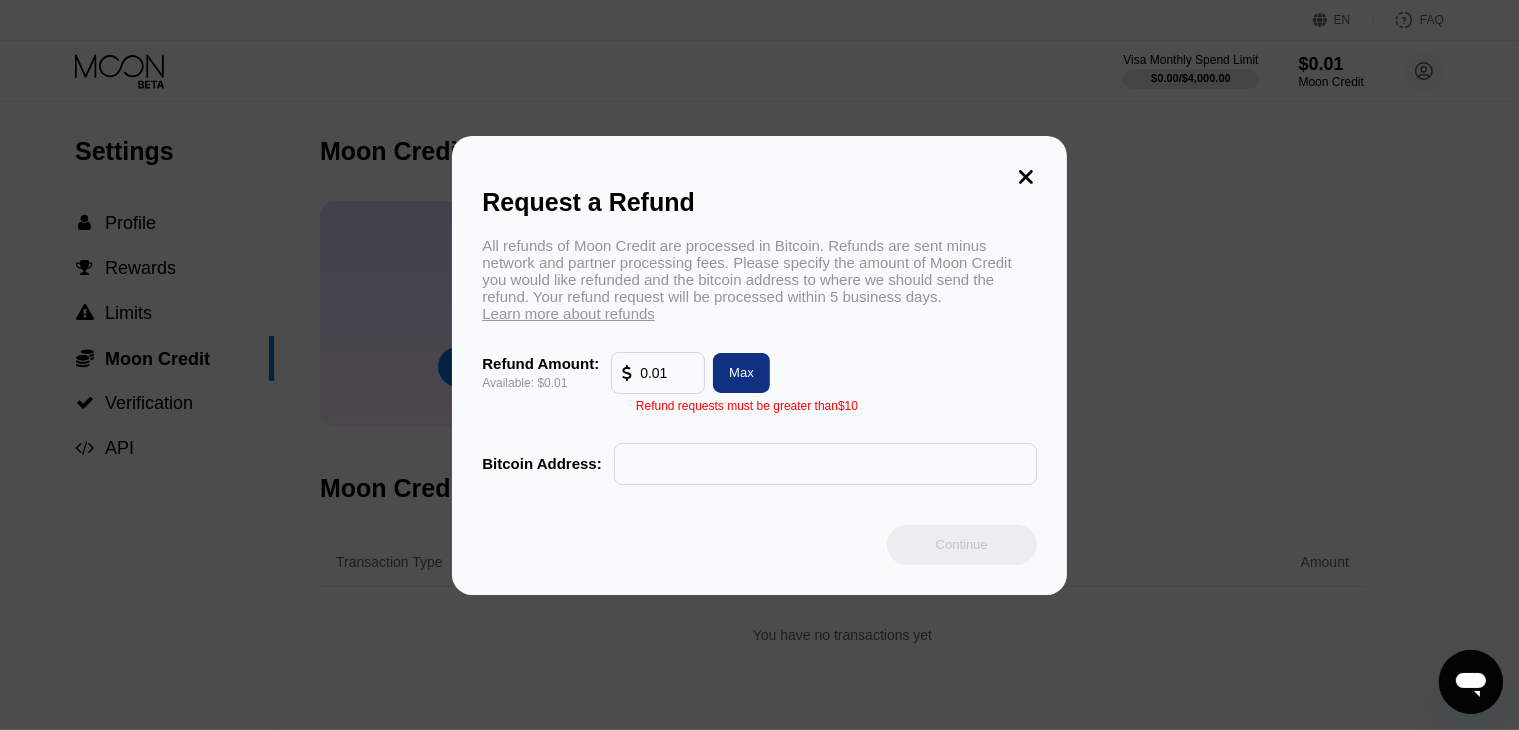 type on "0.01" 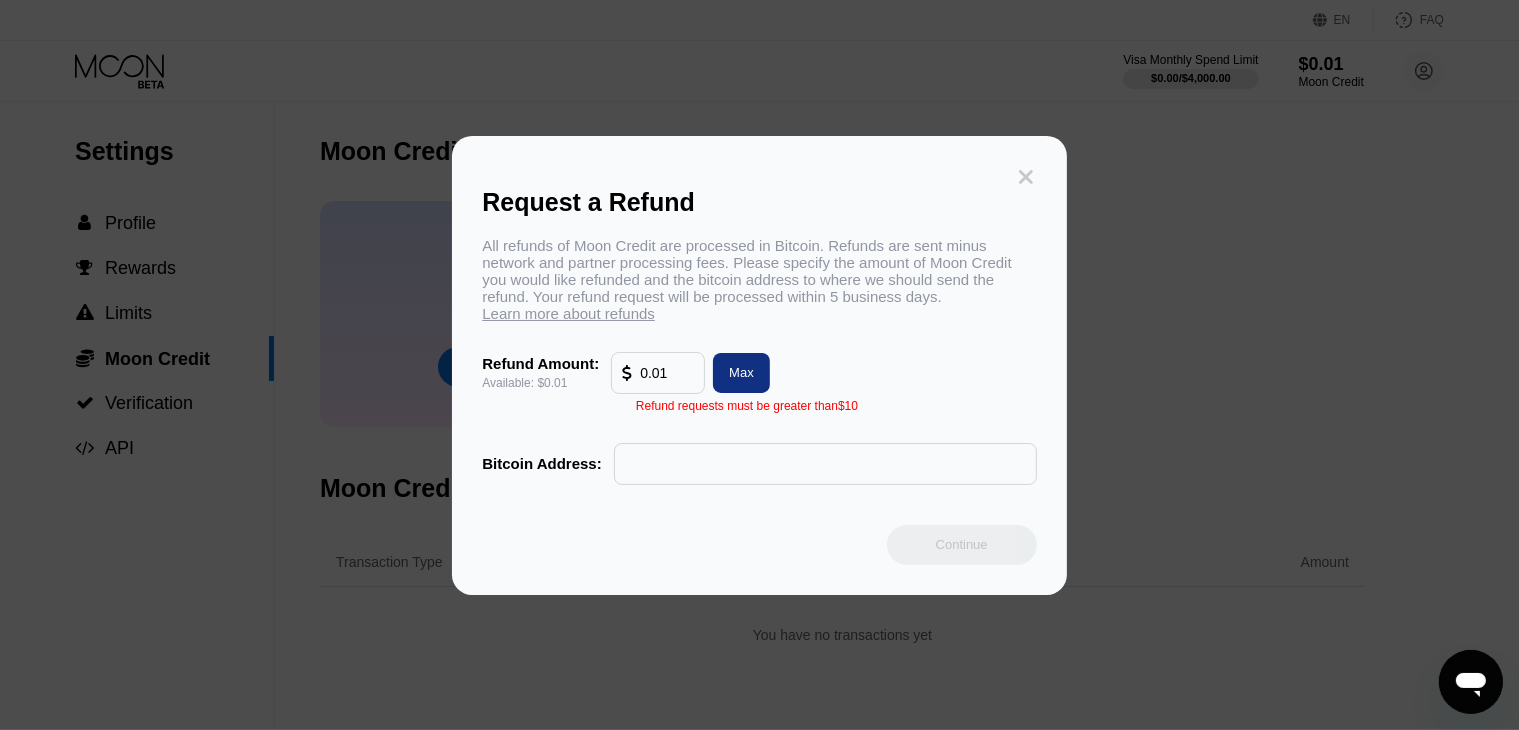 click 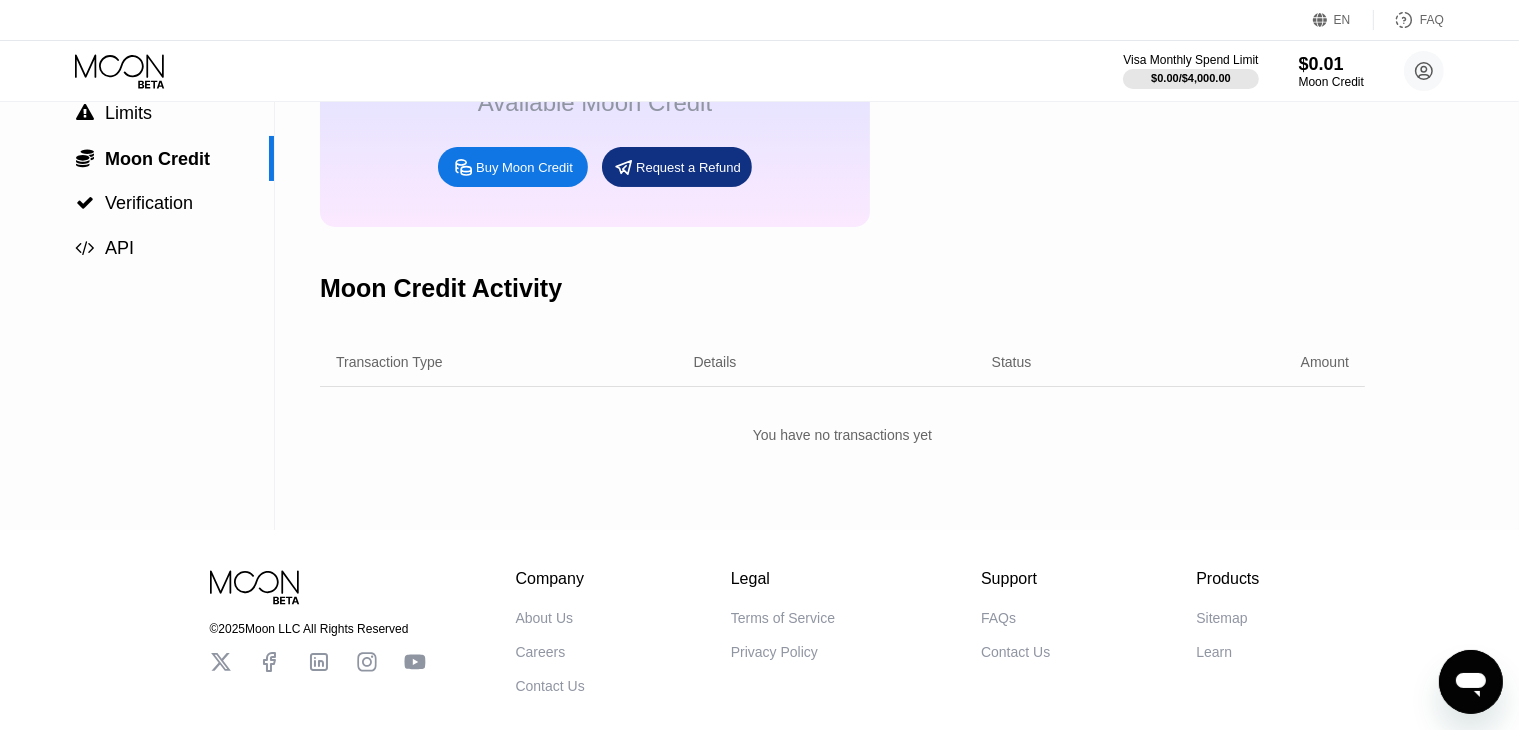 scroll, scrollTop: 0, scrollLeft: 0, axis: both 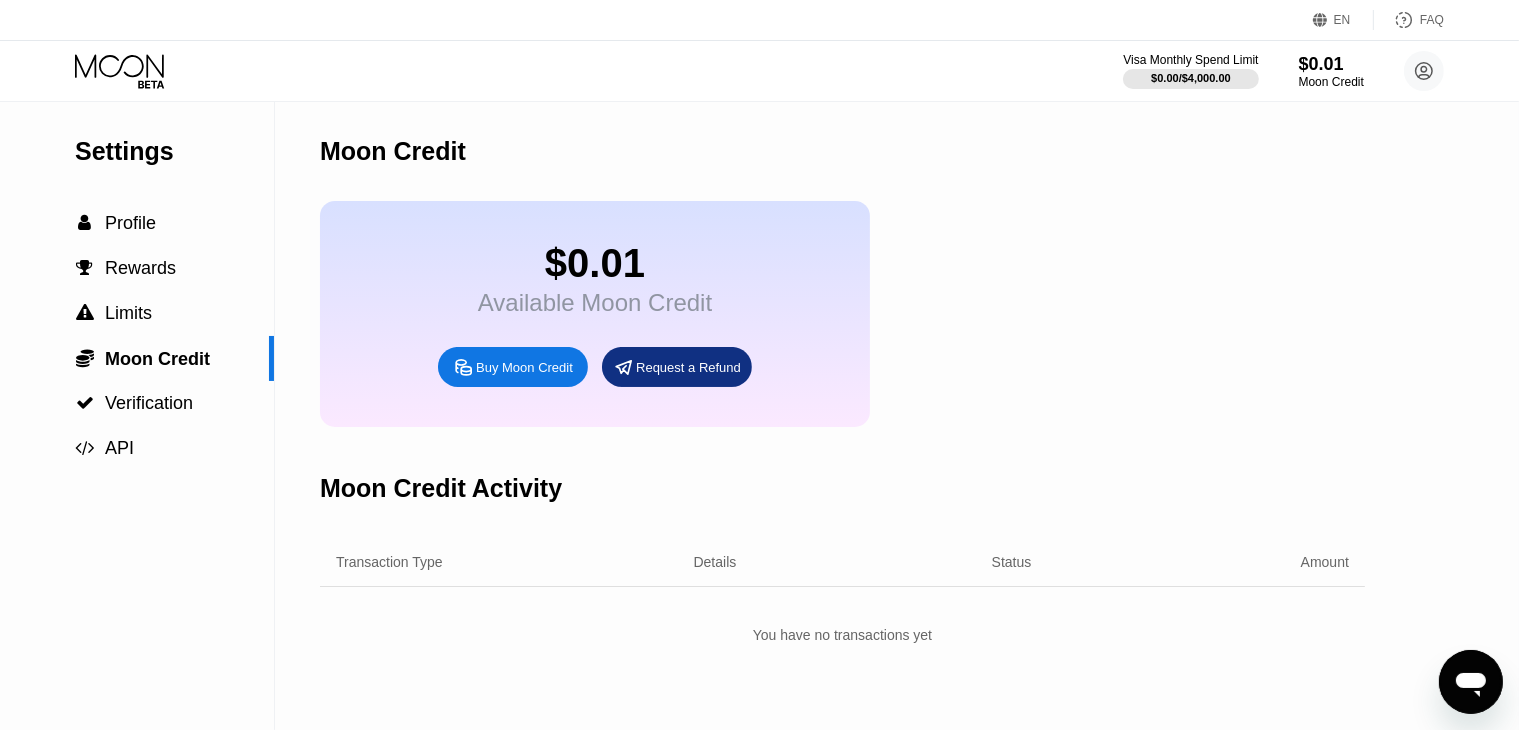 click 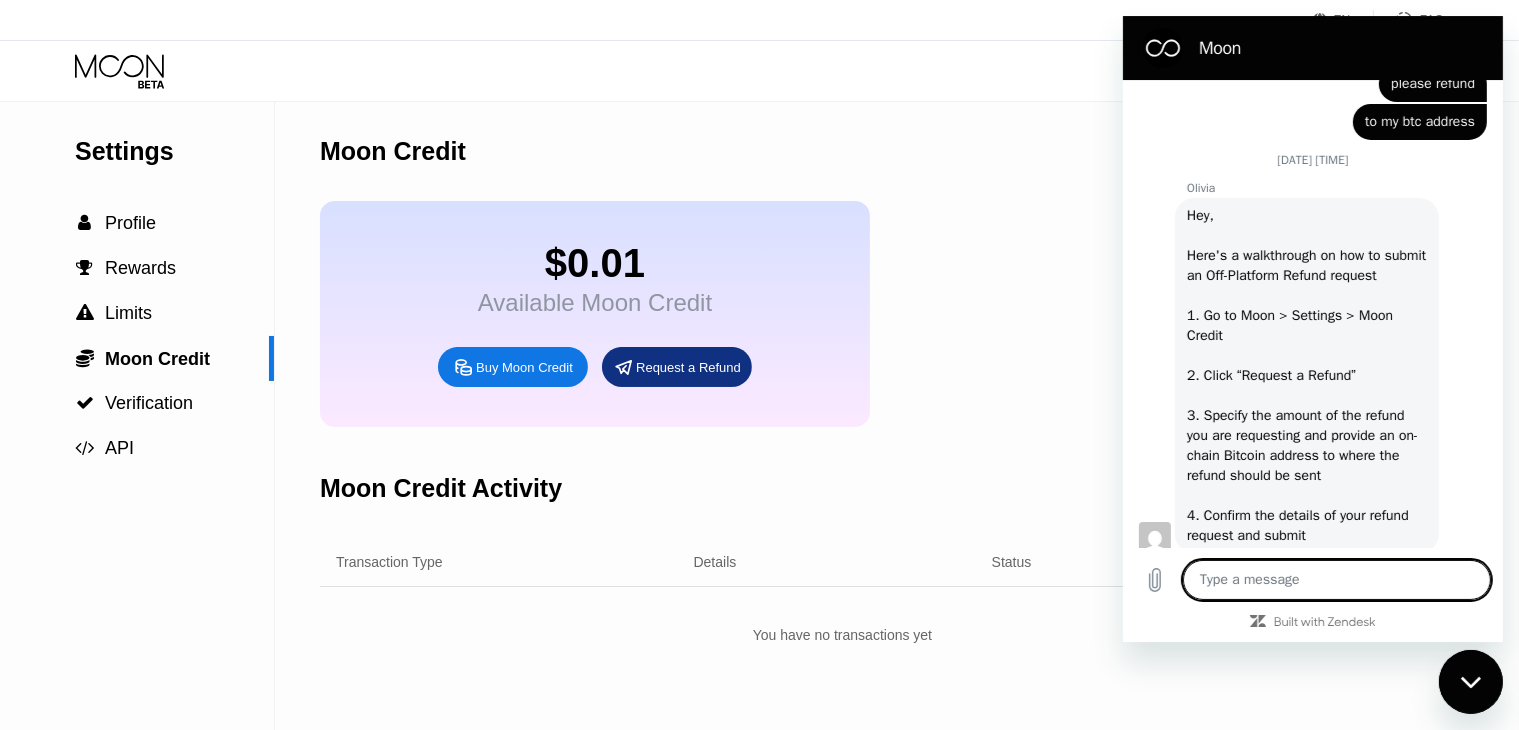 scroll, scrollTop: 488, scrollLeft: 0, axis: vertical 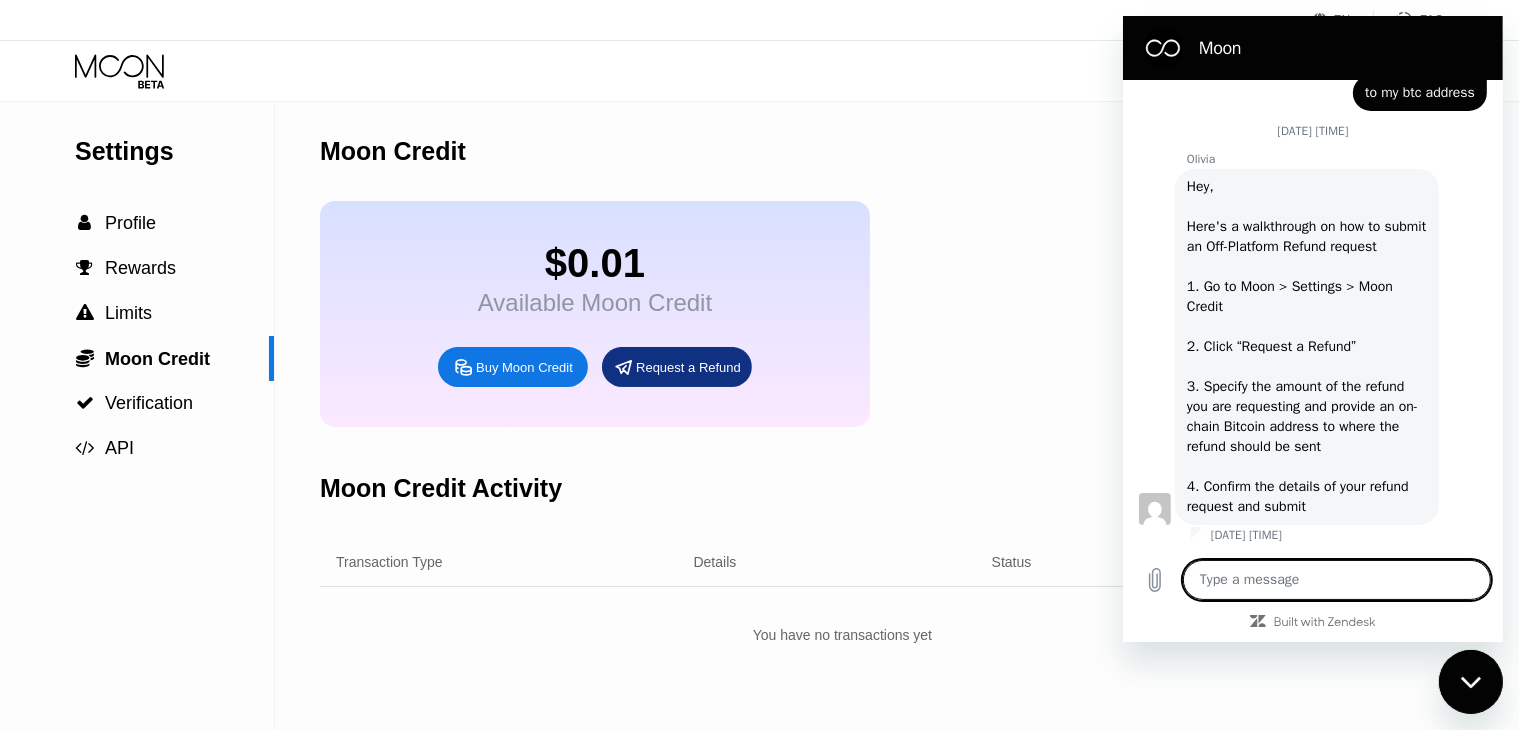 type on "i" 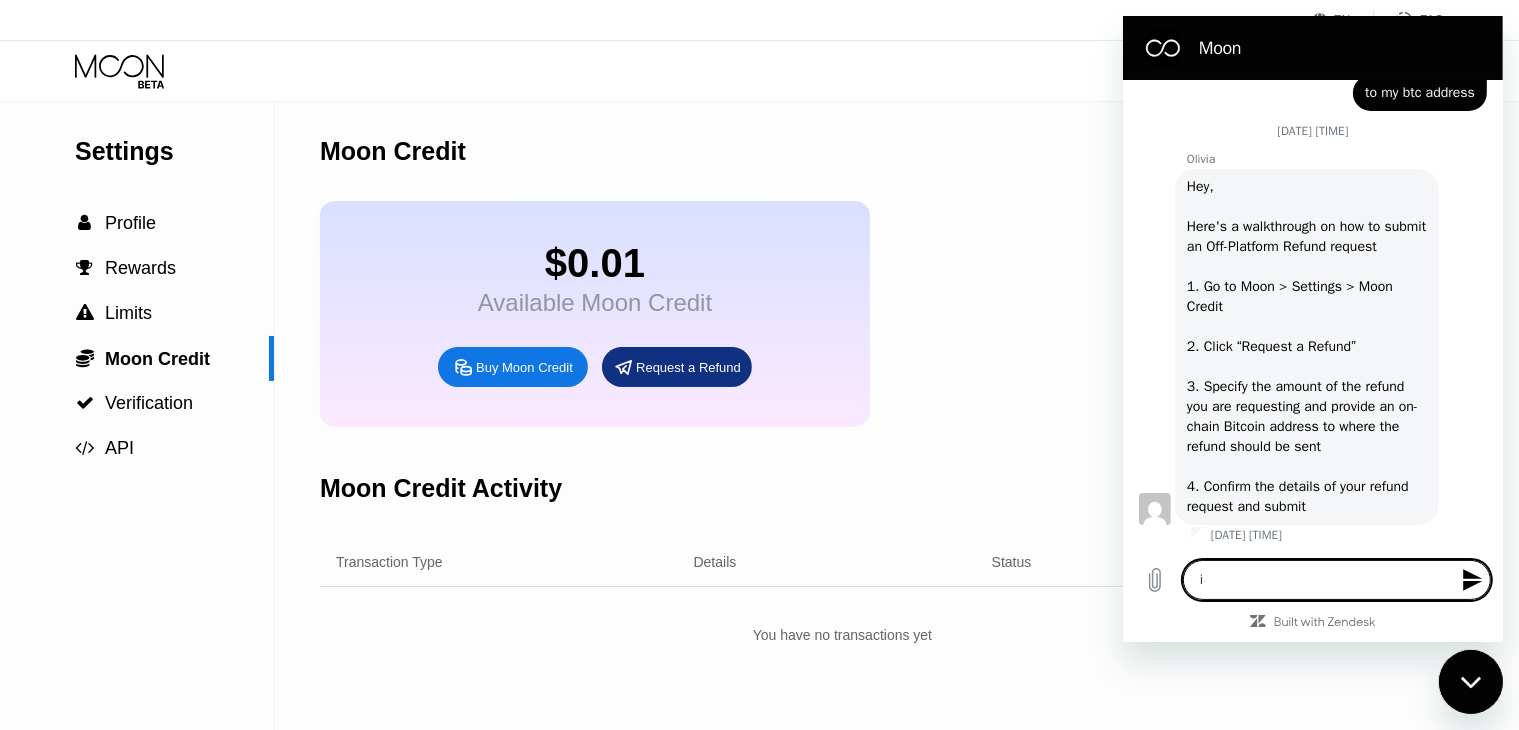 type on "i" 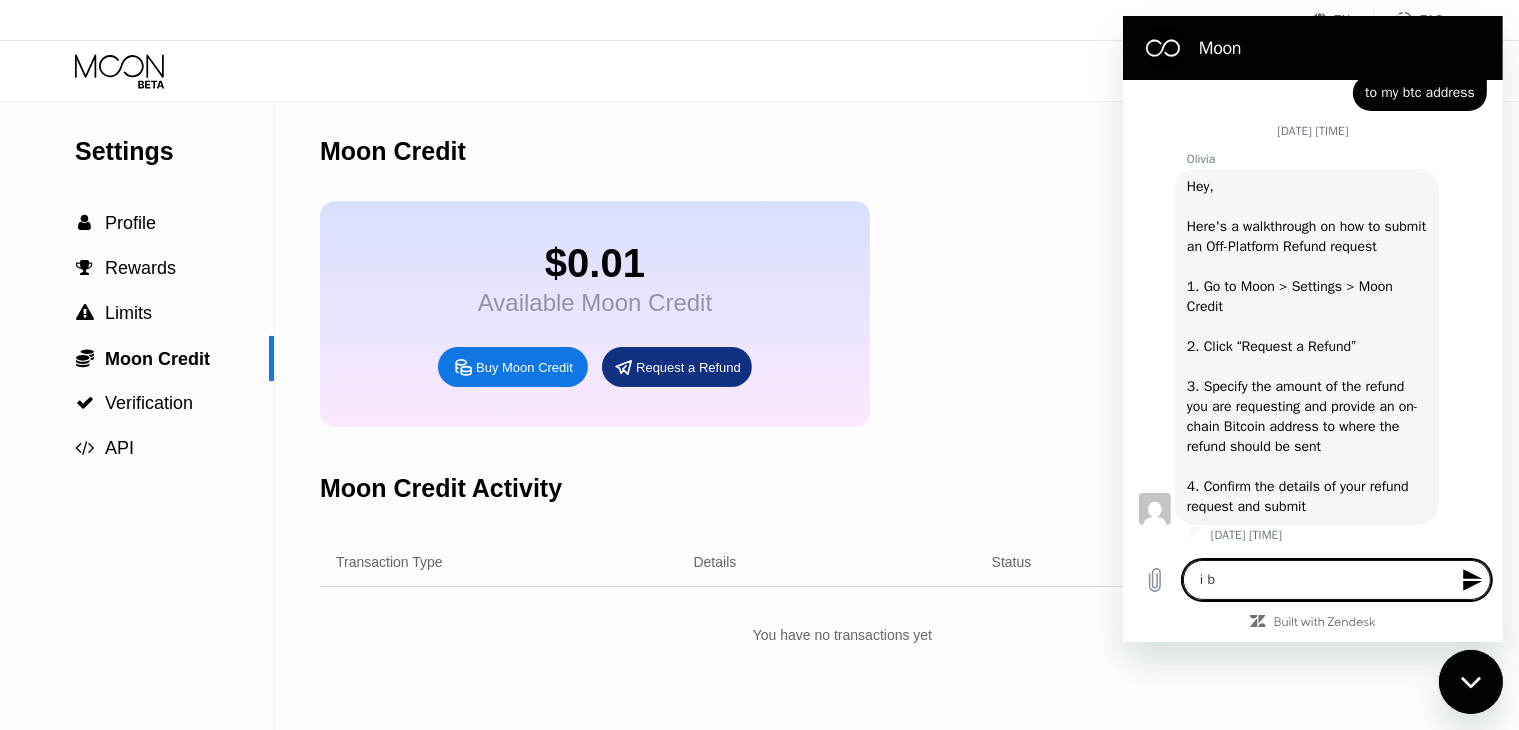 type on "i bo" 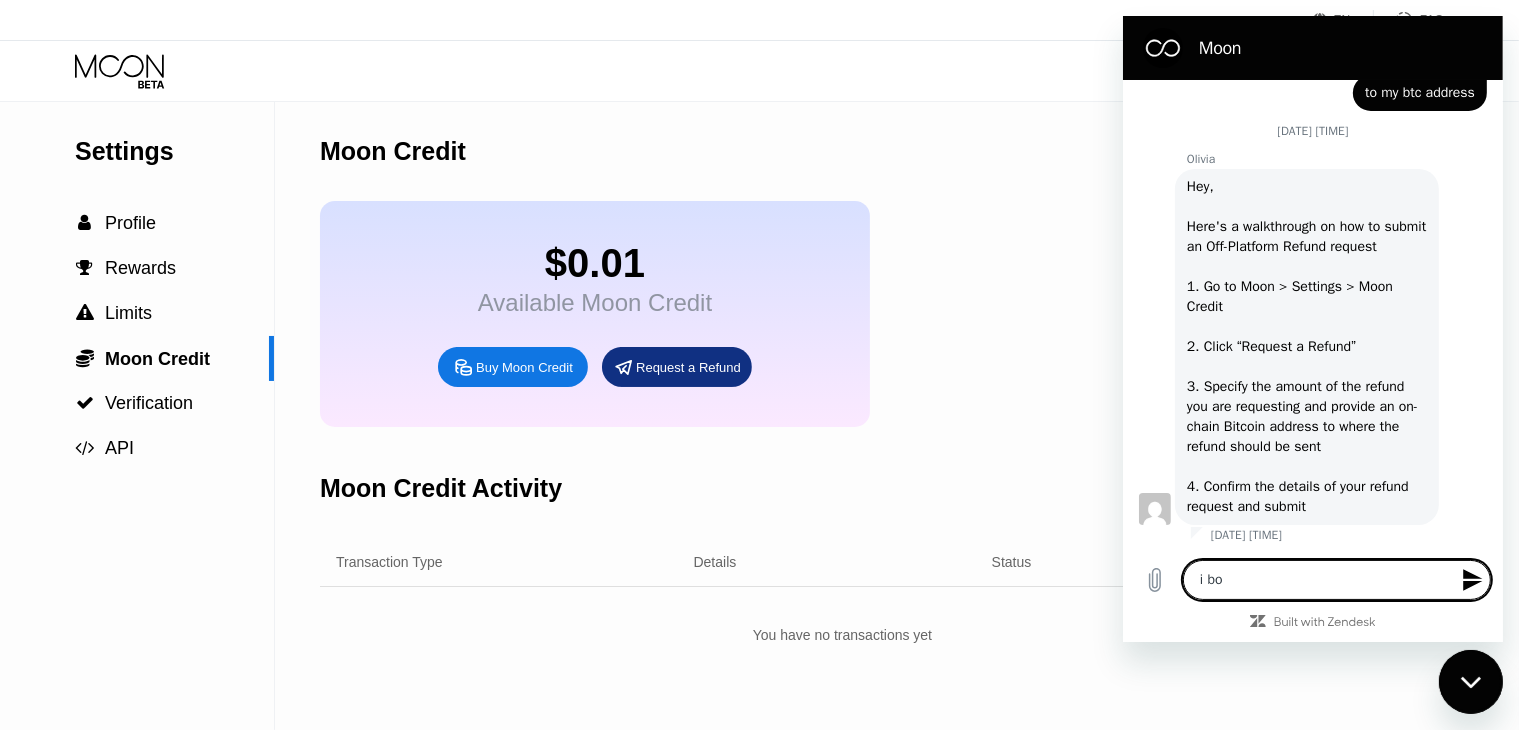 type on "i bou" 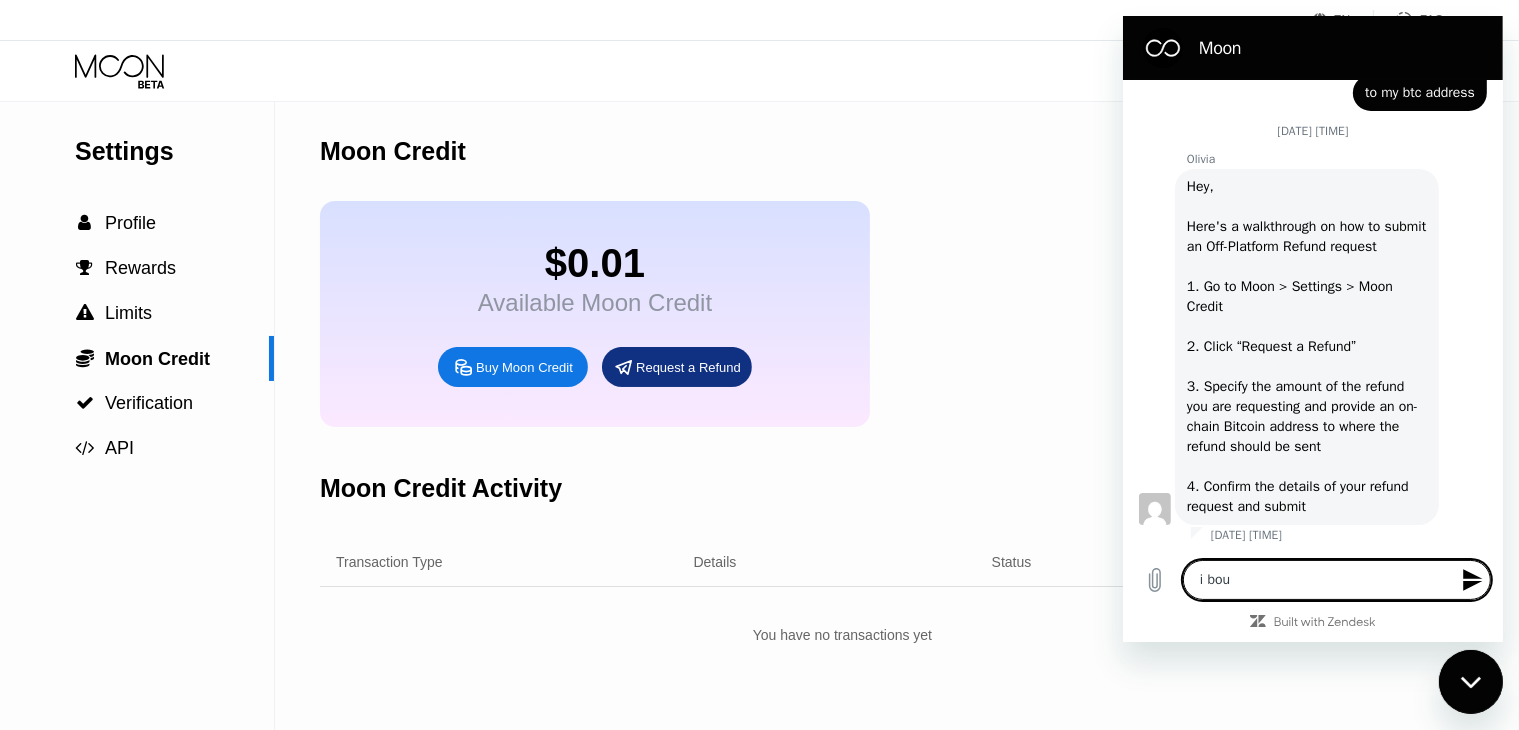 type on "i boug" 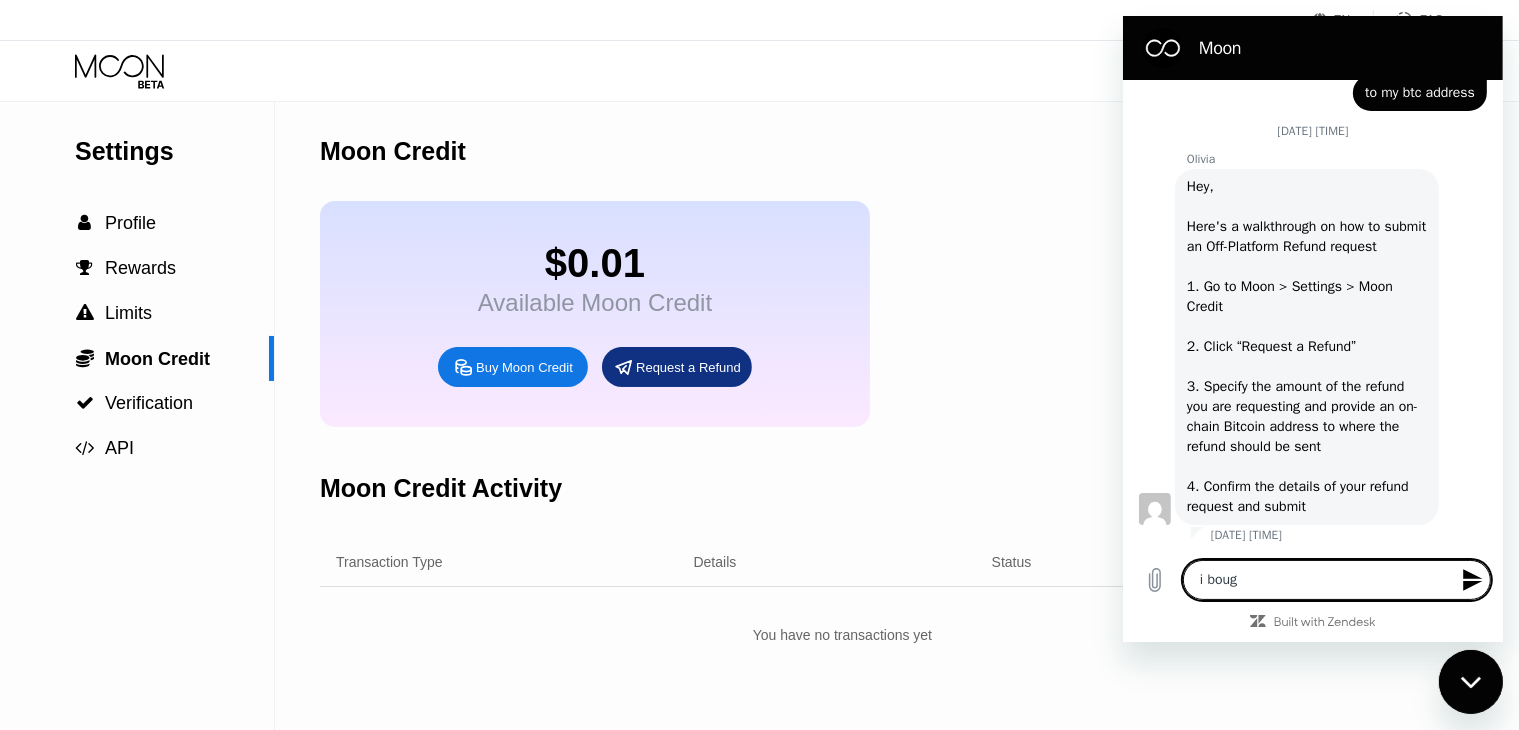 type on "i bough" 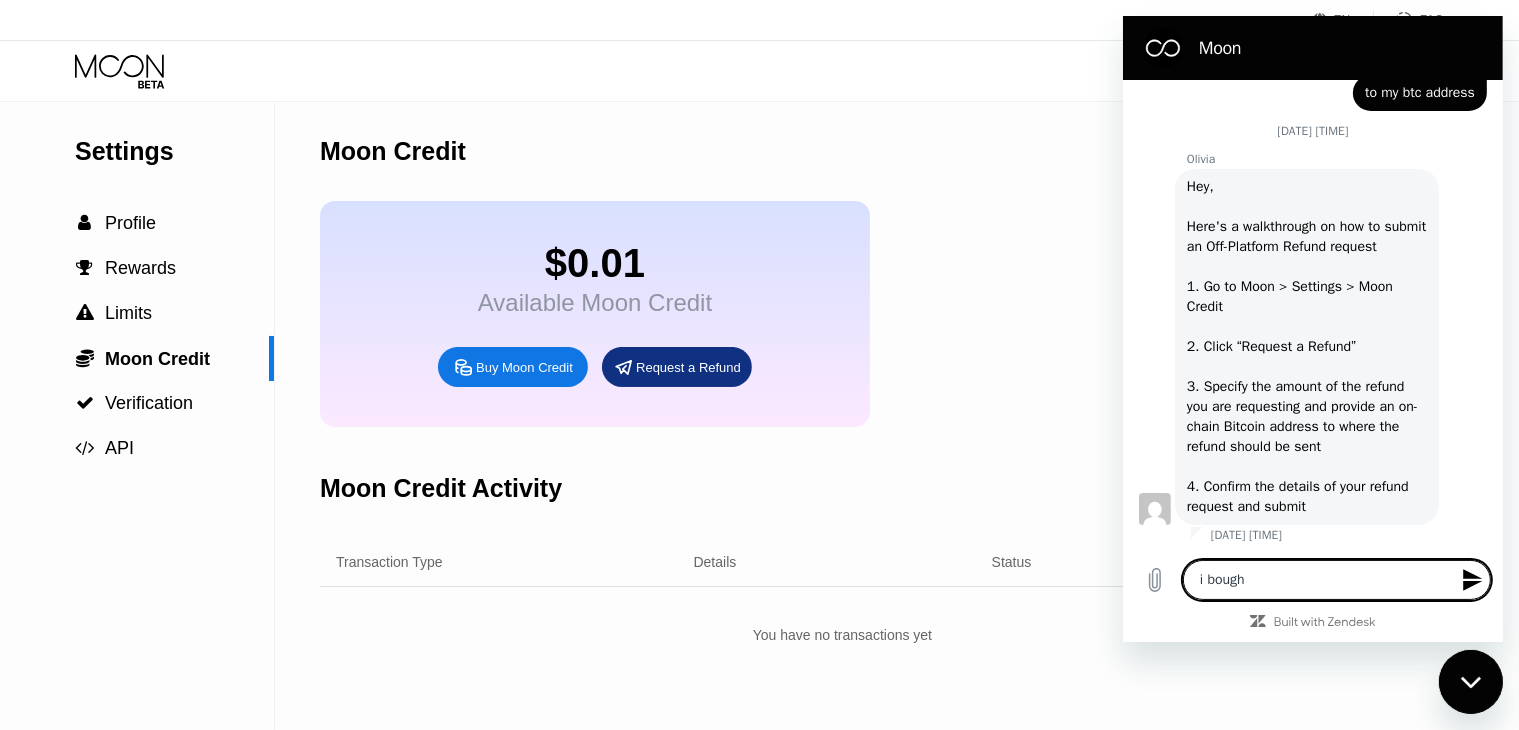 type on "i bought" 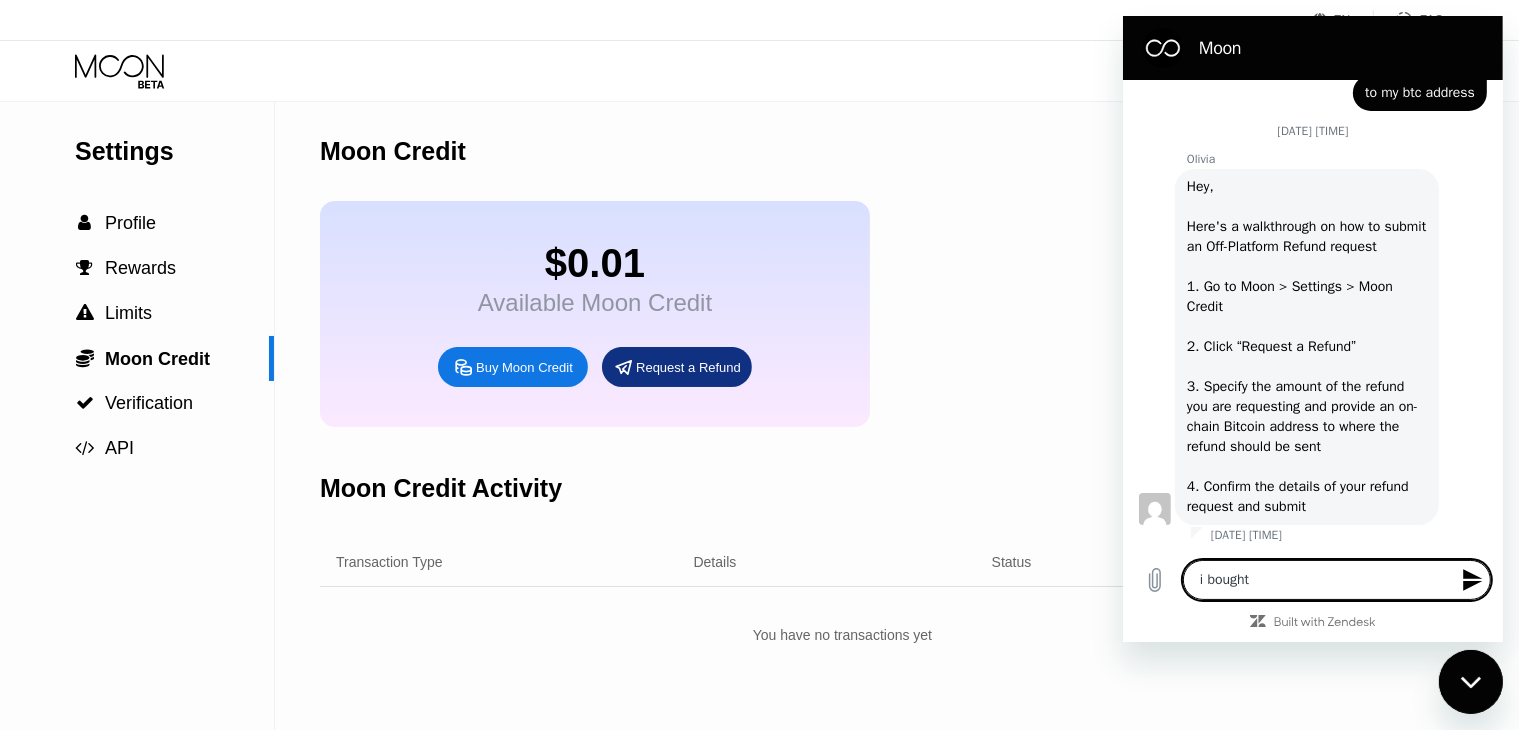 type on "i bought" 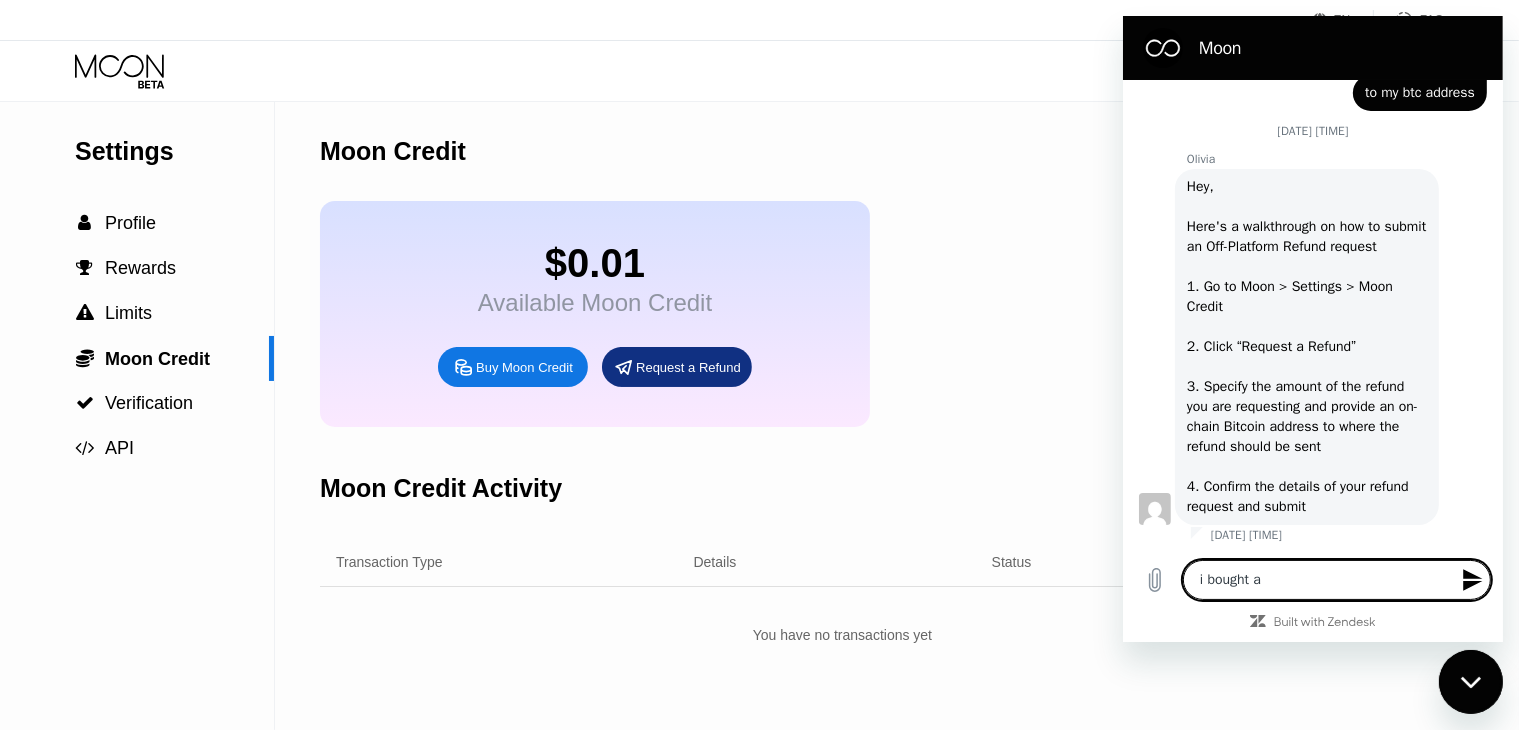 type on "i bought a" 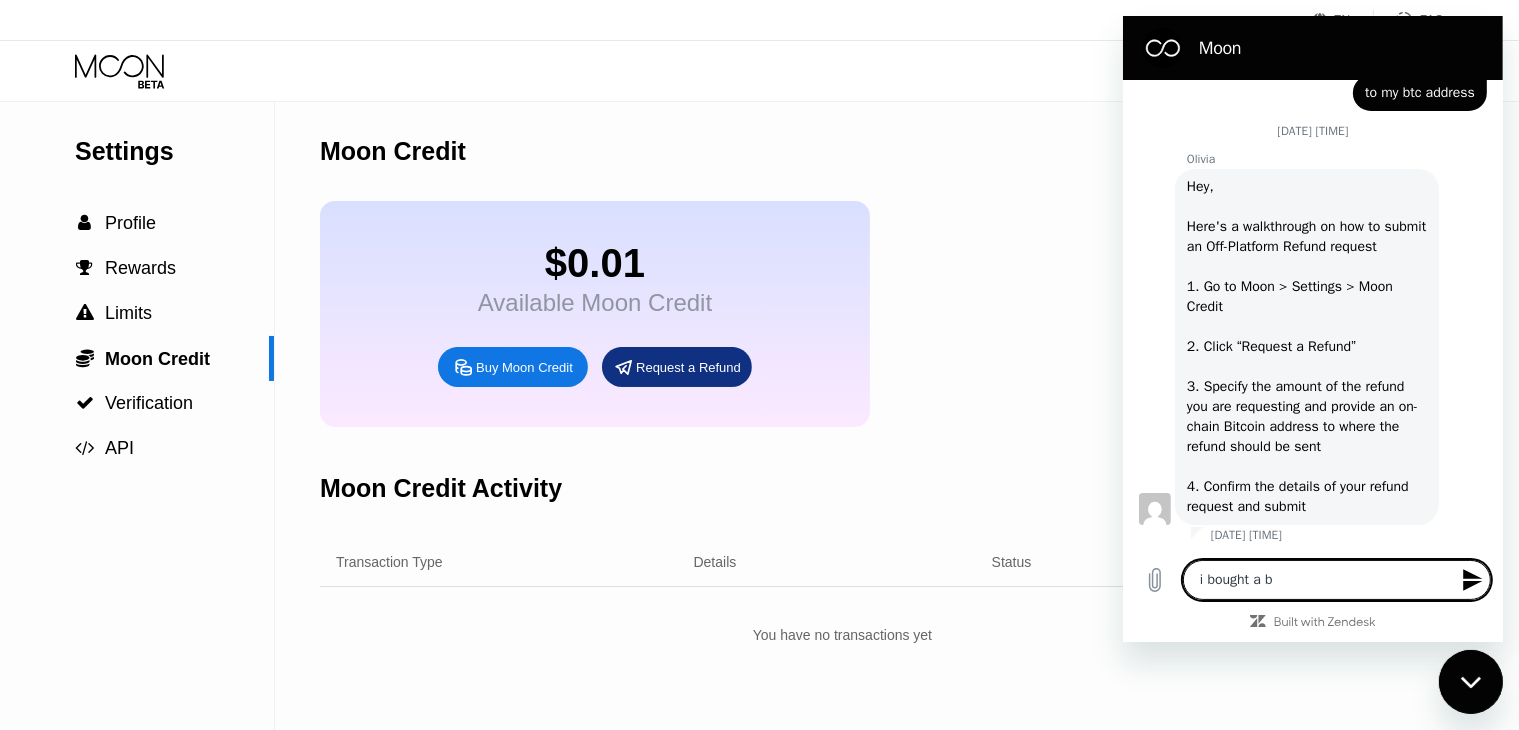 type on "i bought a bc" 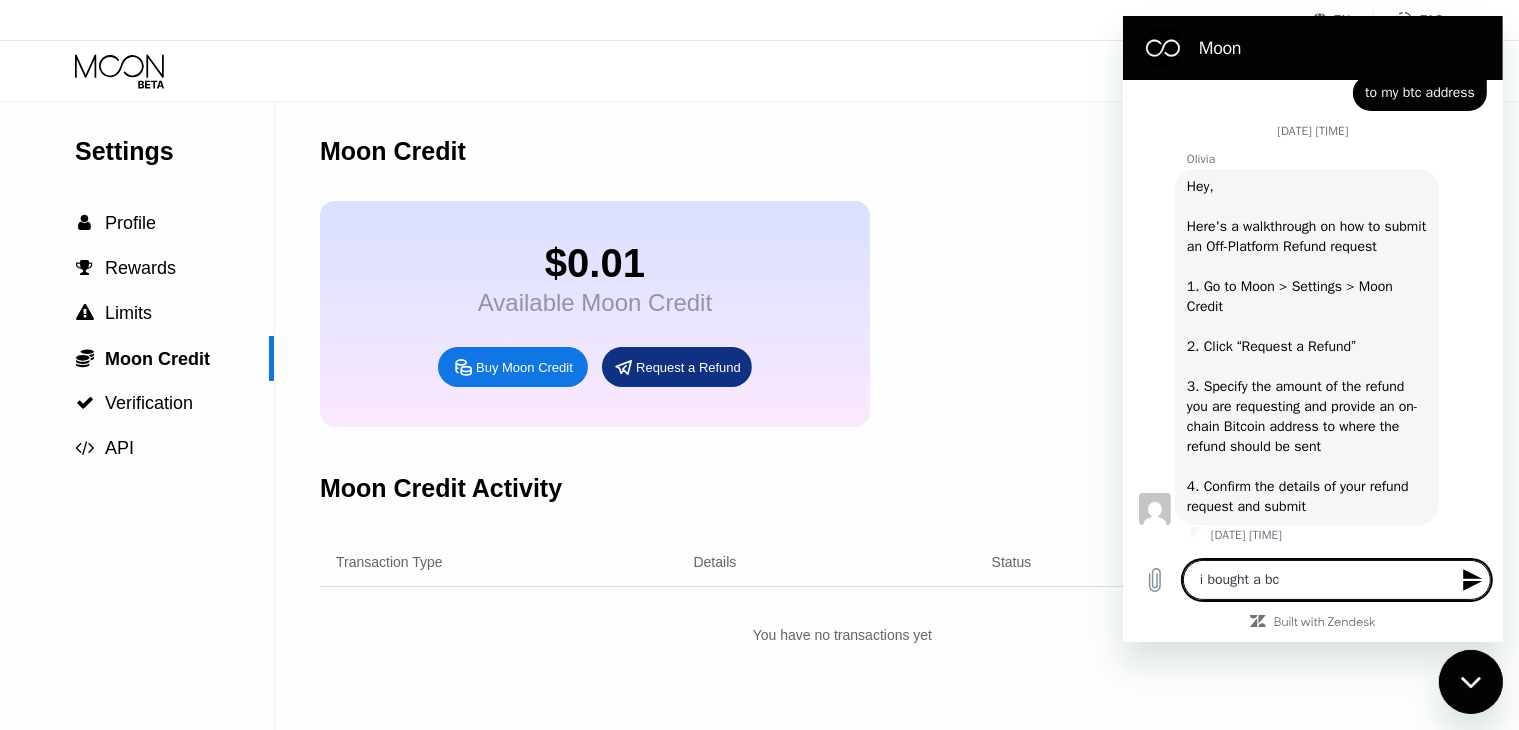 type on "i bought a bcc" 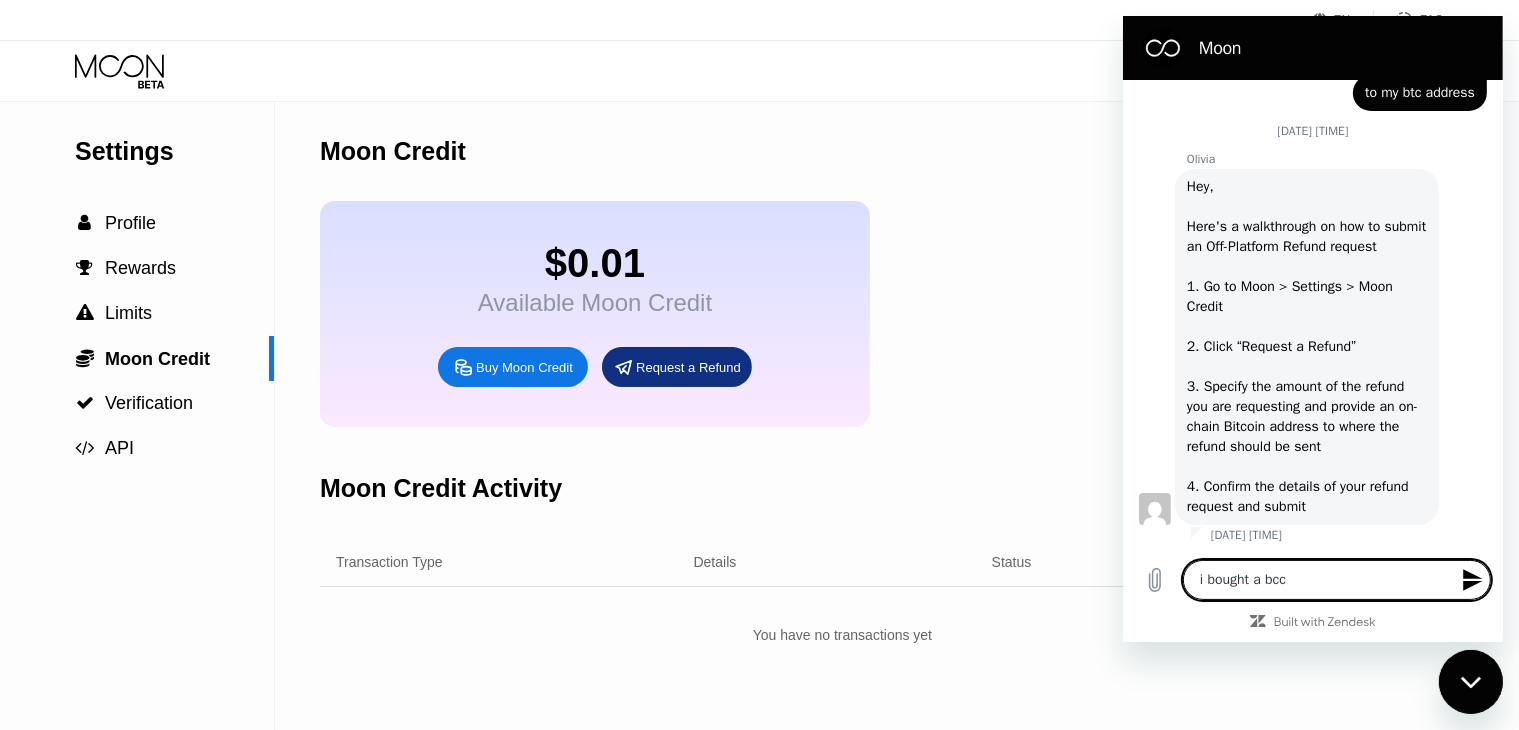 type on "i bought a bc" 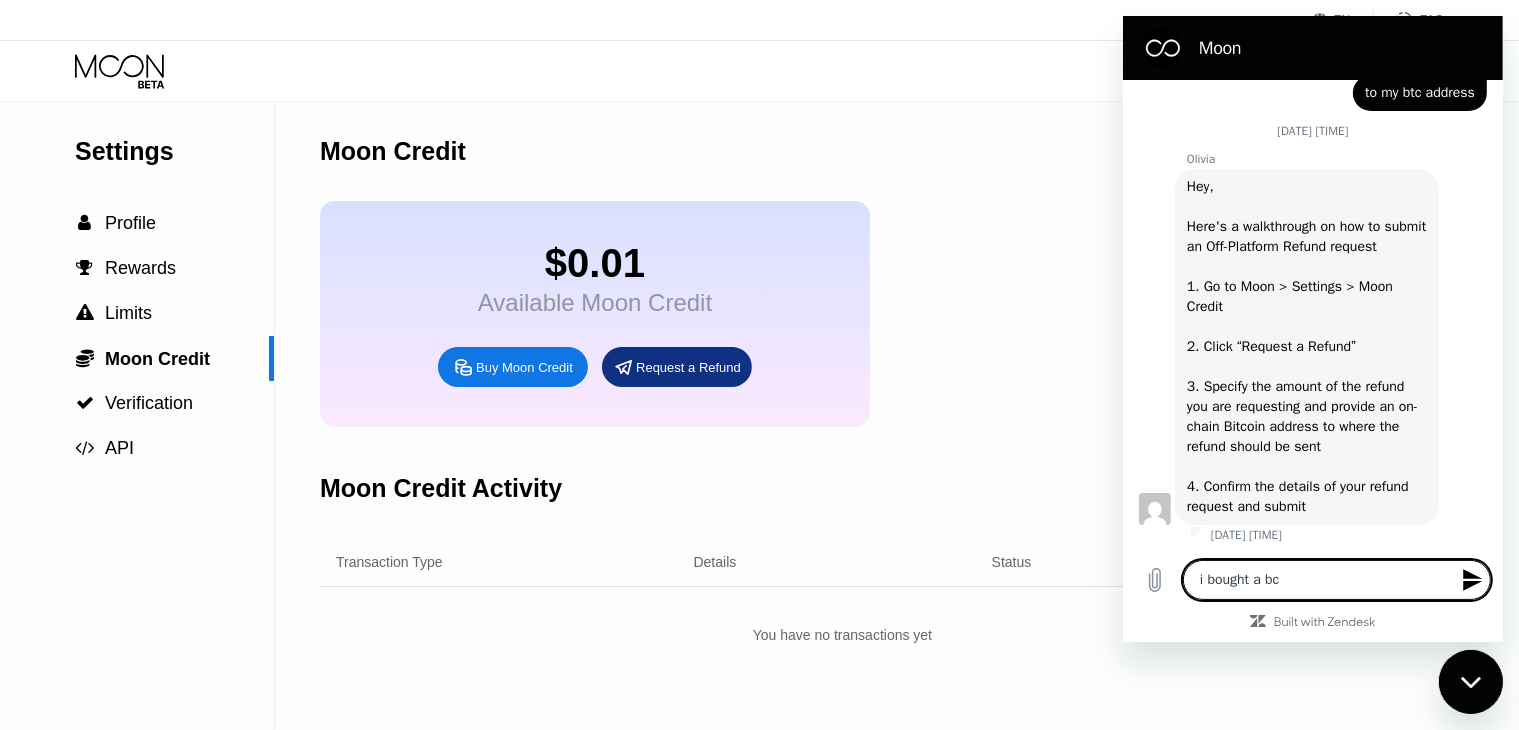 type on "i bought a b" 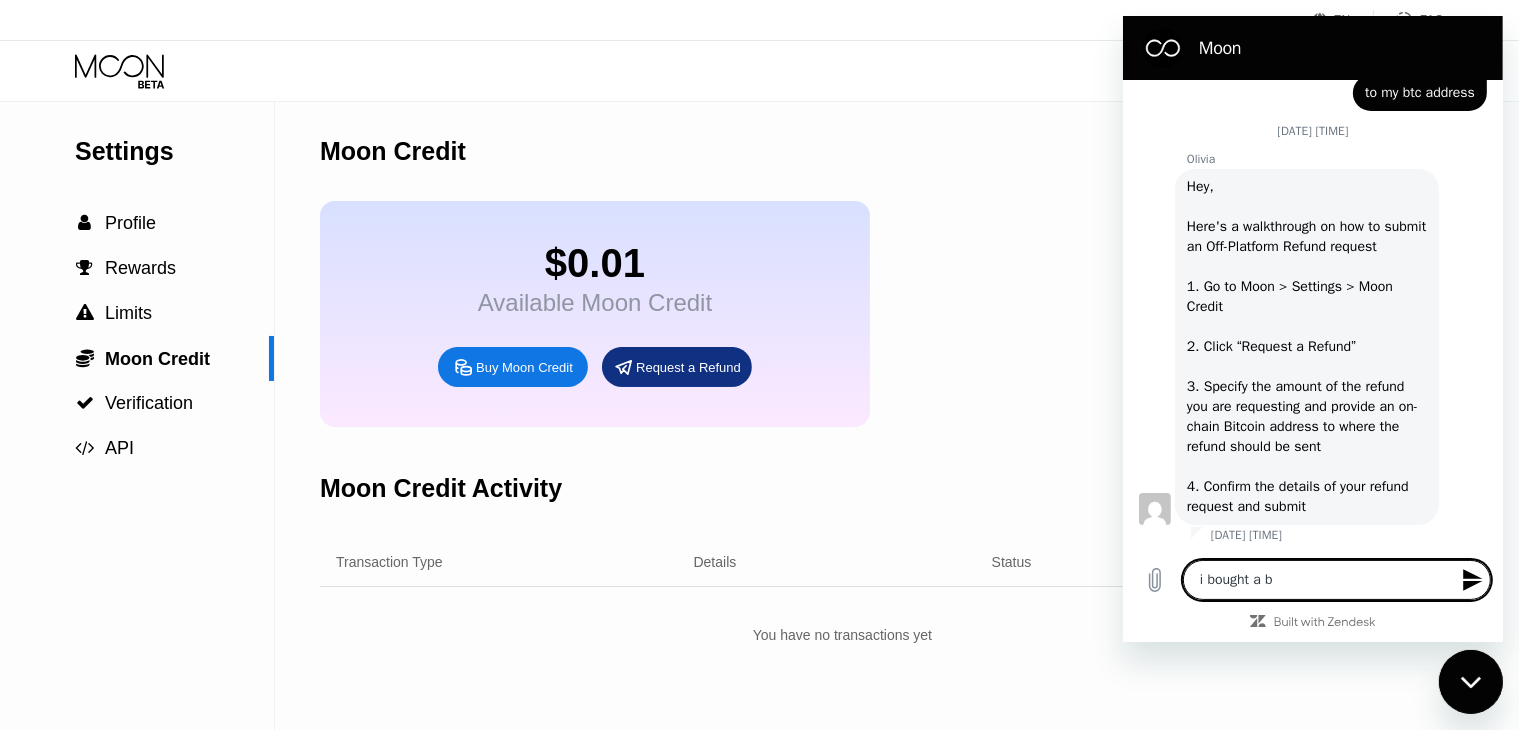 type on "i bought a" 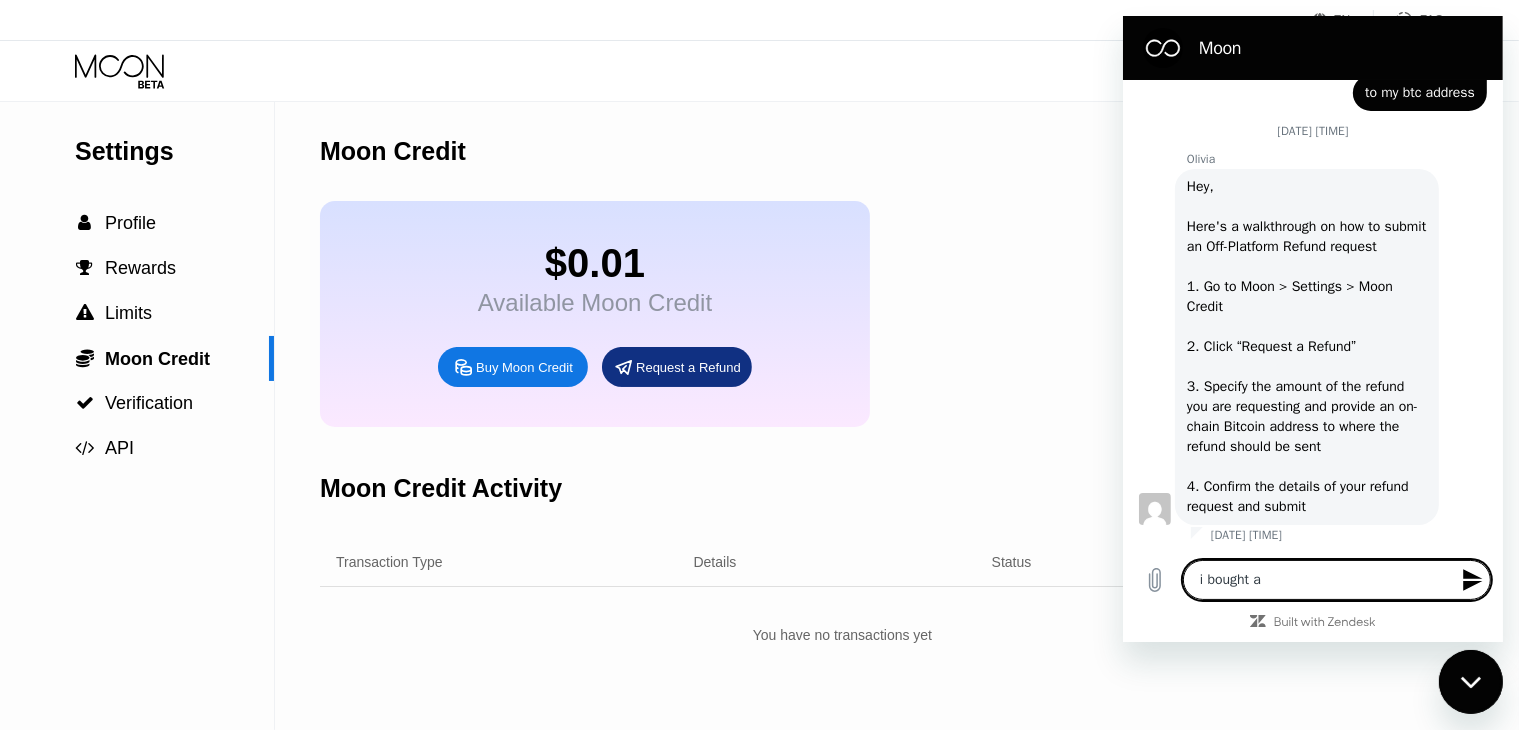type on "i bought a v" 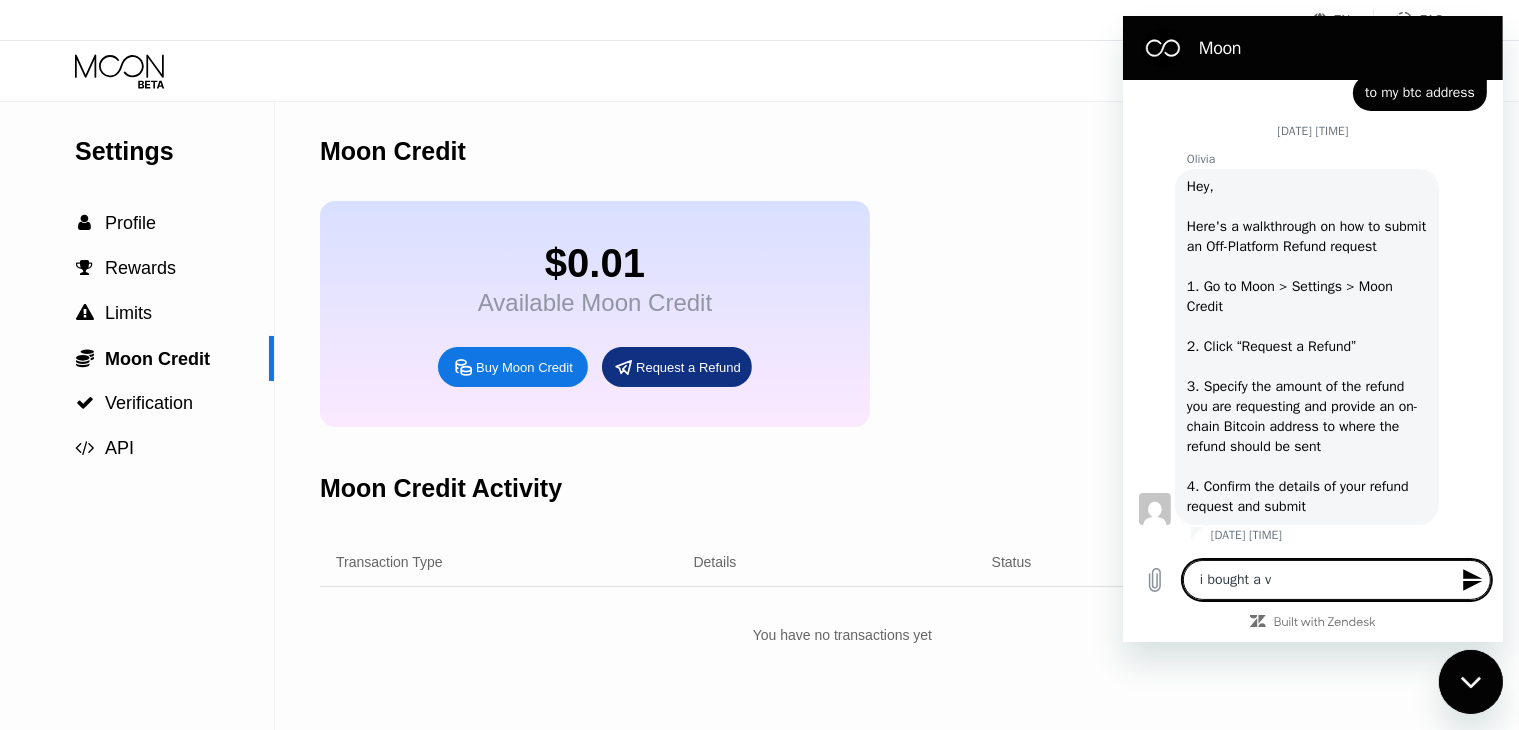 type on "i bought a vc" 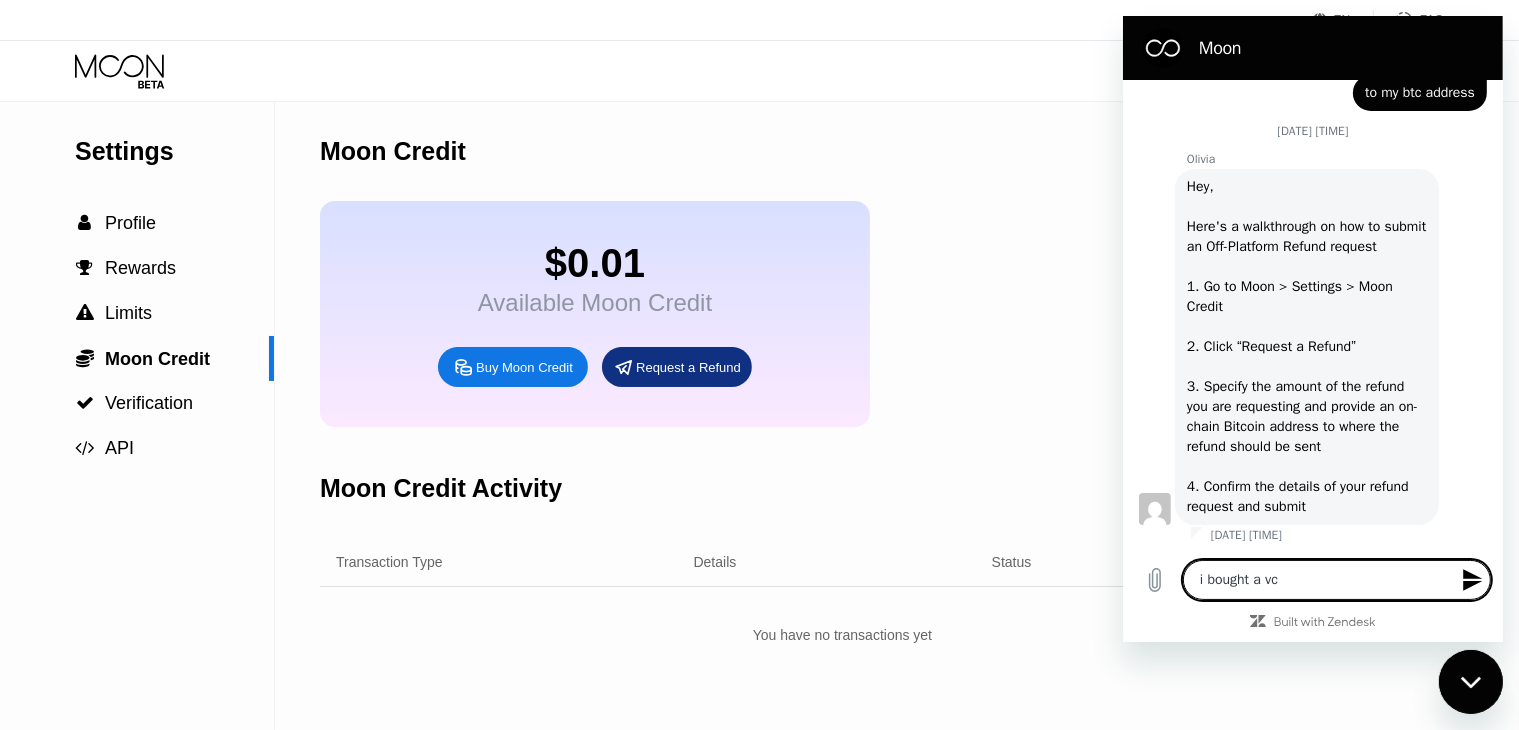 type on "i bought a vcc" 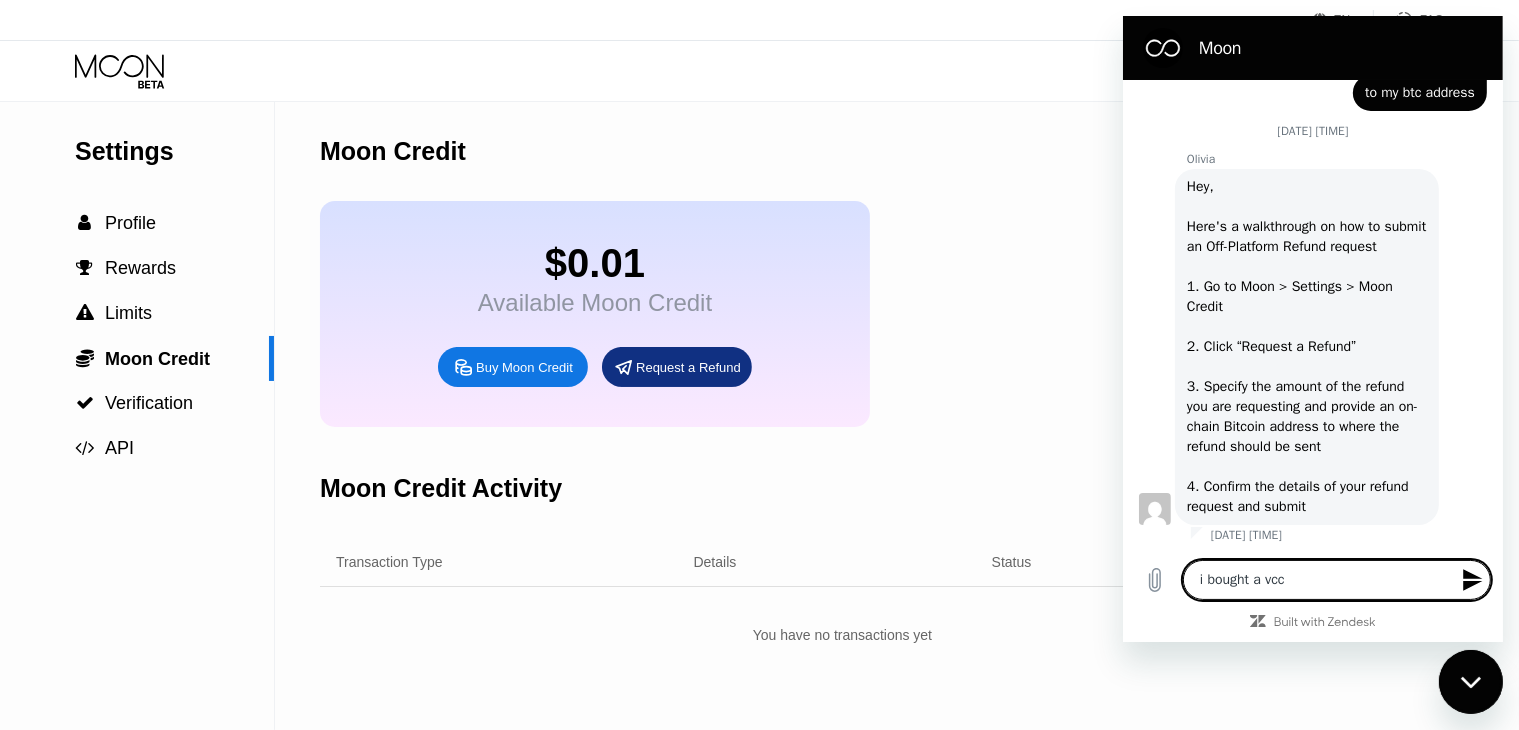 type on "i bought a vcc" 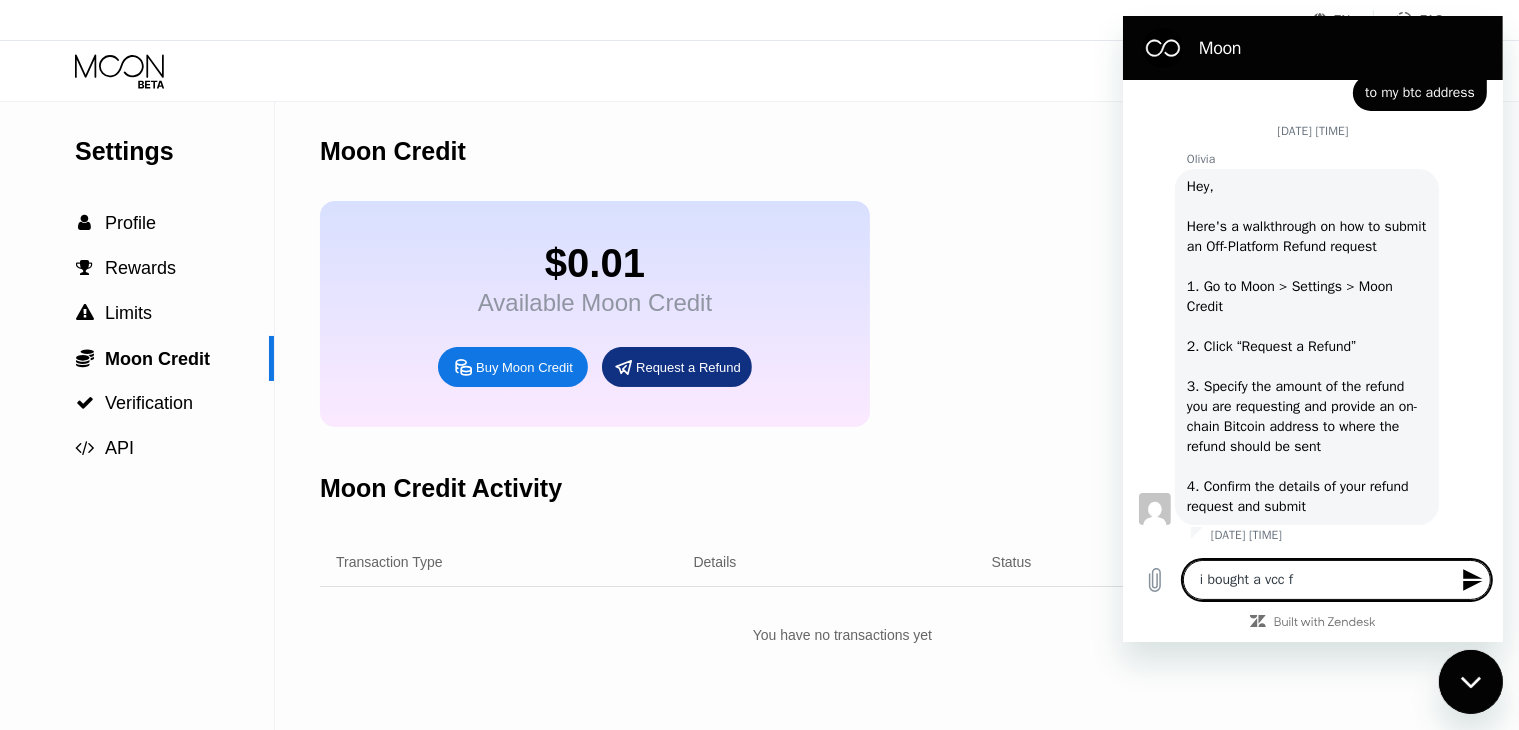 type on "i bought a vcc fo" 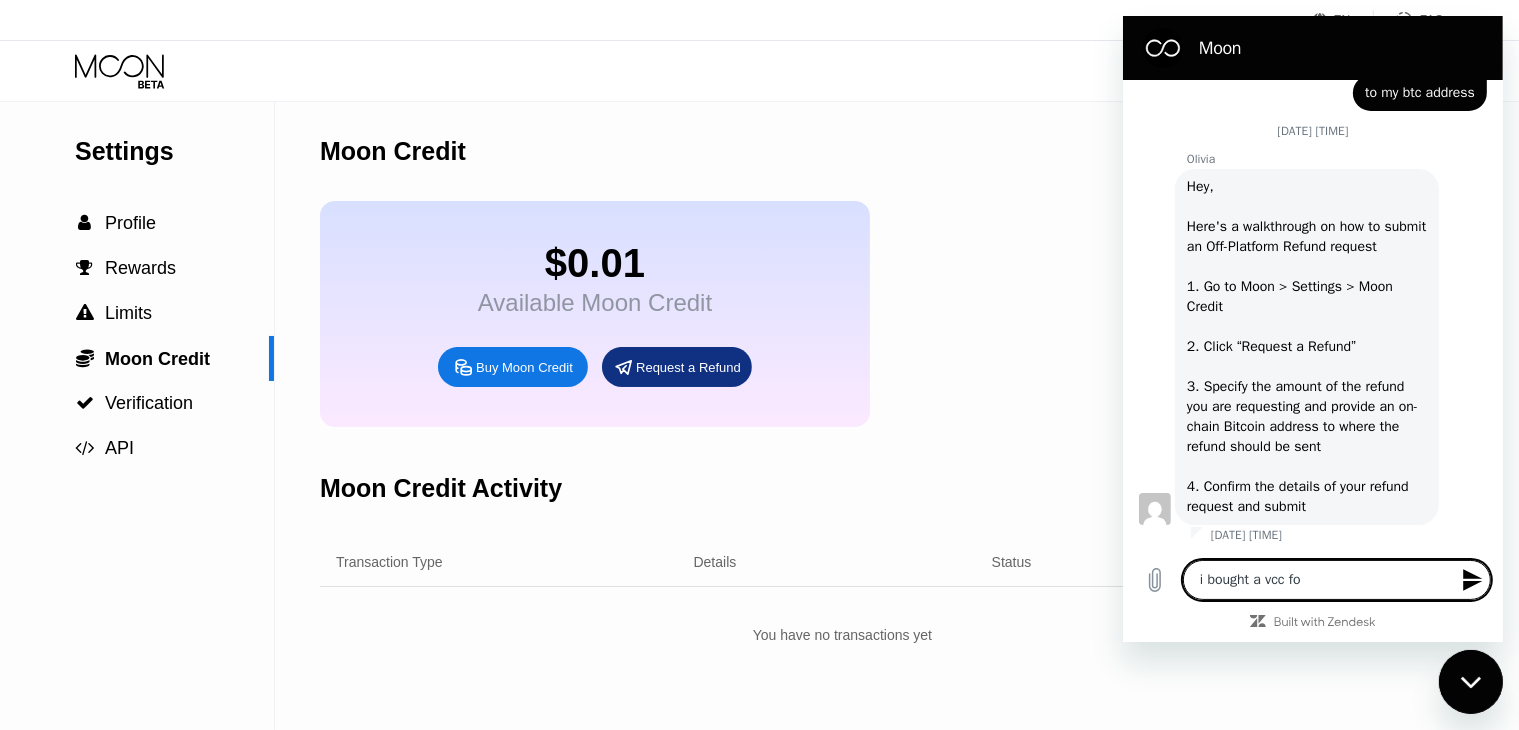 type on "i bought a vcc for" 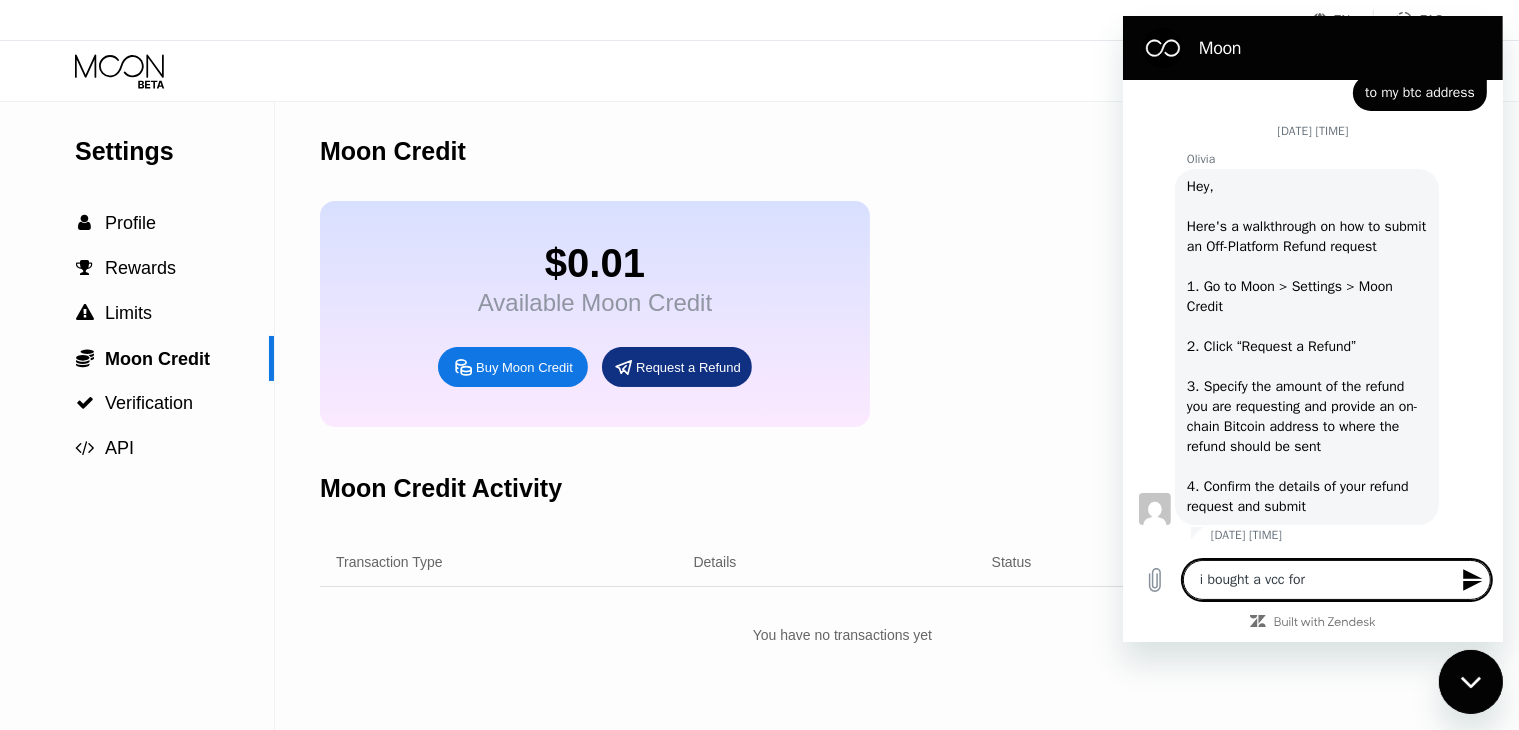 type on "i bought a vcc for" 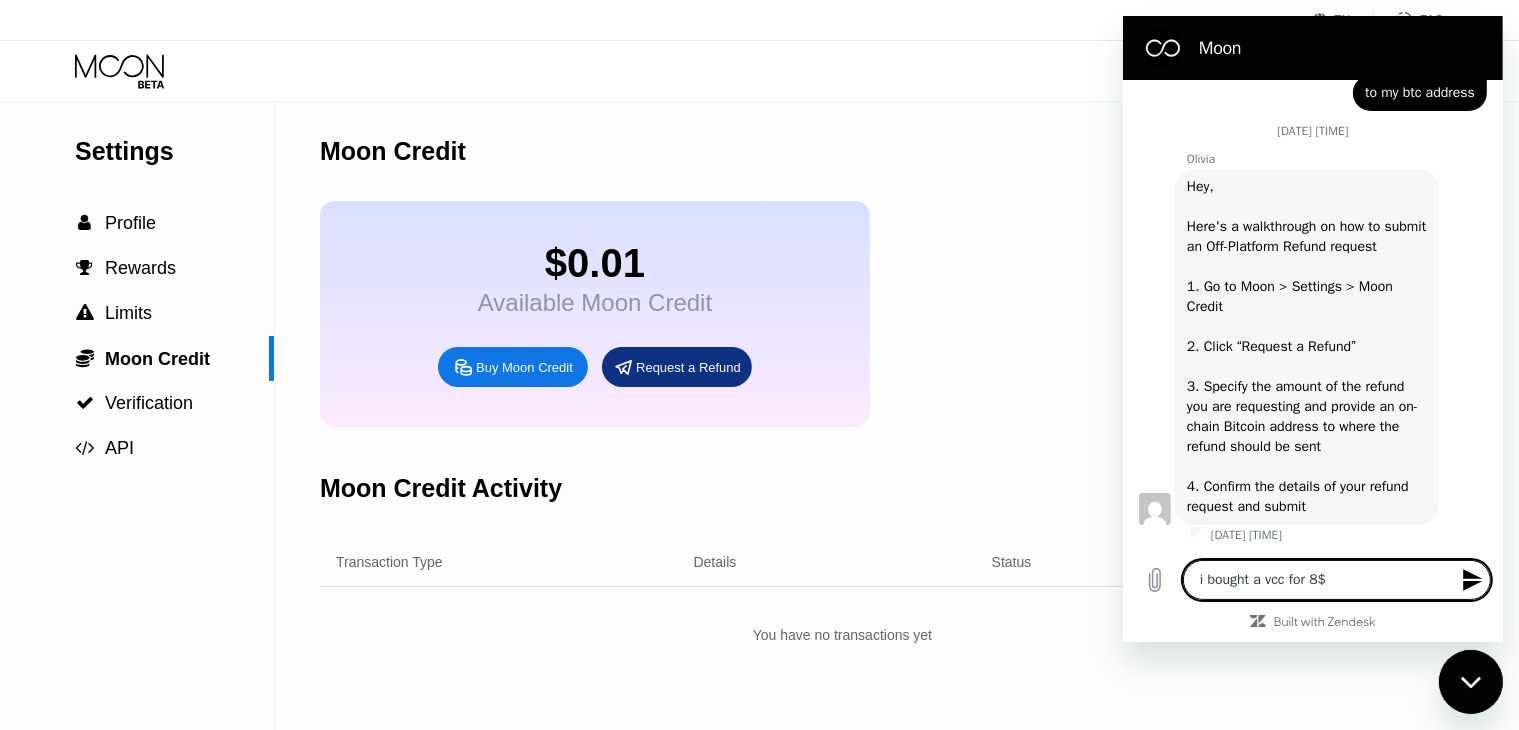 type on "i bought a vcc for 8%" 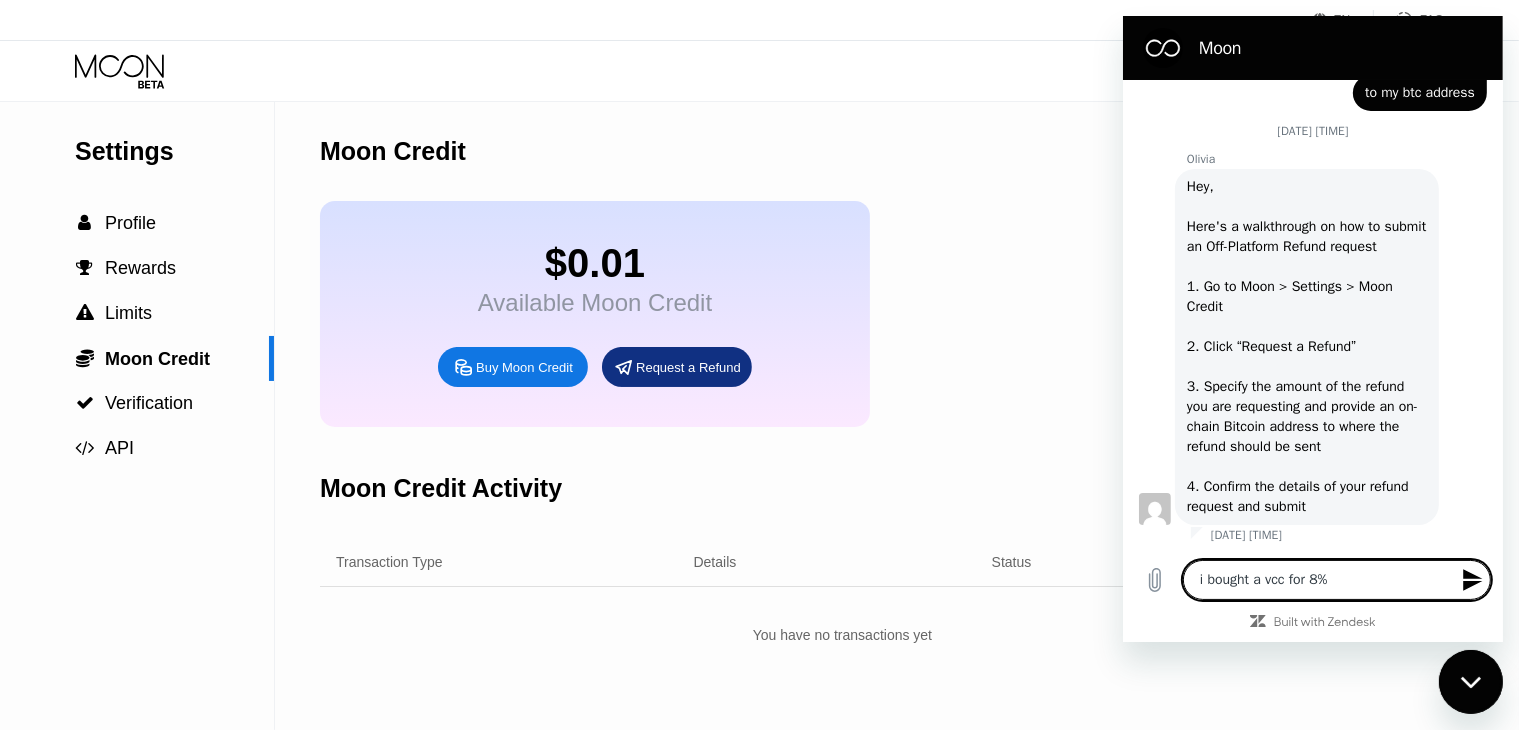 type on "i bought a vcc for 8$" 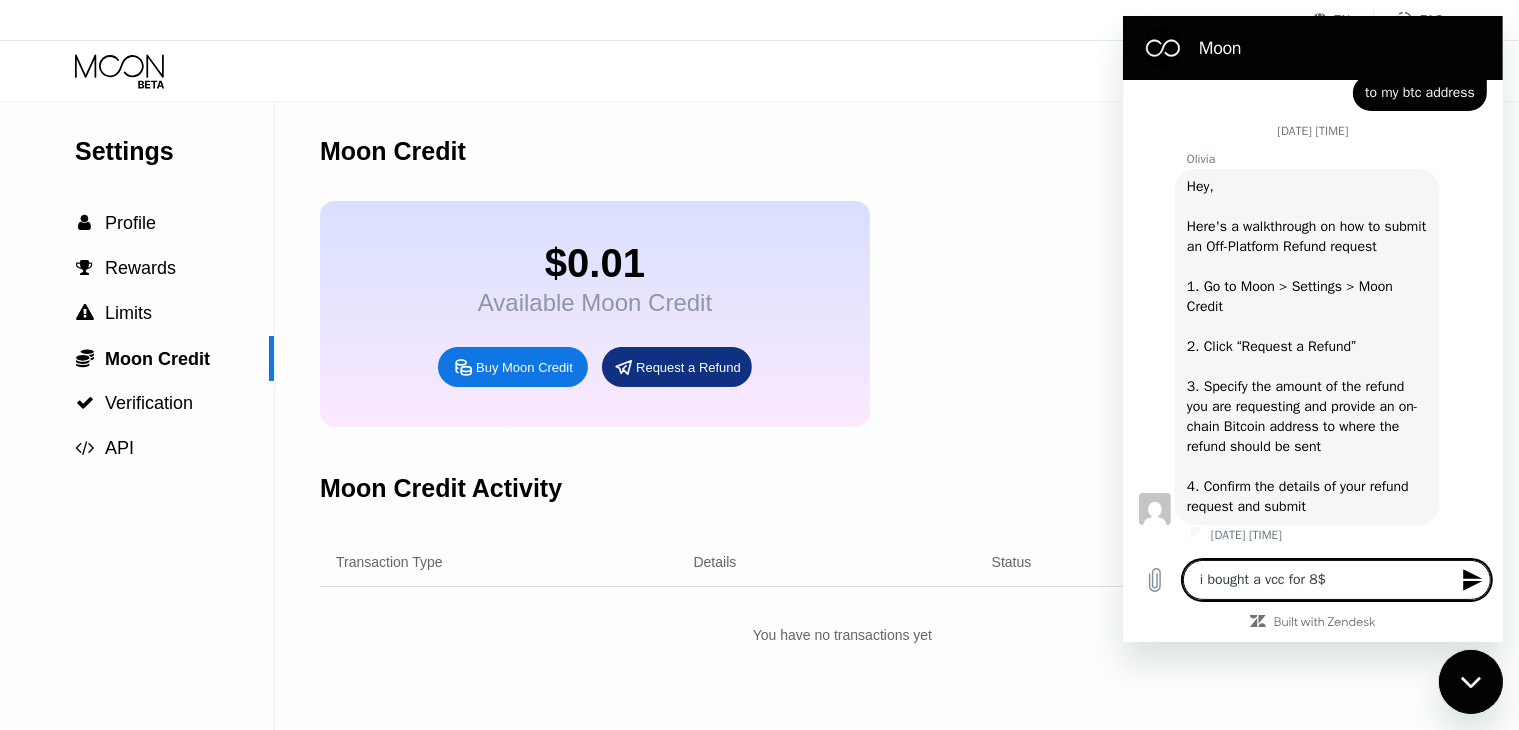 type on "i bought a vcc for 8$" 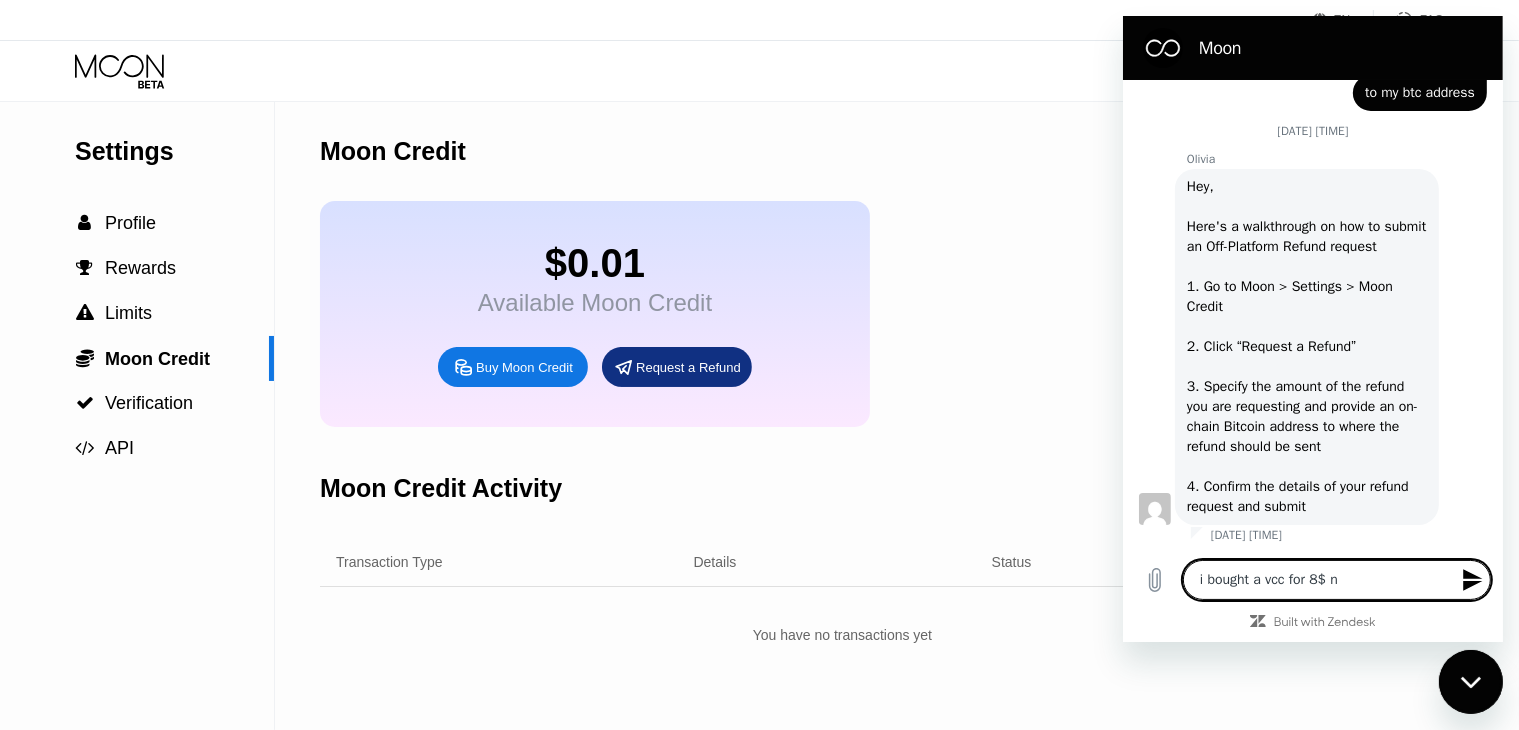 type on "i bought a vcc for 8$ no" 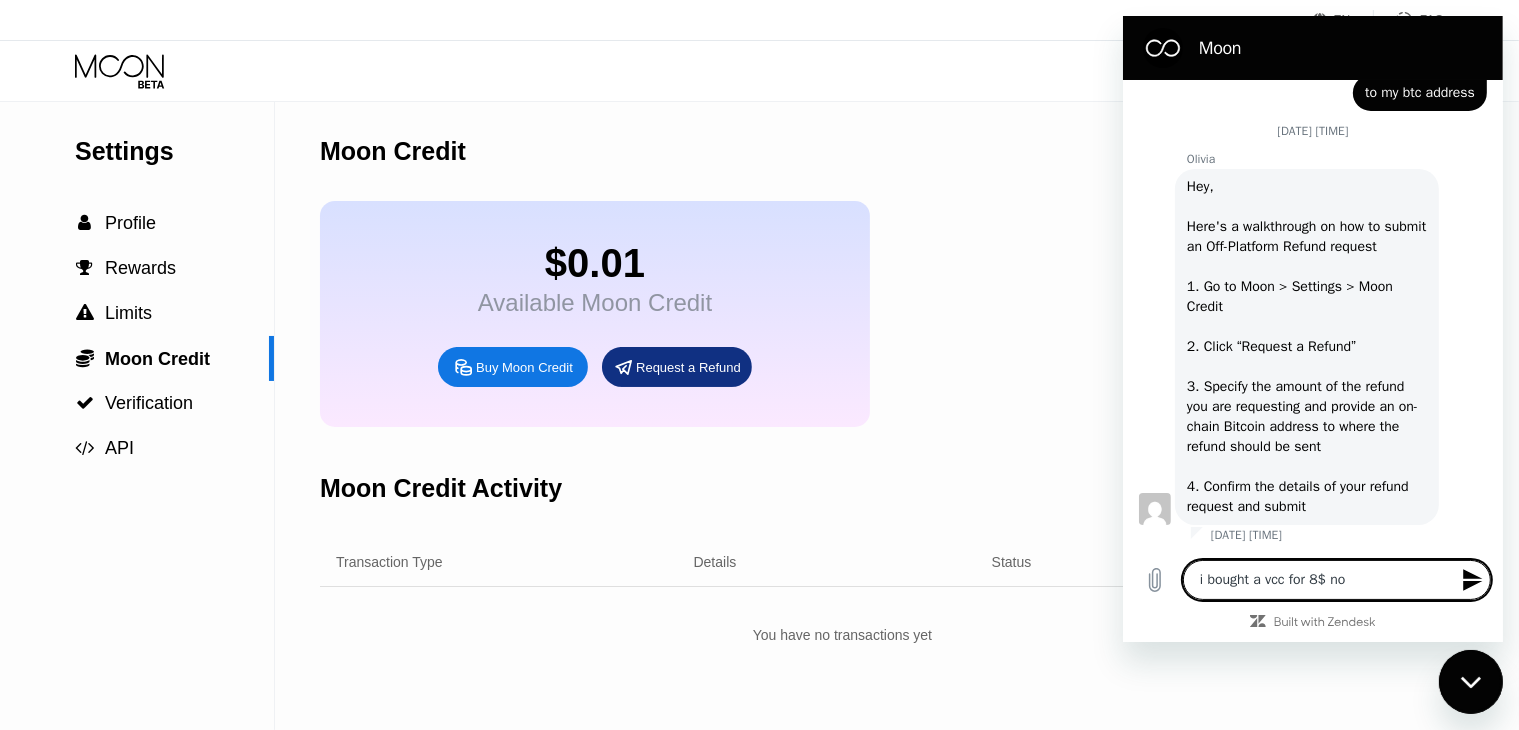 type on "i bought a vcc for 8$ not" 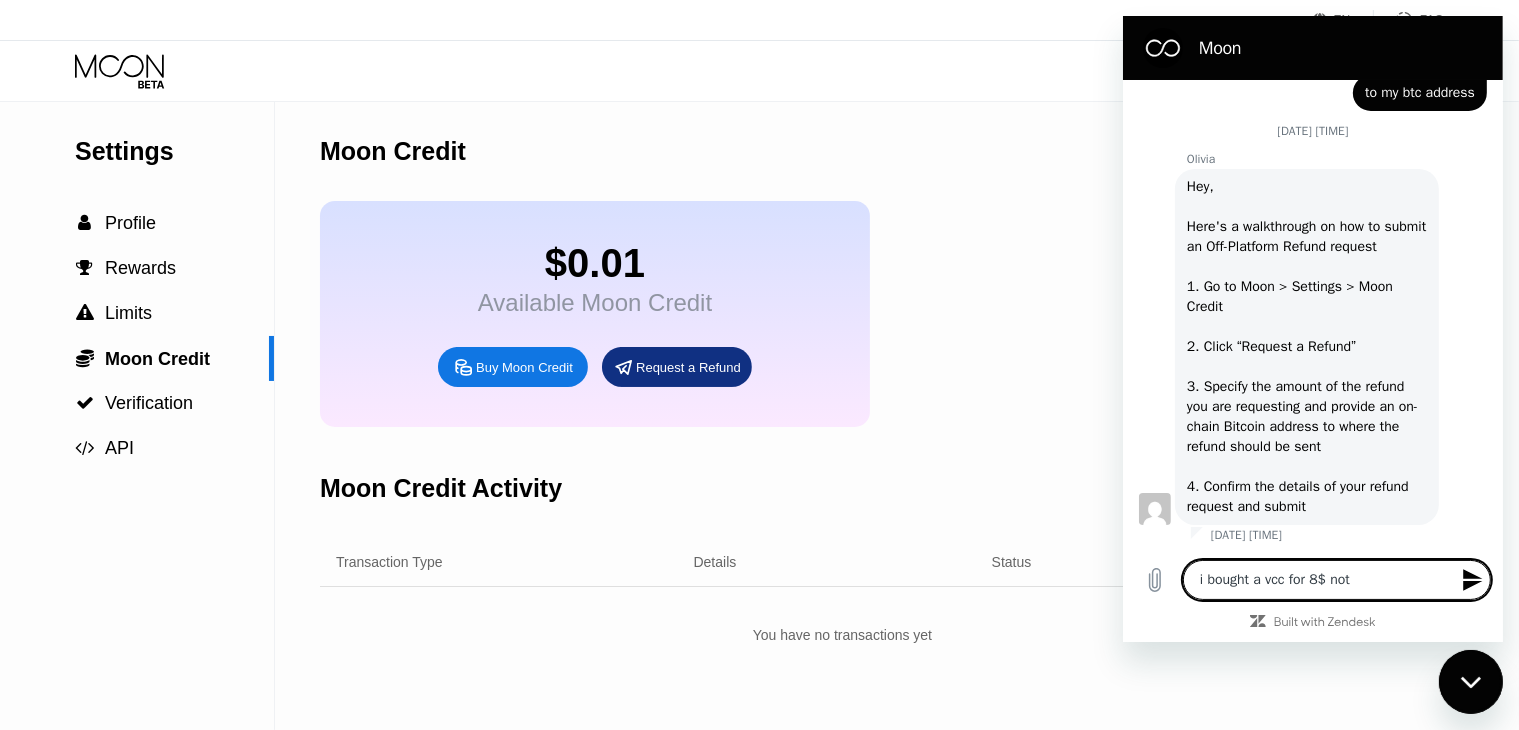 type on "i bought a vcc for 8$ not" 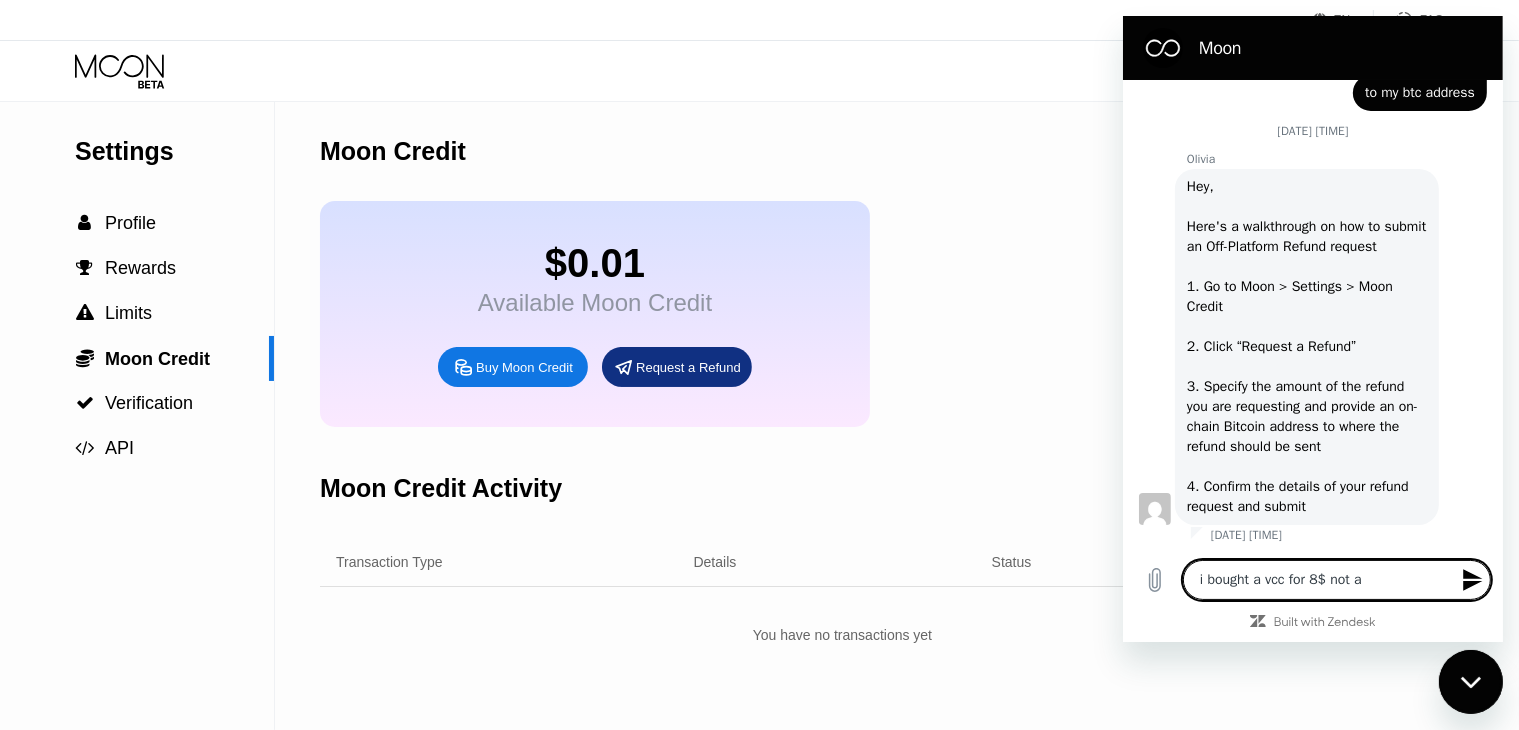 type on "i bought a vcc for 8$ not ab" 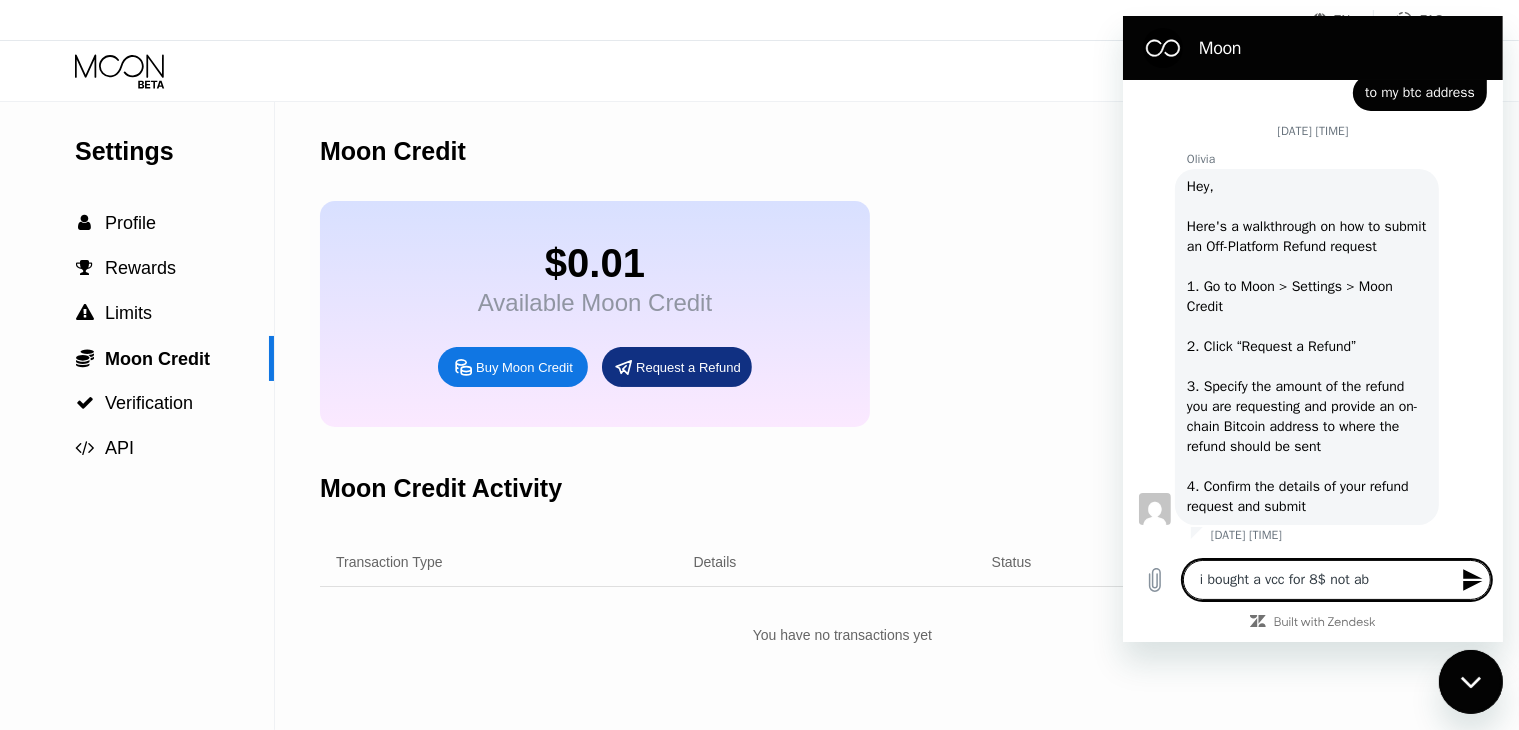type on "i bought a vcc for 8$ not abl" 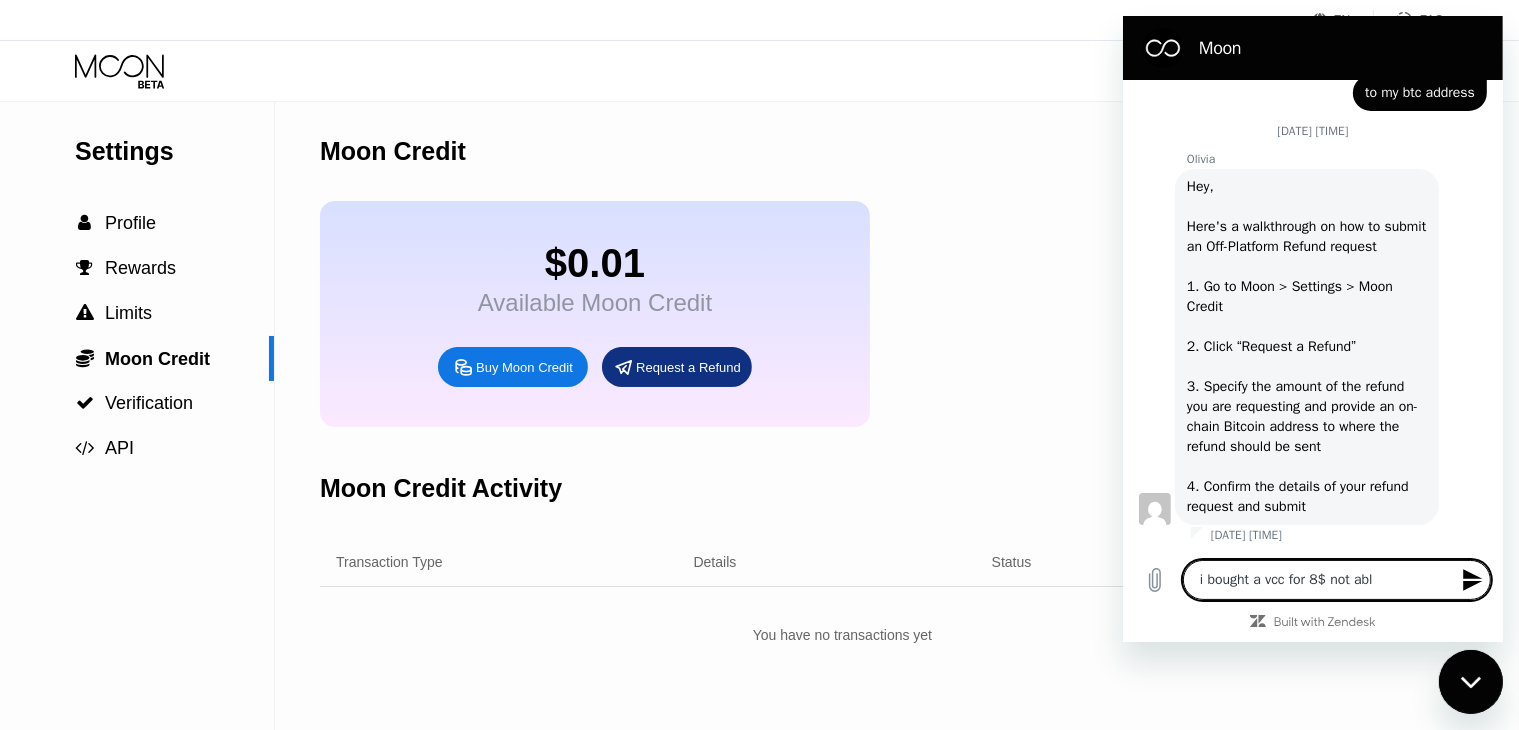 type on "i bought a vcc for 8$ not able" 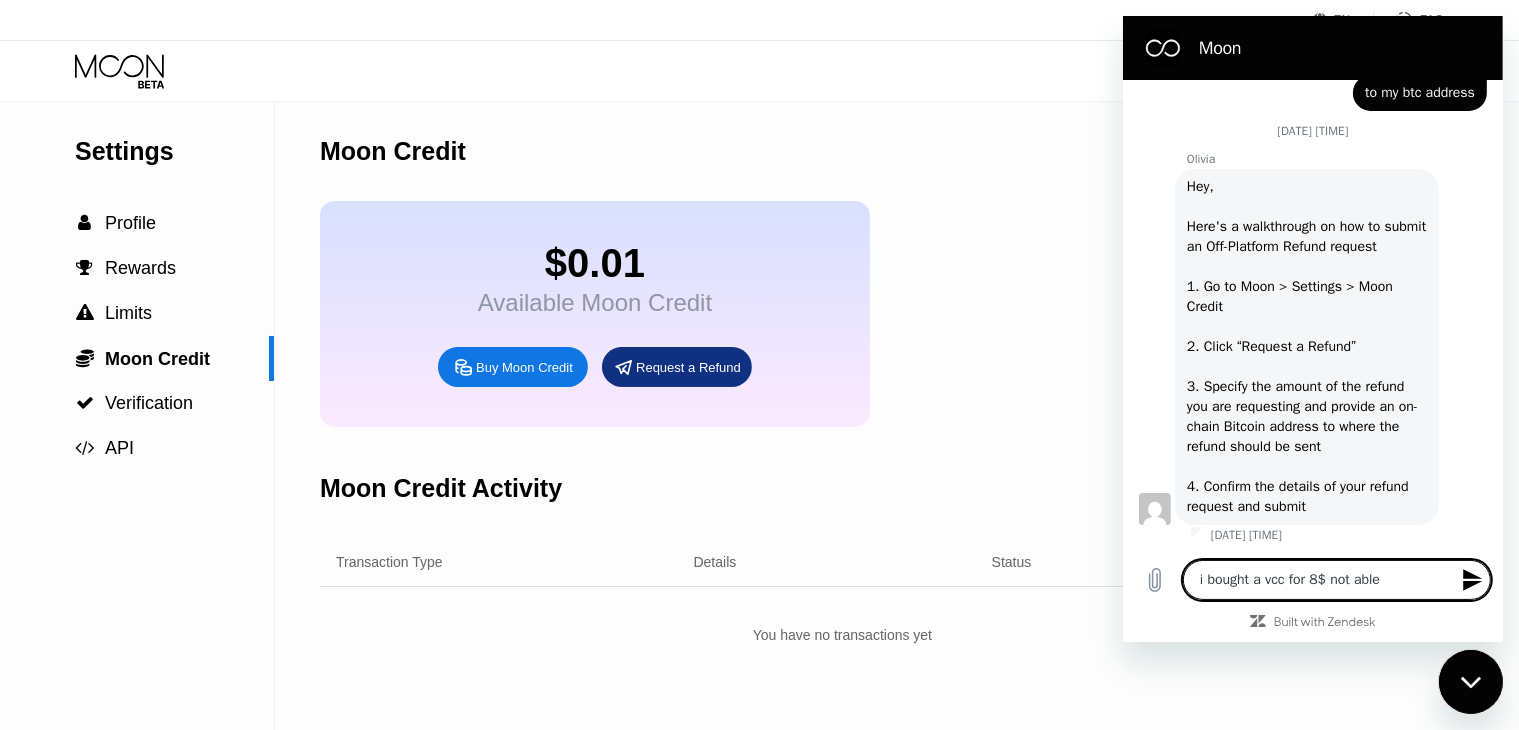 type on "i bought a vcc for 8$ not able" 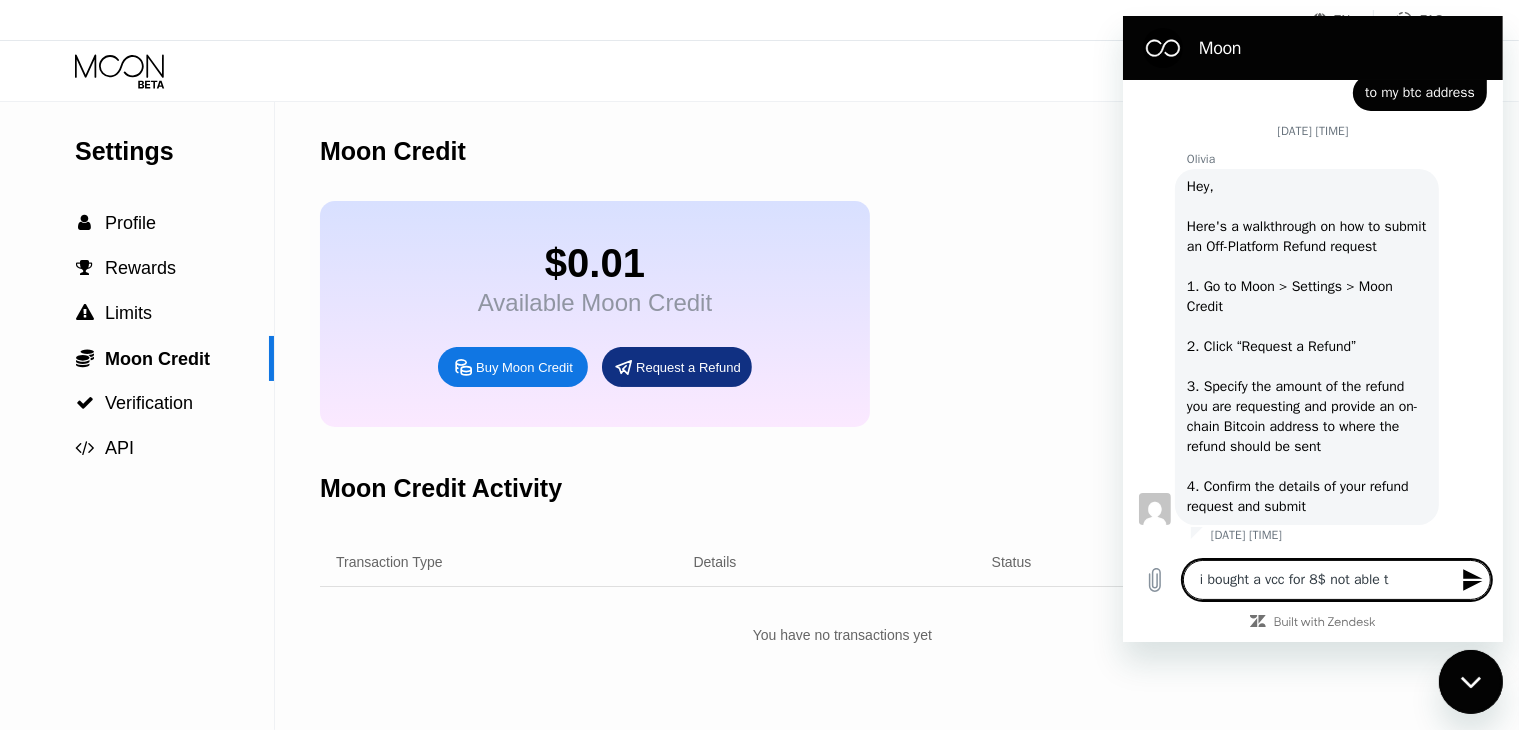 type on "i bought a vcc for 8$ not able to" 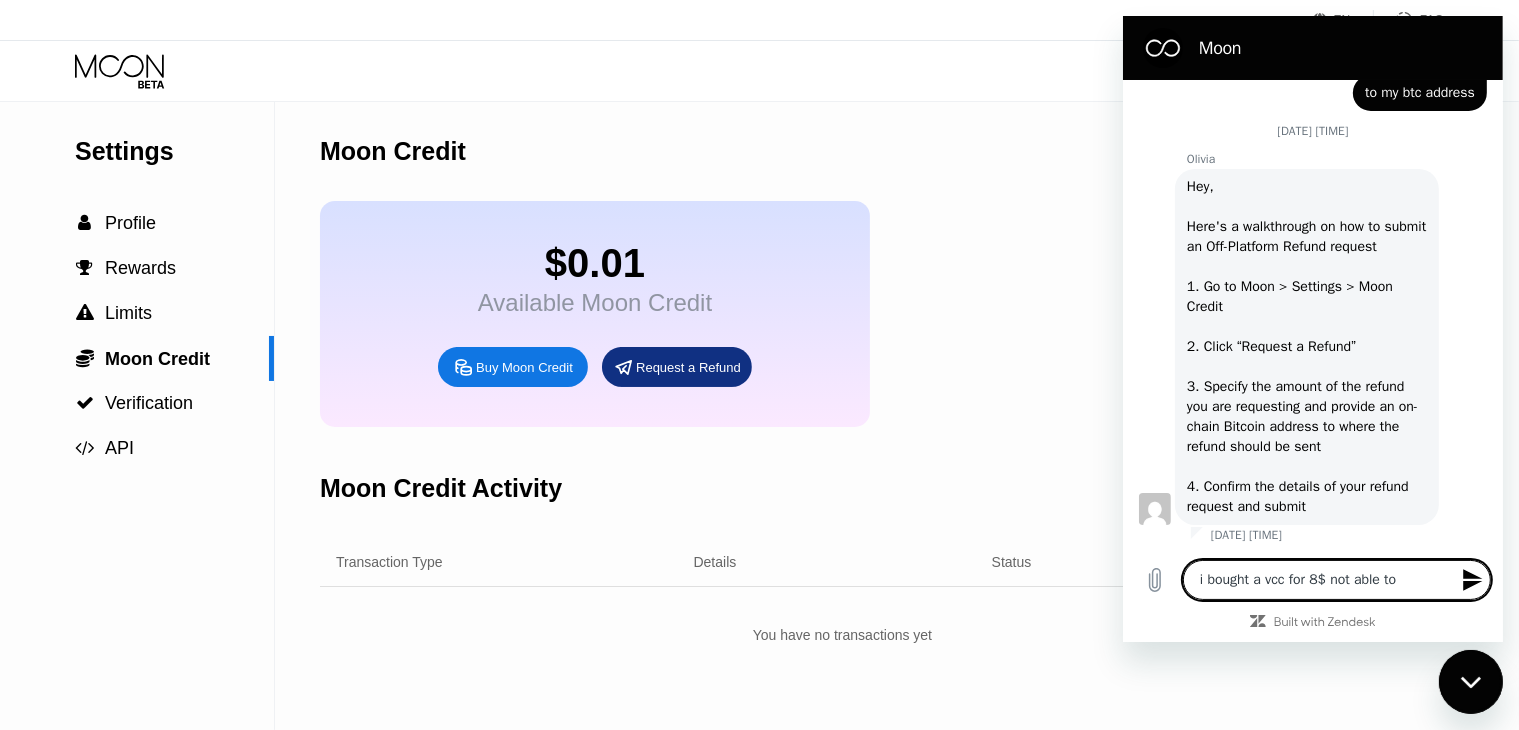 type on "i bought a vcc for 8$ not able to" 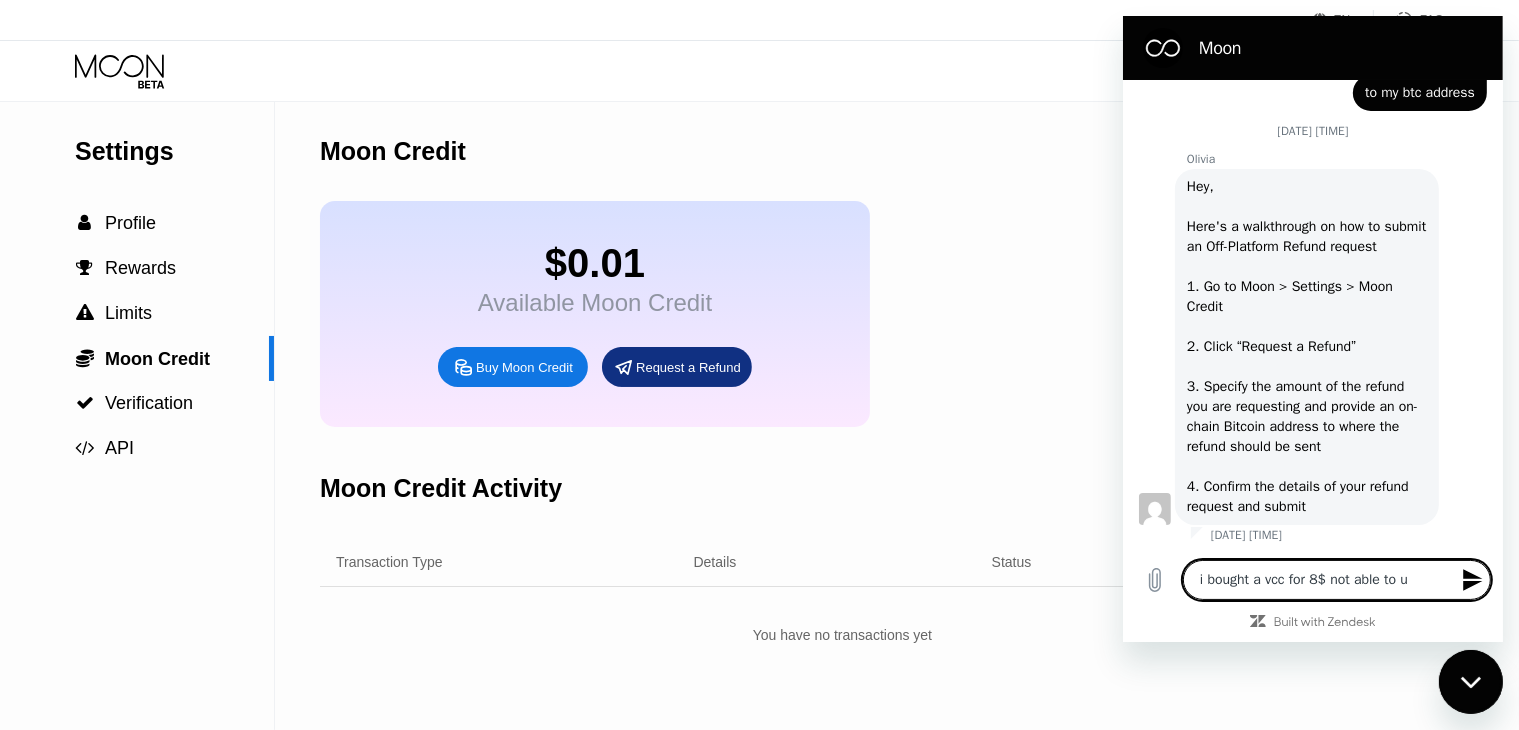 type on "i bought a vcc for 8$ not able to us" 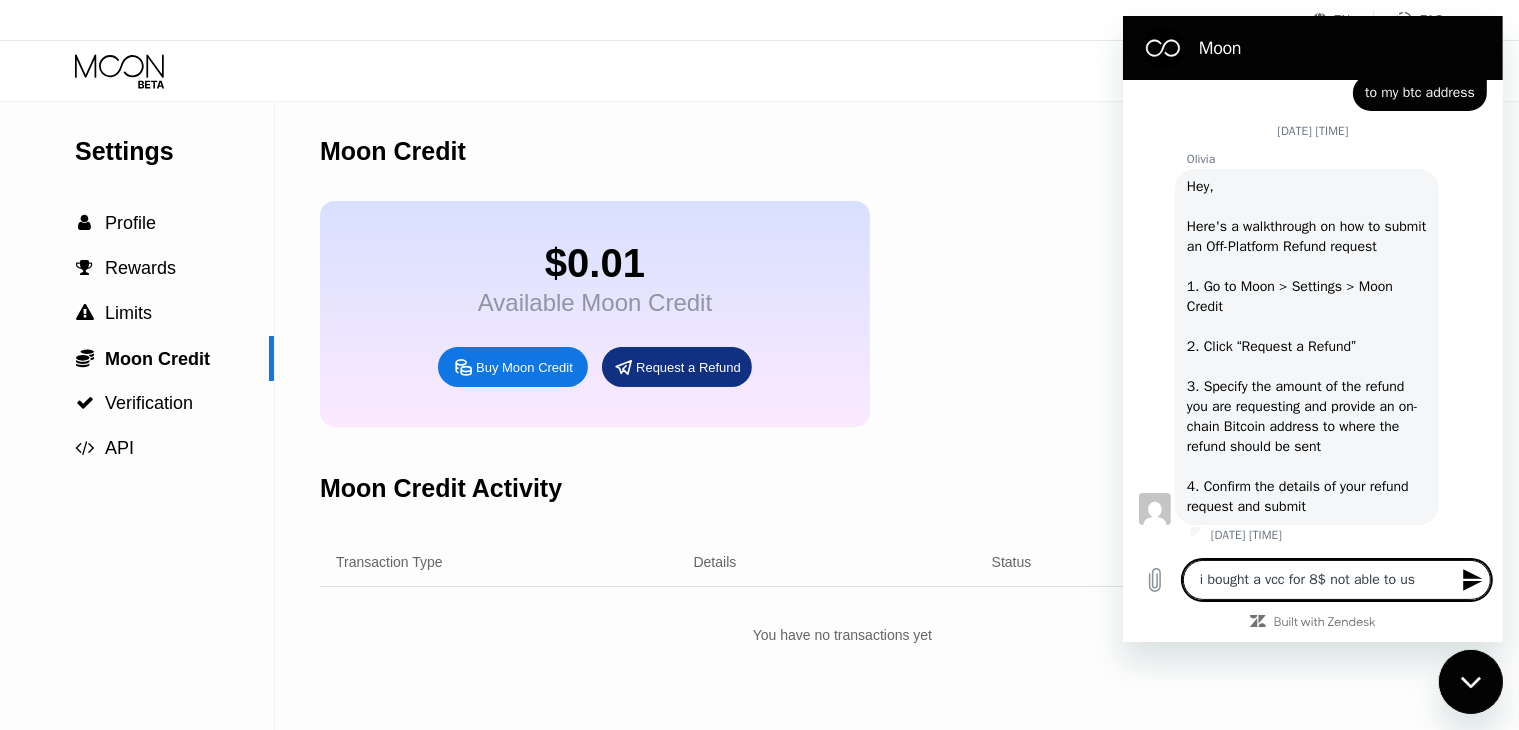 type on "i bought a vcc for 8$ not able to use" 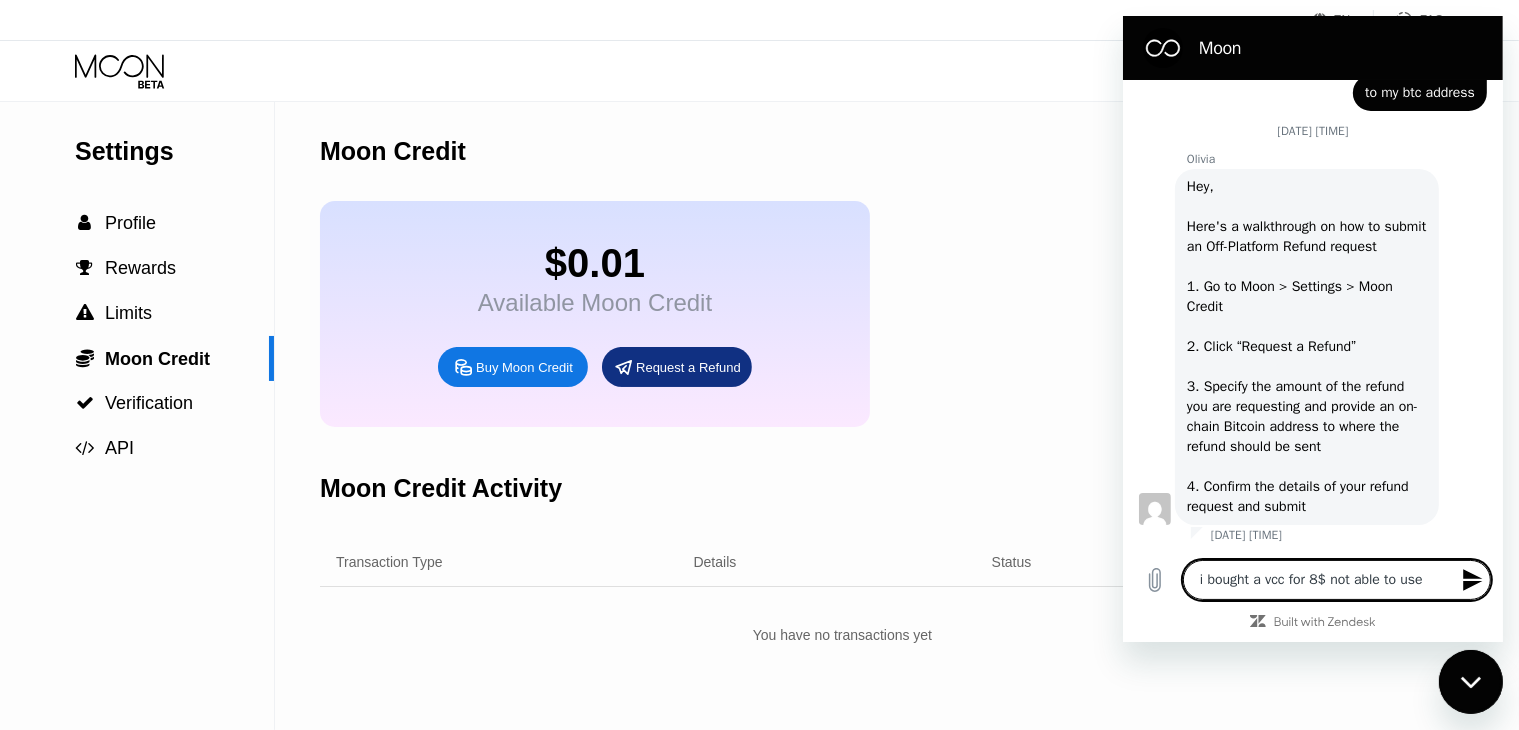 type on "i bought a vcc for 8$ not able to use" 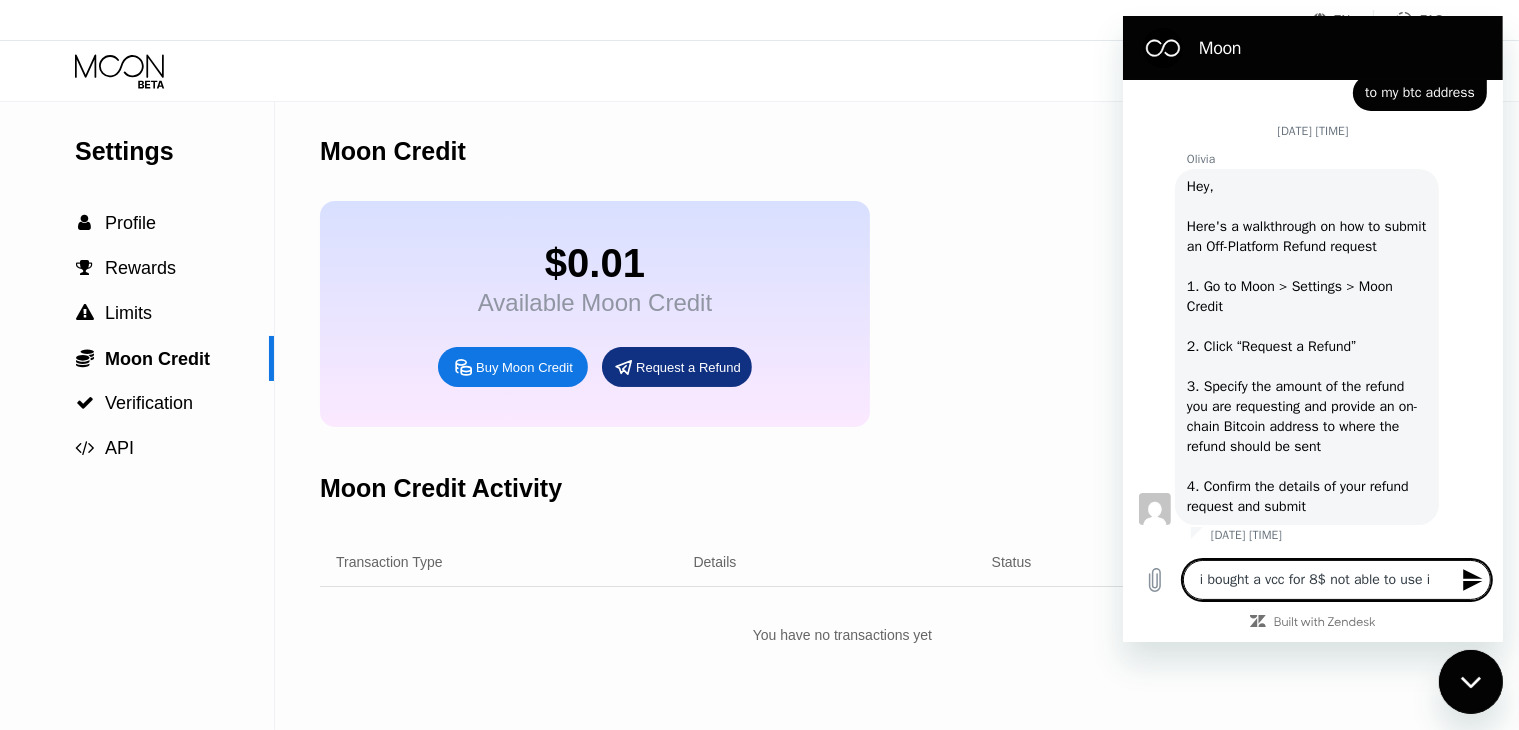 type on "i bought a vcc for 8$ not able to use it" 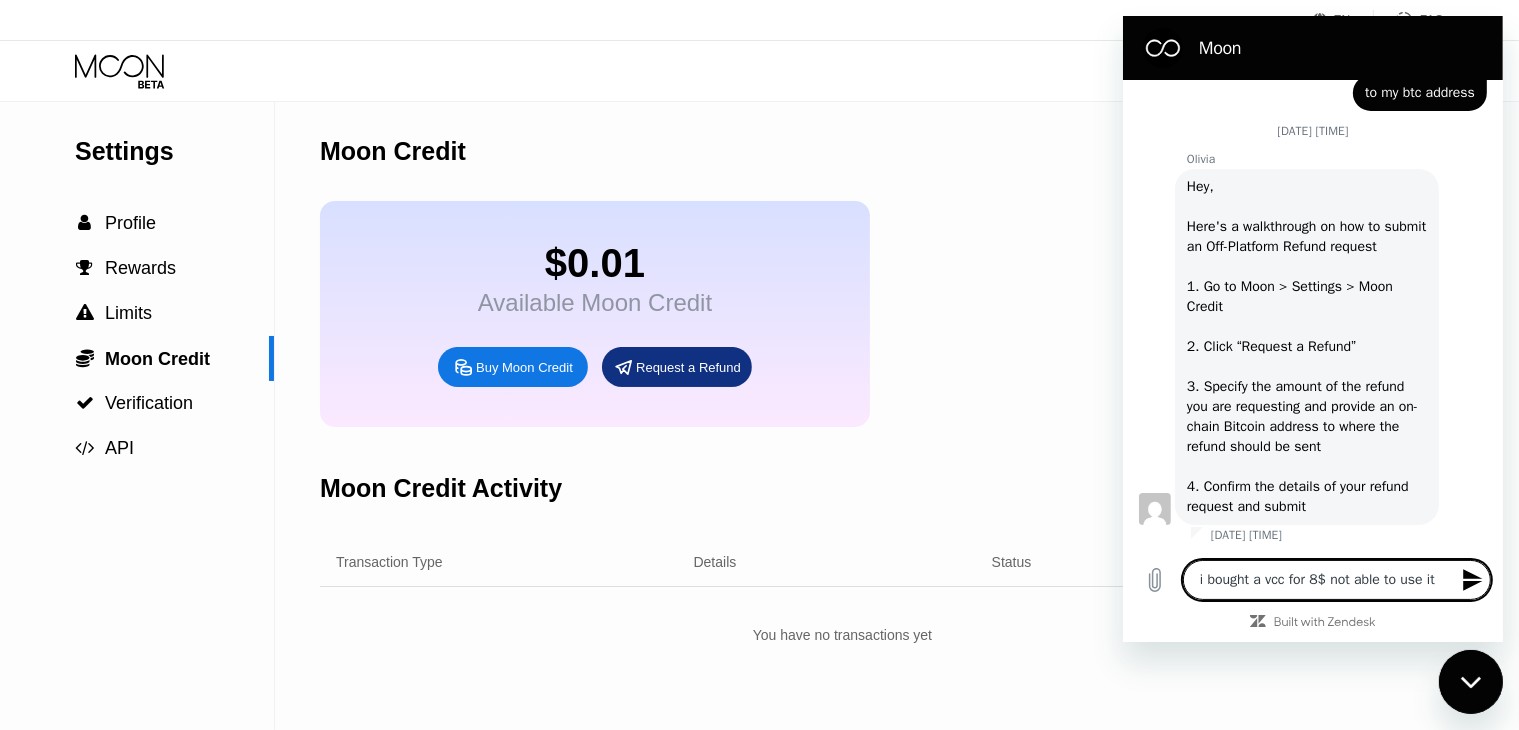 type on "i bought a vcc for 8$ not able to use it" 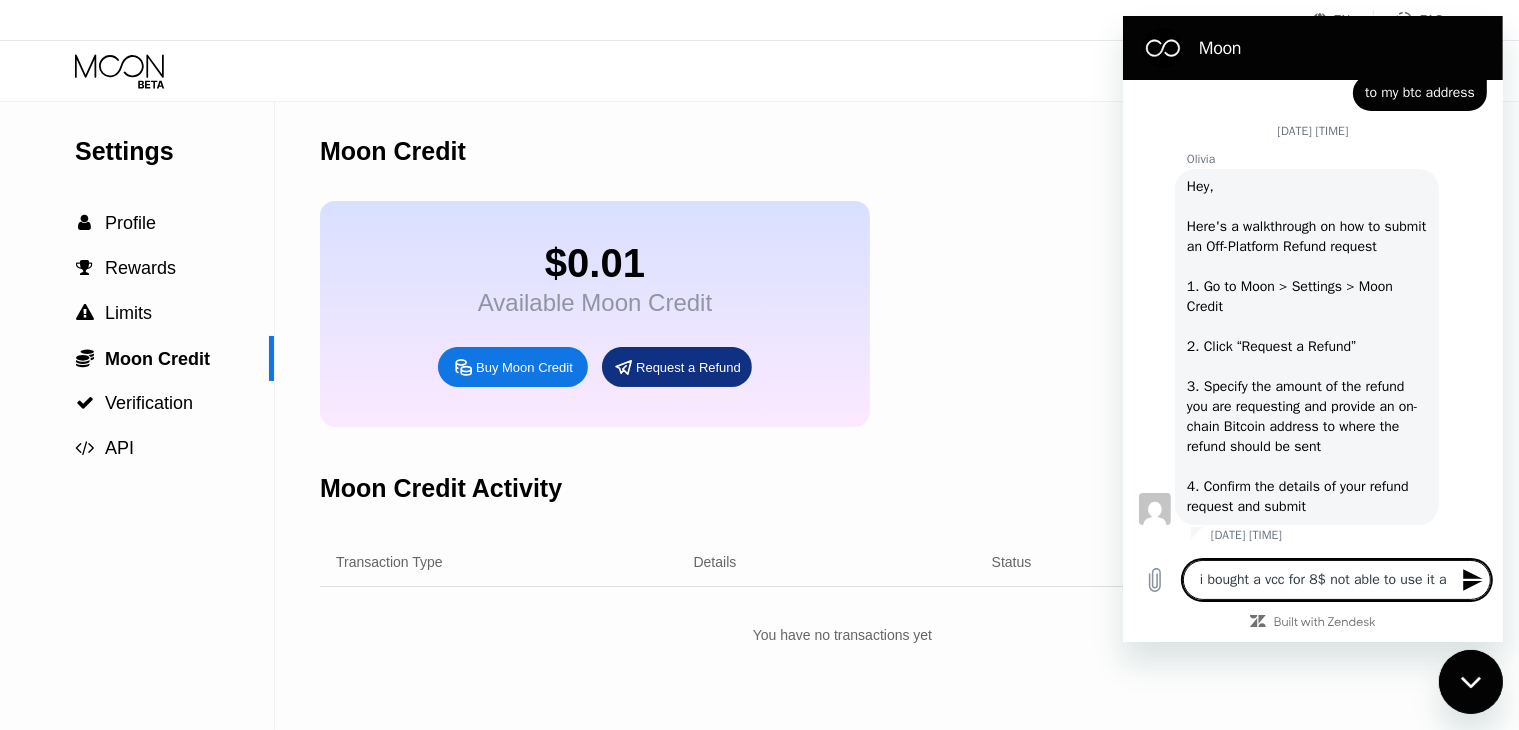 type on "i bought a vcc for 8$ not able to use it an" 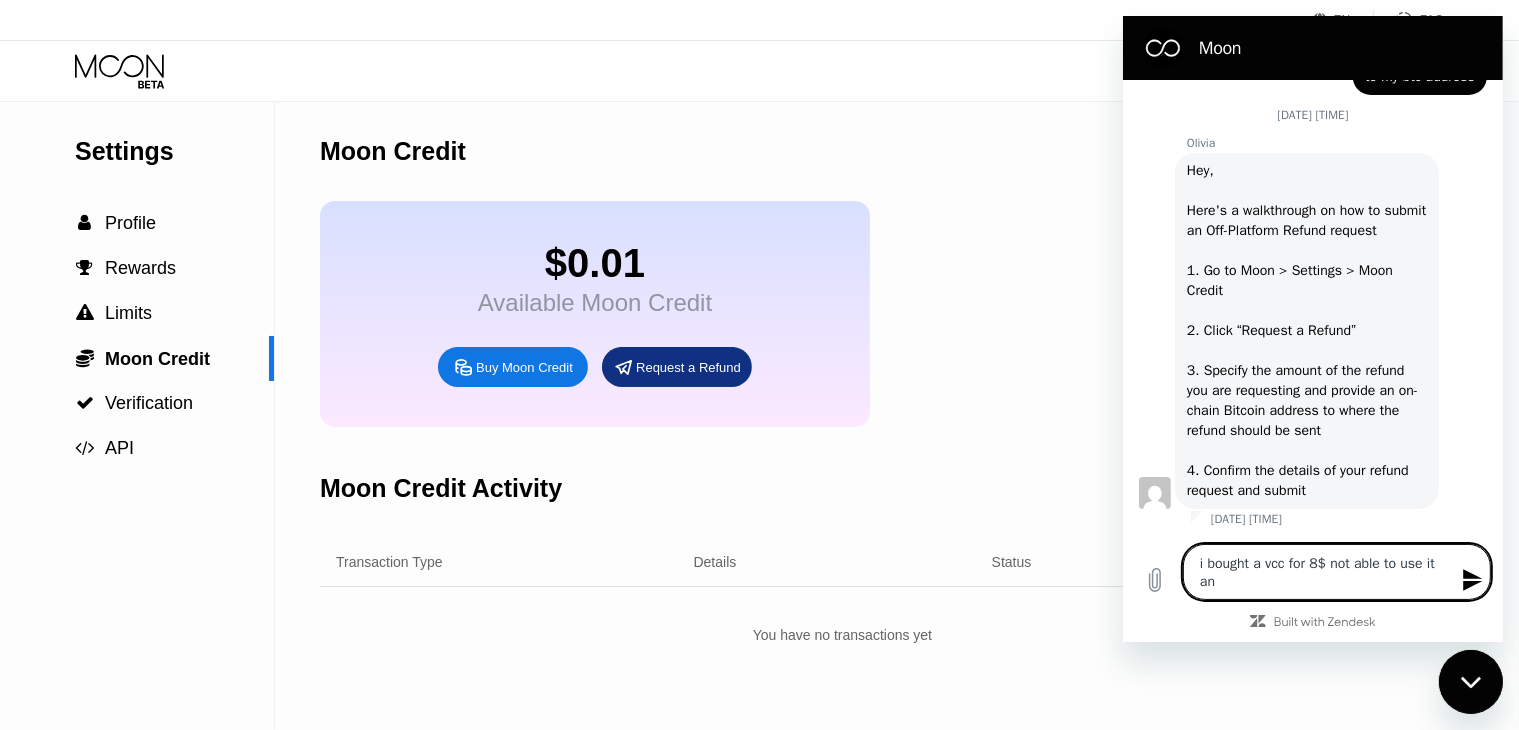 type on "i bought a vcc for 8$ not able to use it any" 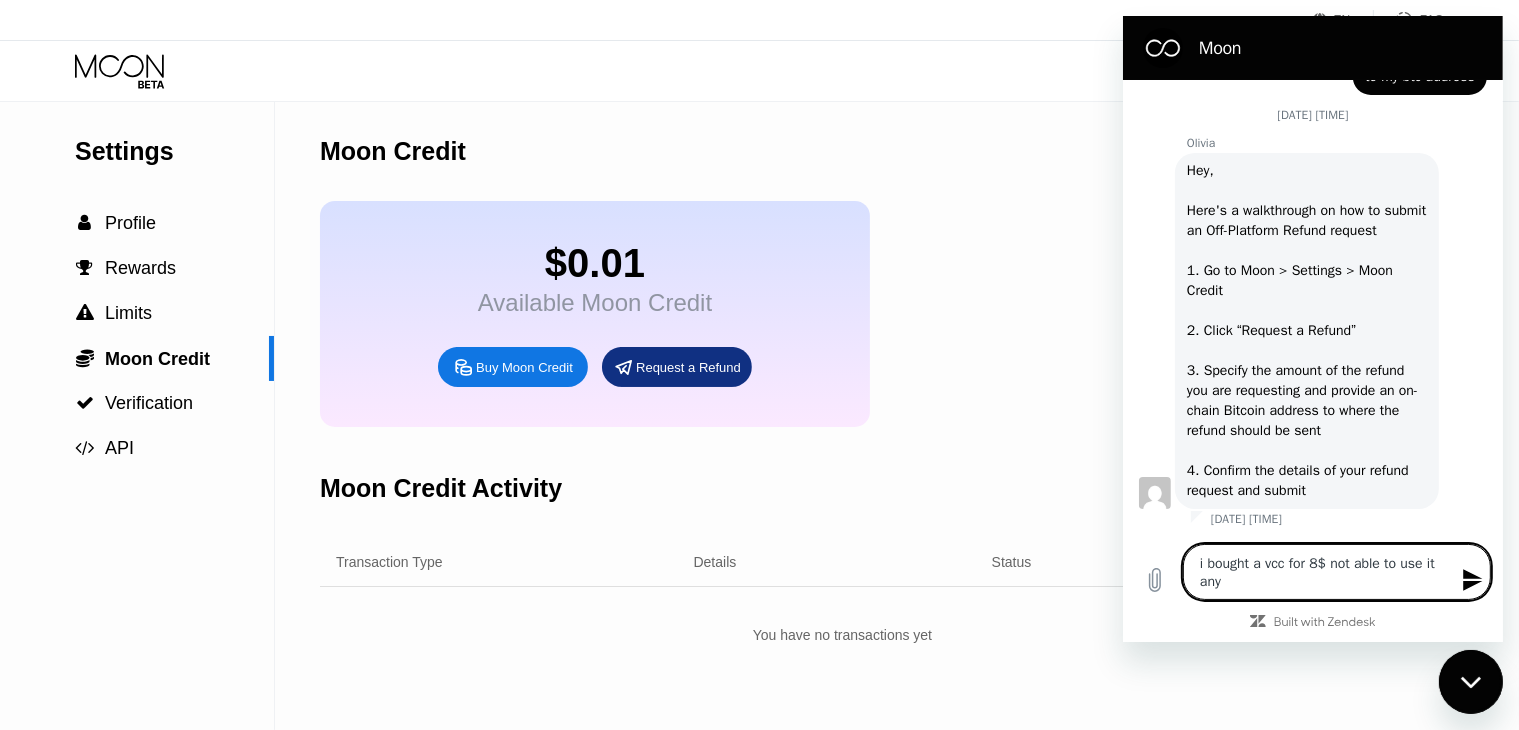 type on "i bought a vcc for 8$ not able to use it anyw" 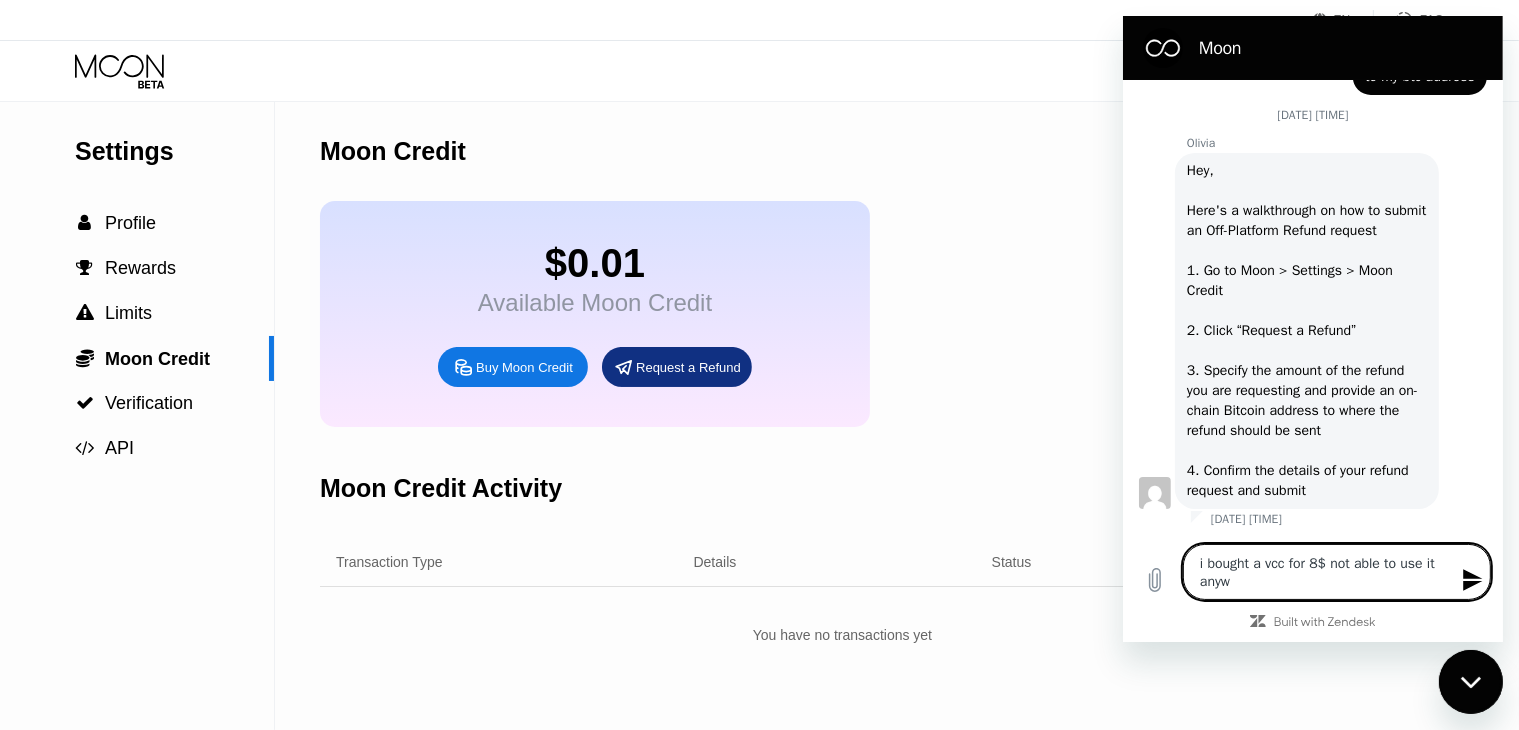 type on "i bought a vcc for 8$ not able to use it anywh" 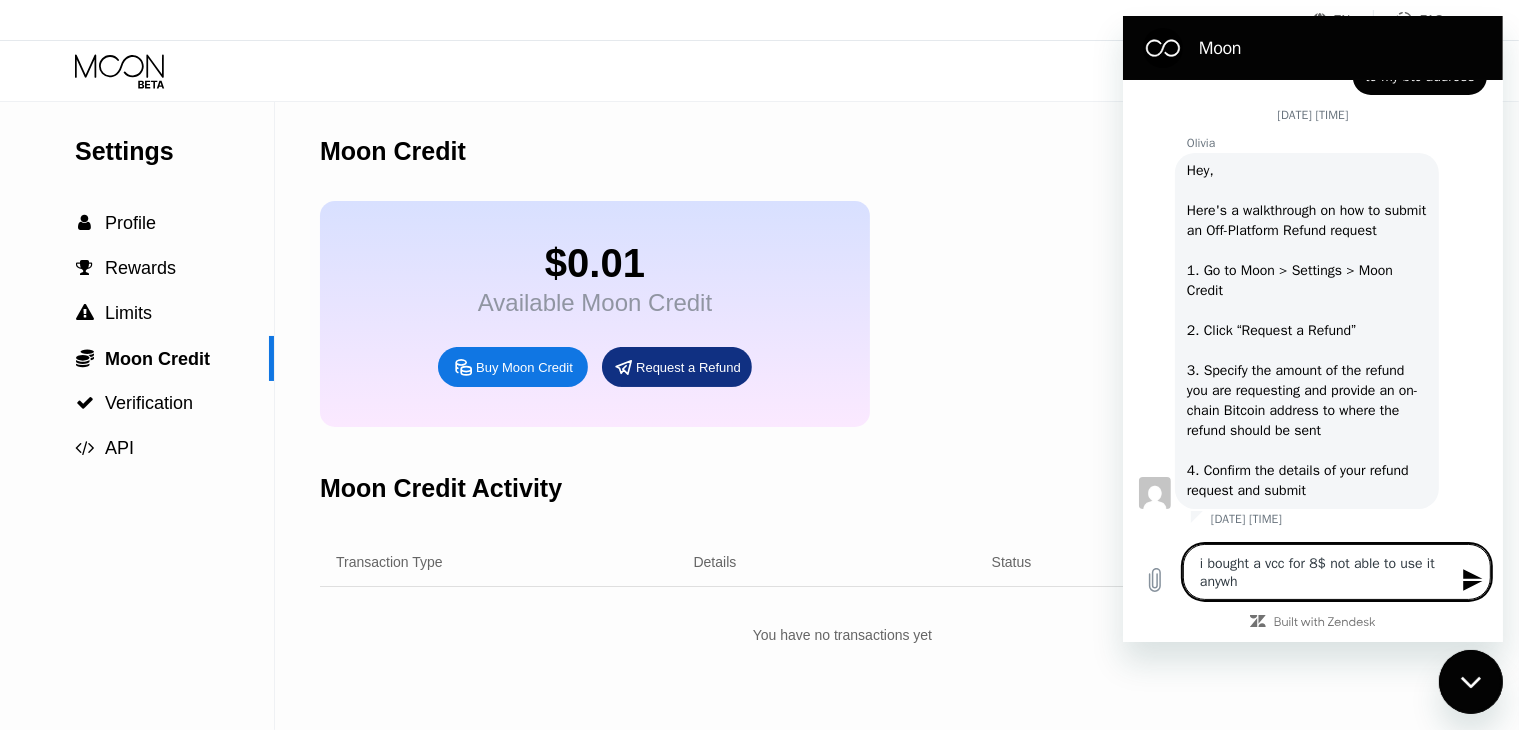 type on "x" 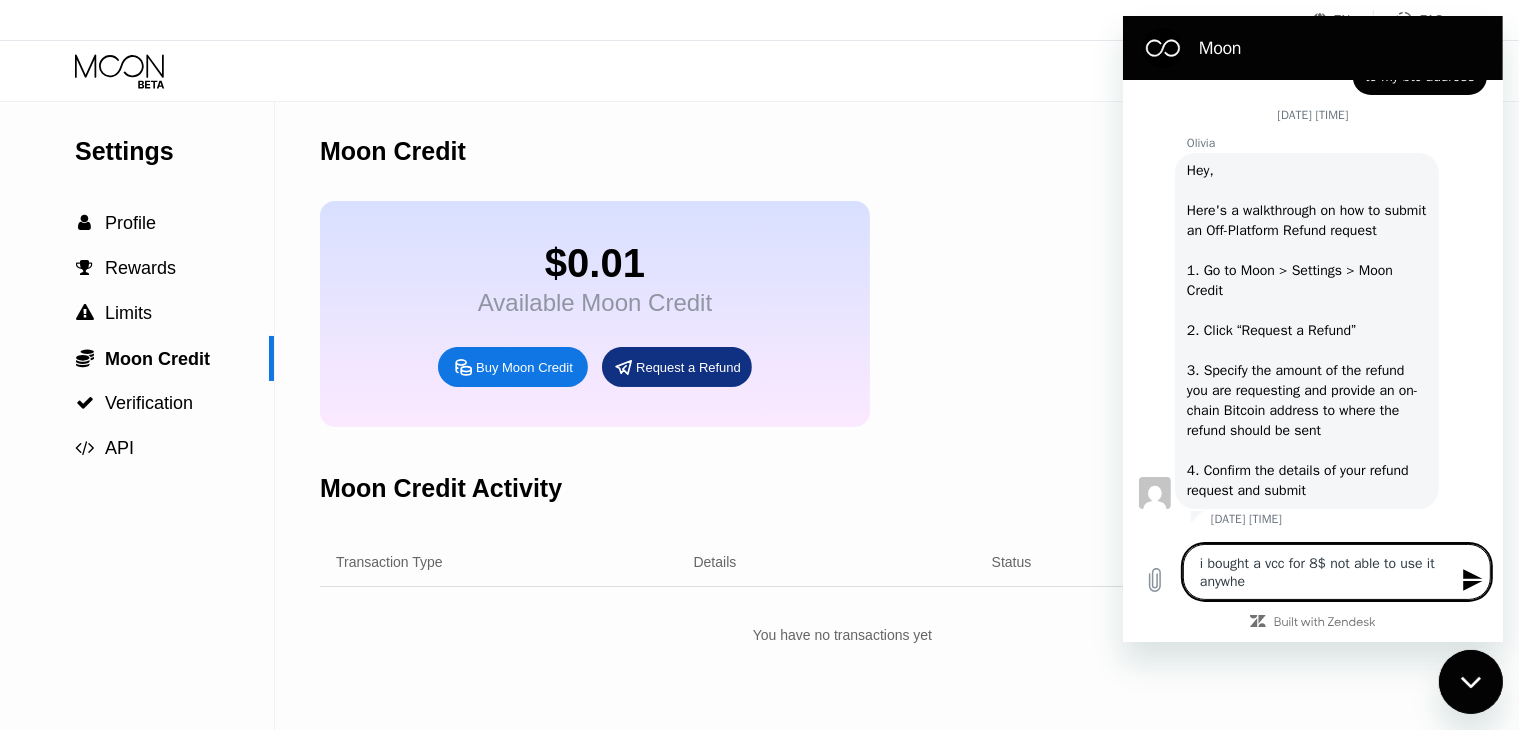 type on "i bought a vcc for 8$ not able to use it anywher" 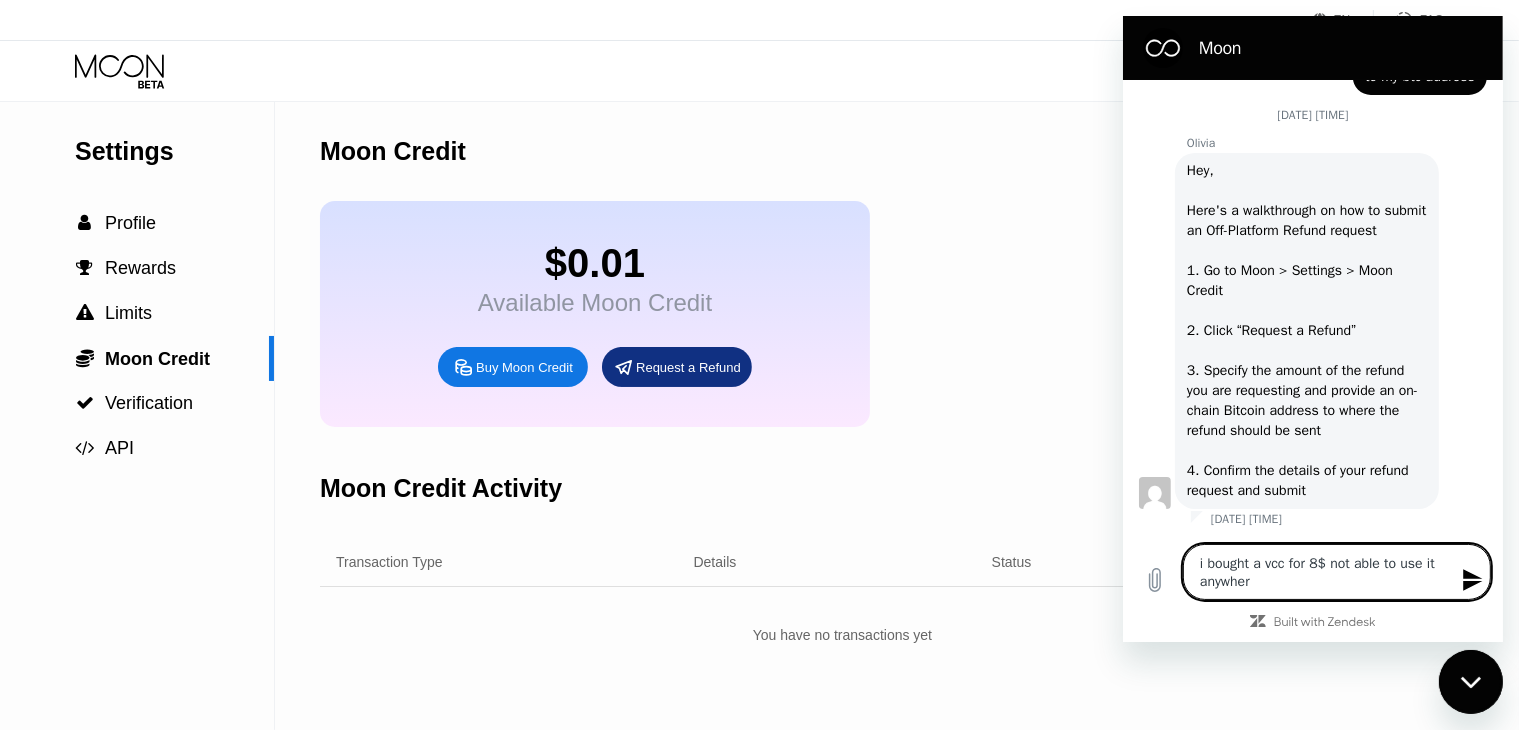 type on "i bought a vcc for 8$ not able to use it anywhere" 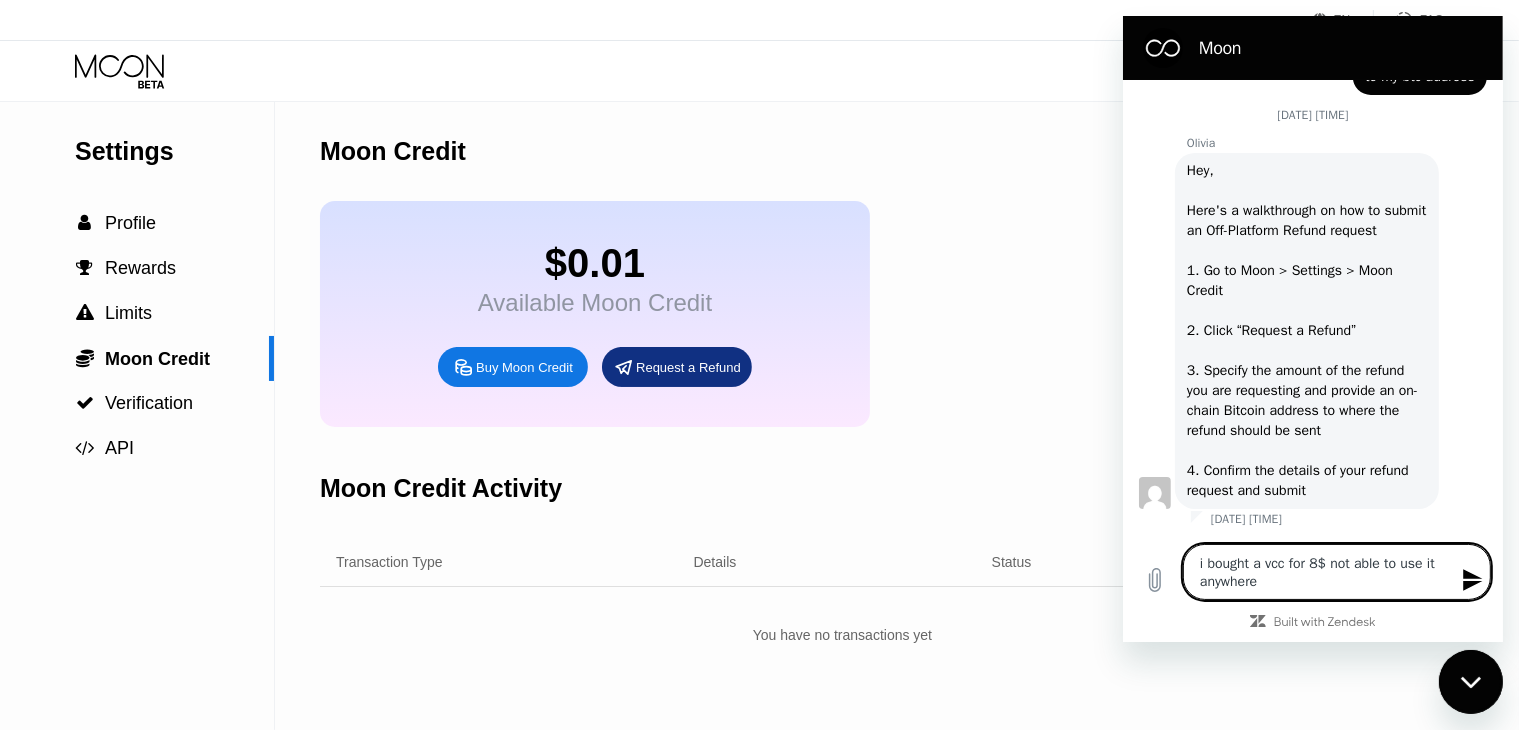 type on "i bought a vcc for 8$ not able to use it anywhere" 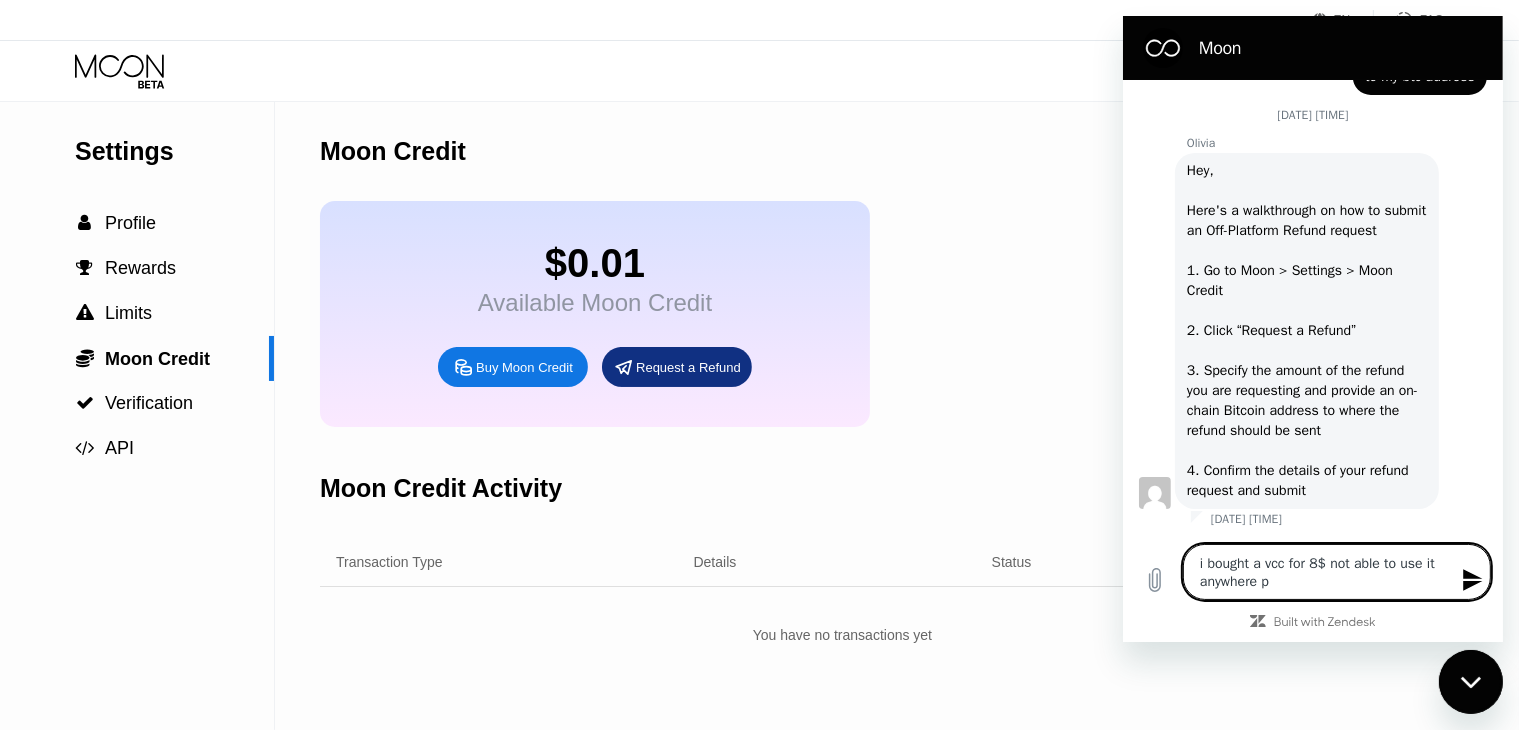 type on "i bought a vcc for 8$ not able to use it anywhere pl" 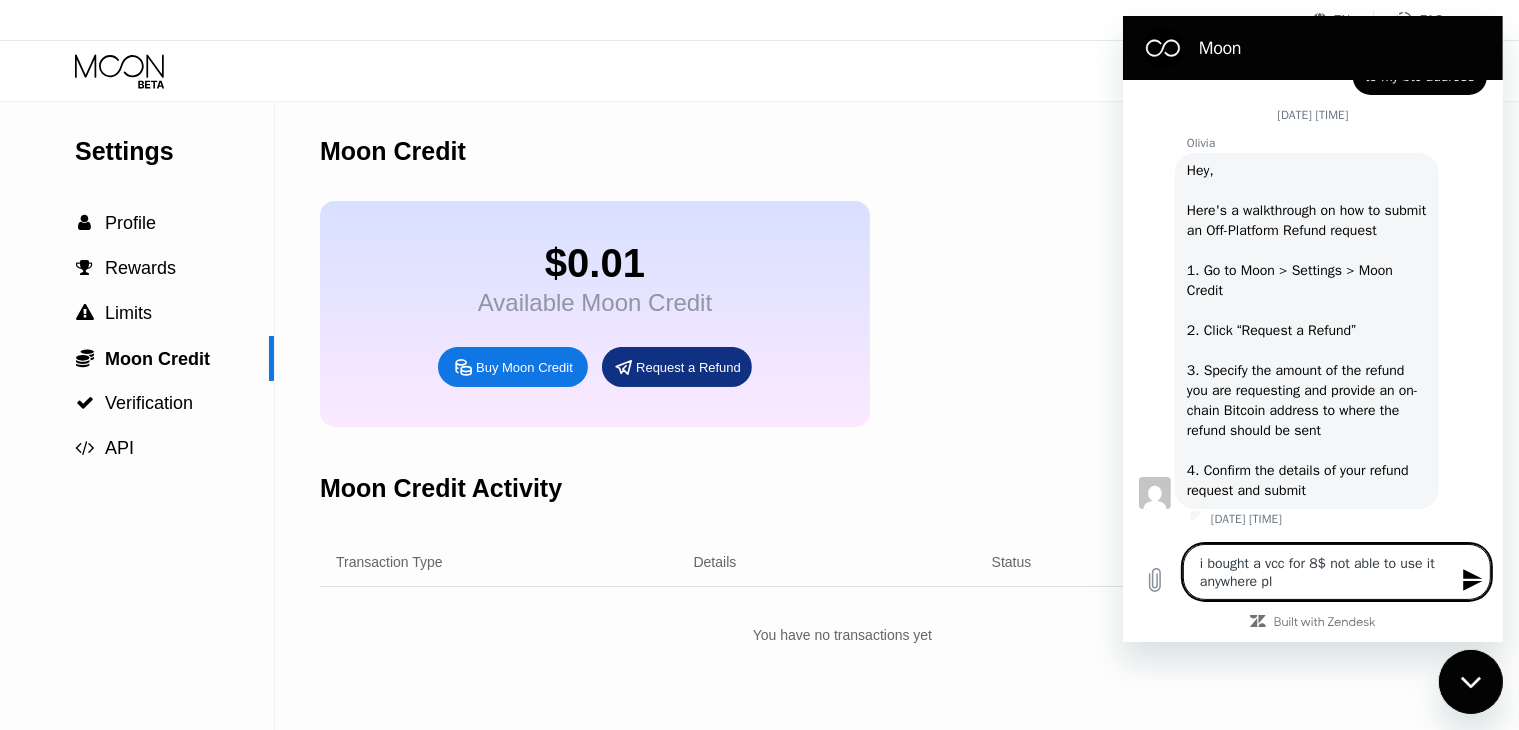 type on "i bought a vcc for 8$ not able to use it anywhere ple" 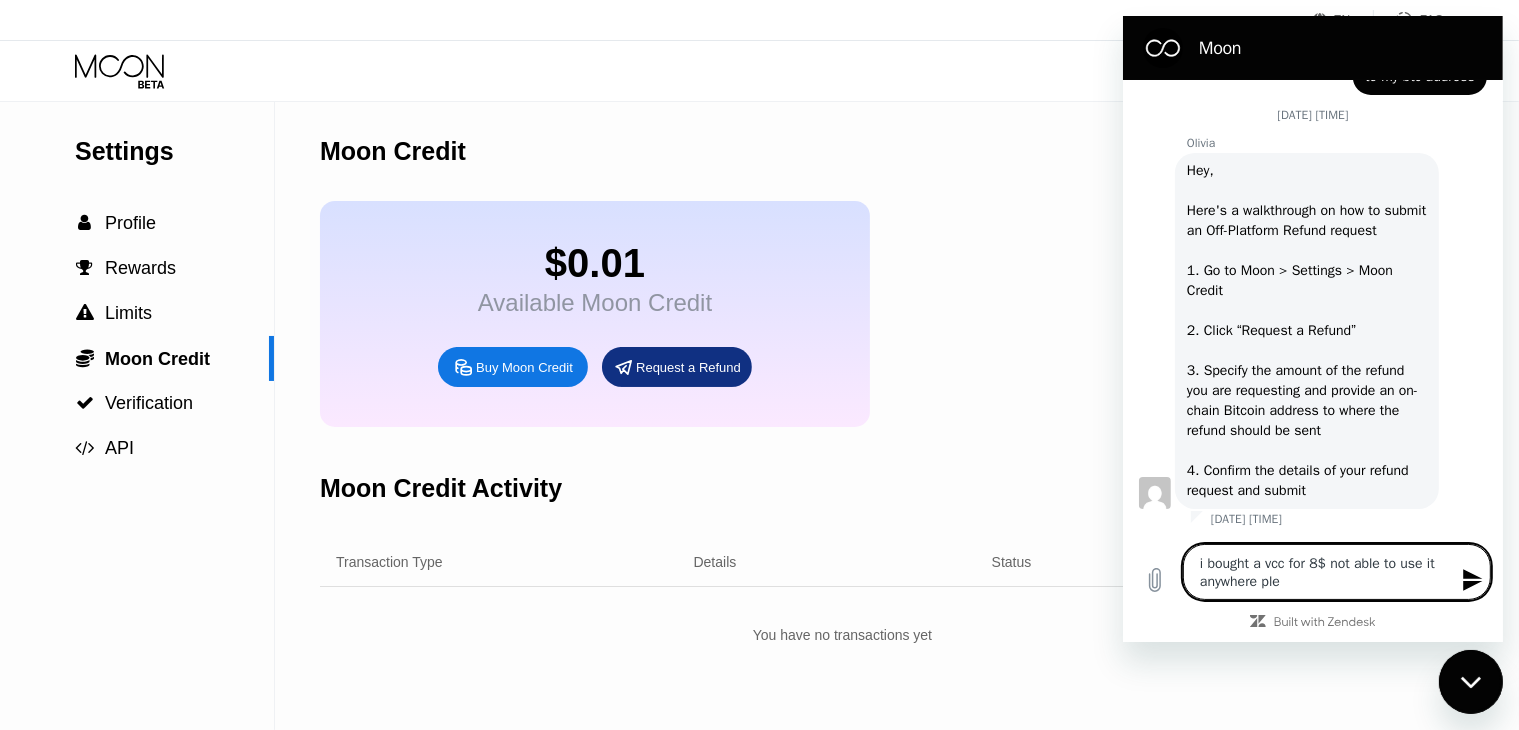 type on "i bought a vcc for 8$ not able to use it anywhere plea" 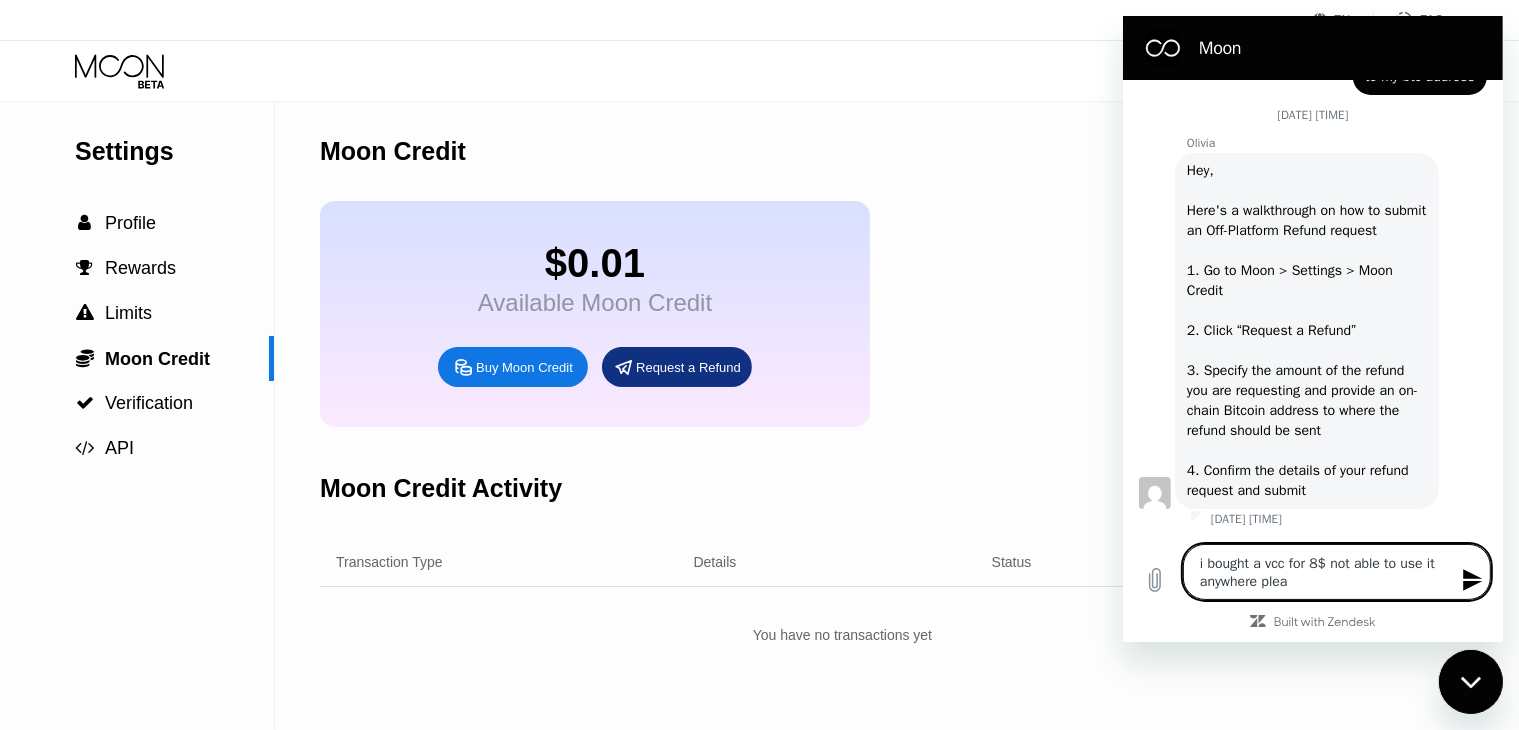 type on "i bought a vcc for 8$ not able to use it anywhere pleas" 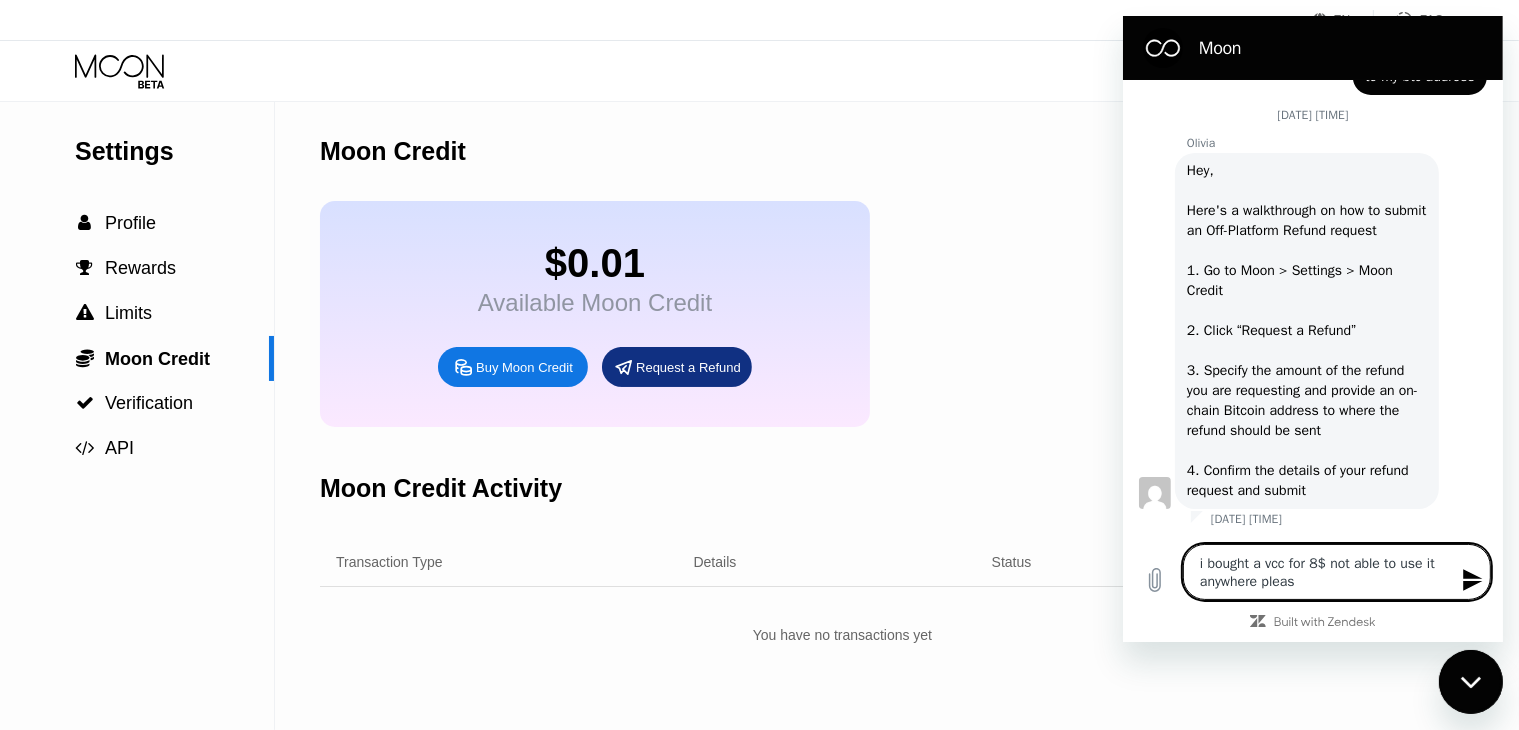 type on "i bought a vcc for 8$ not able to use it anywhere please" 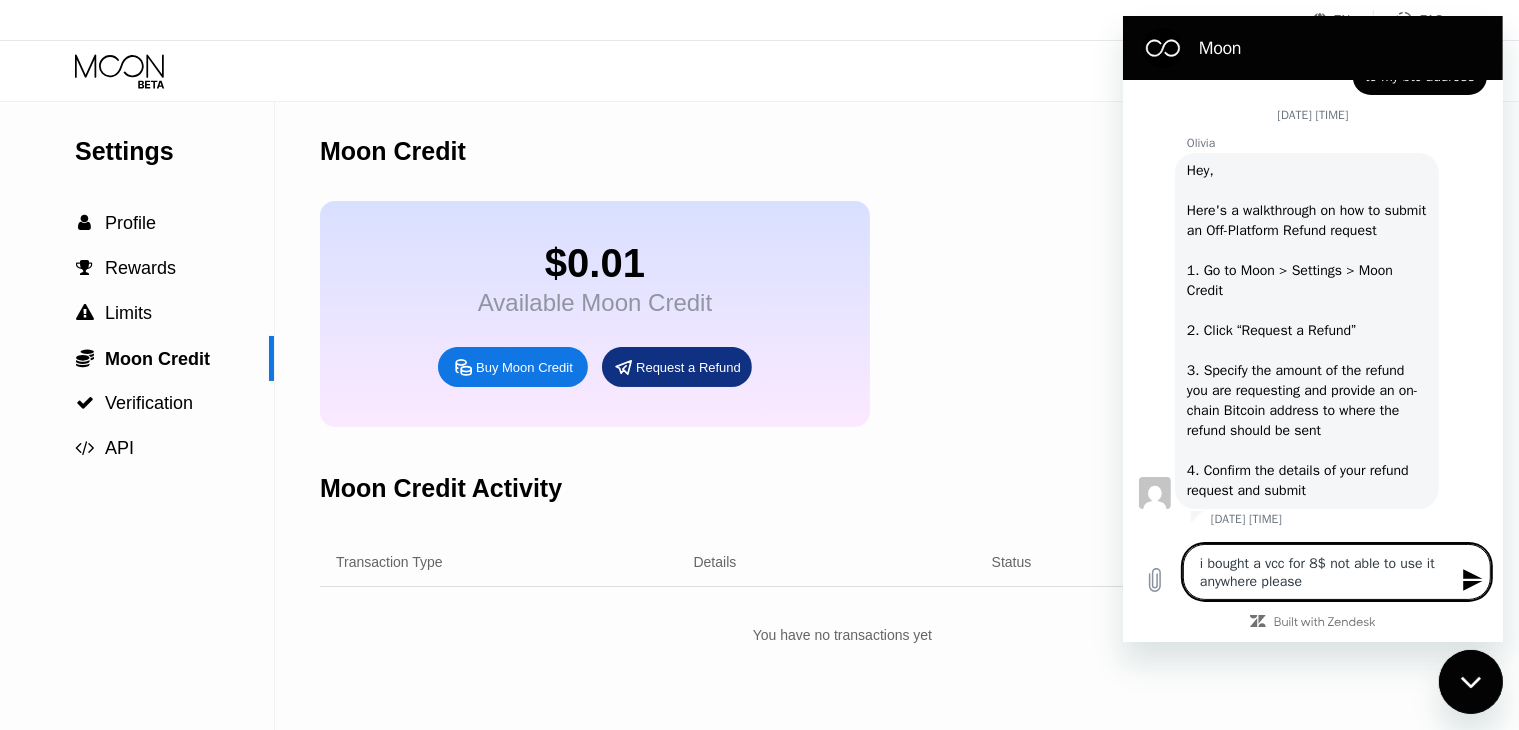 type on "i bought a vcc for 8$ not able to use it anywhere please" 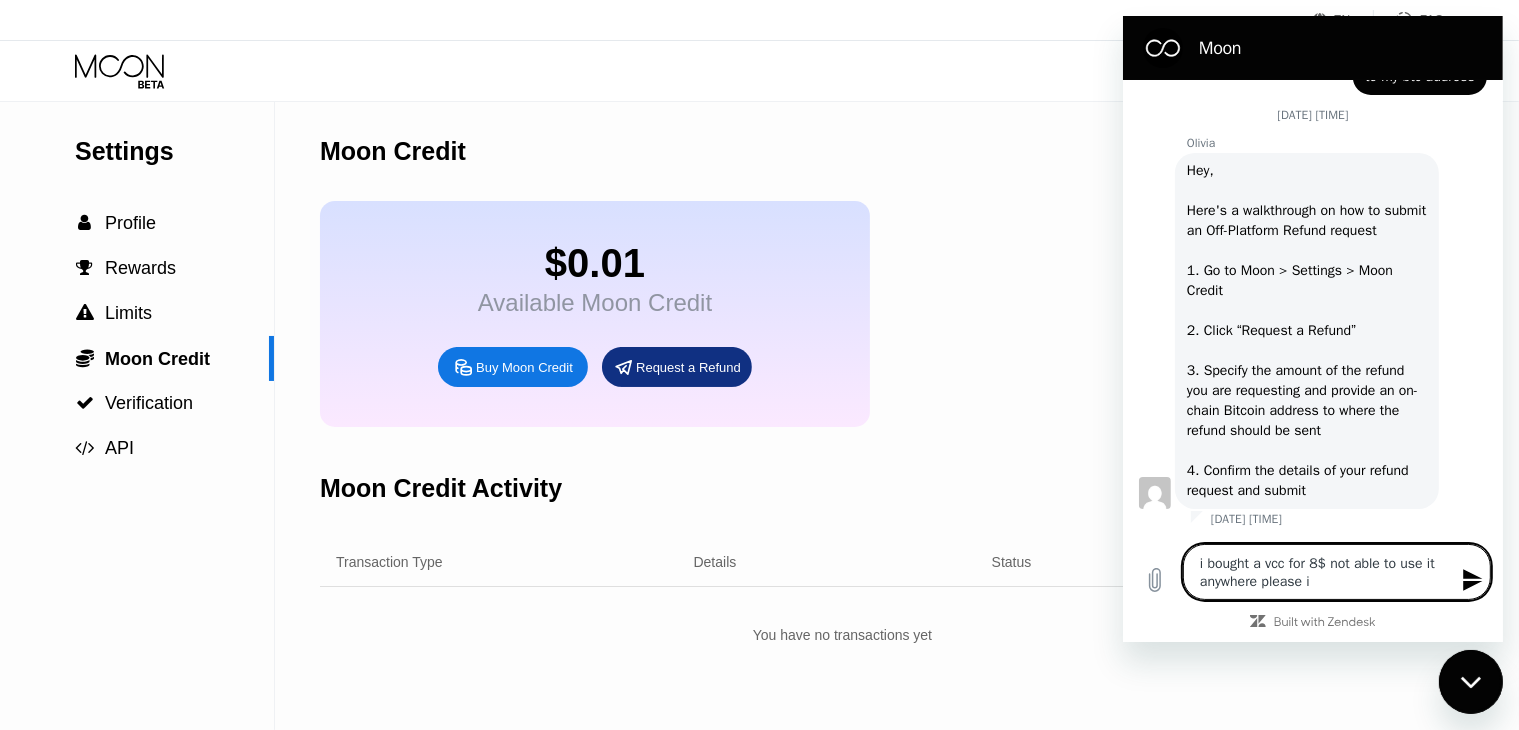 type on "i bought a vcc for 8$ not able to use it anywhere please is" 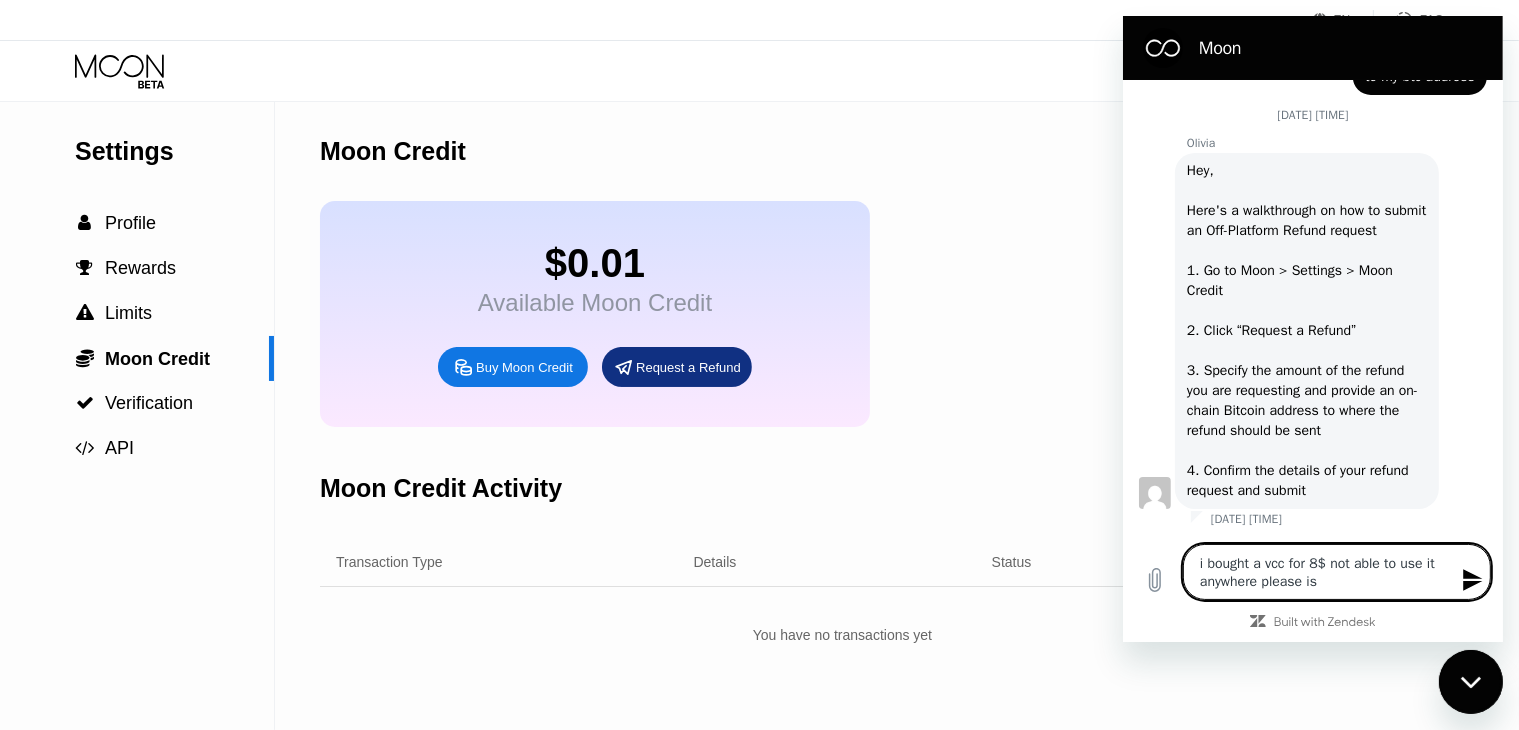 type on "x" 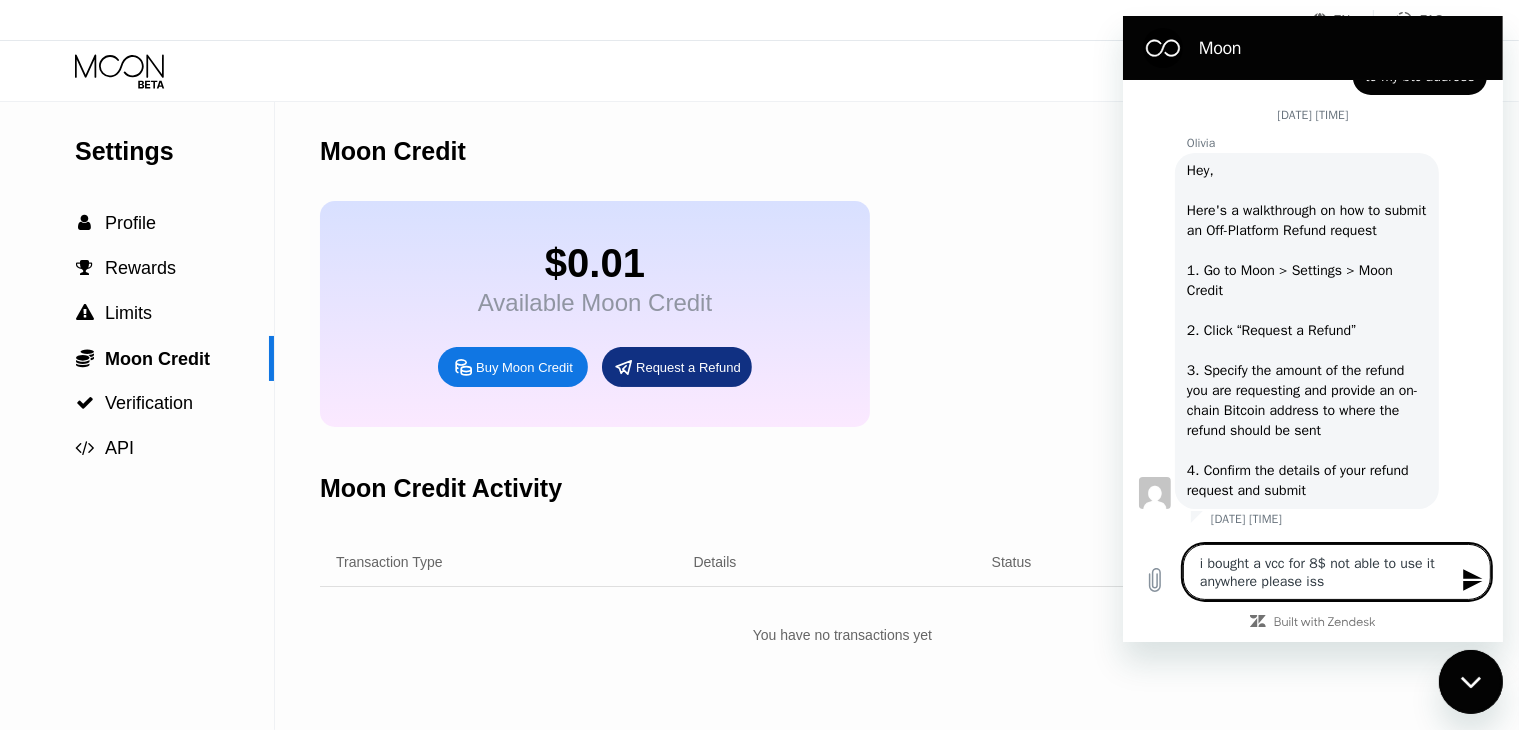 type on "i bought a vcc for 8$ not able to use it anywhere please issu" 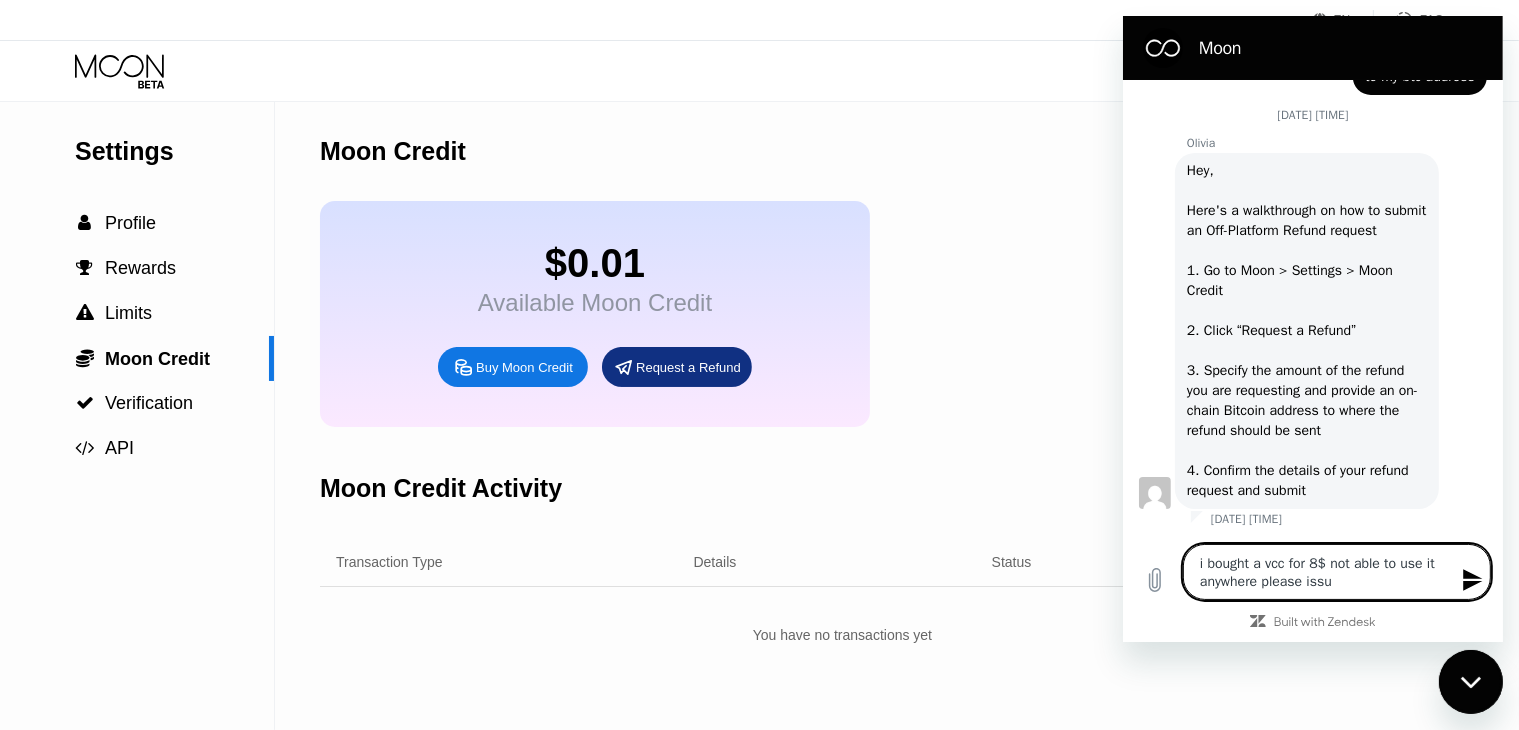 type on "i bought a vcc for 8$ not able to use it anywhere please issue" 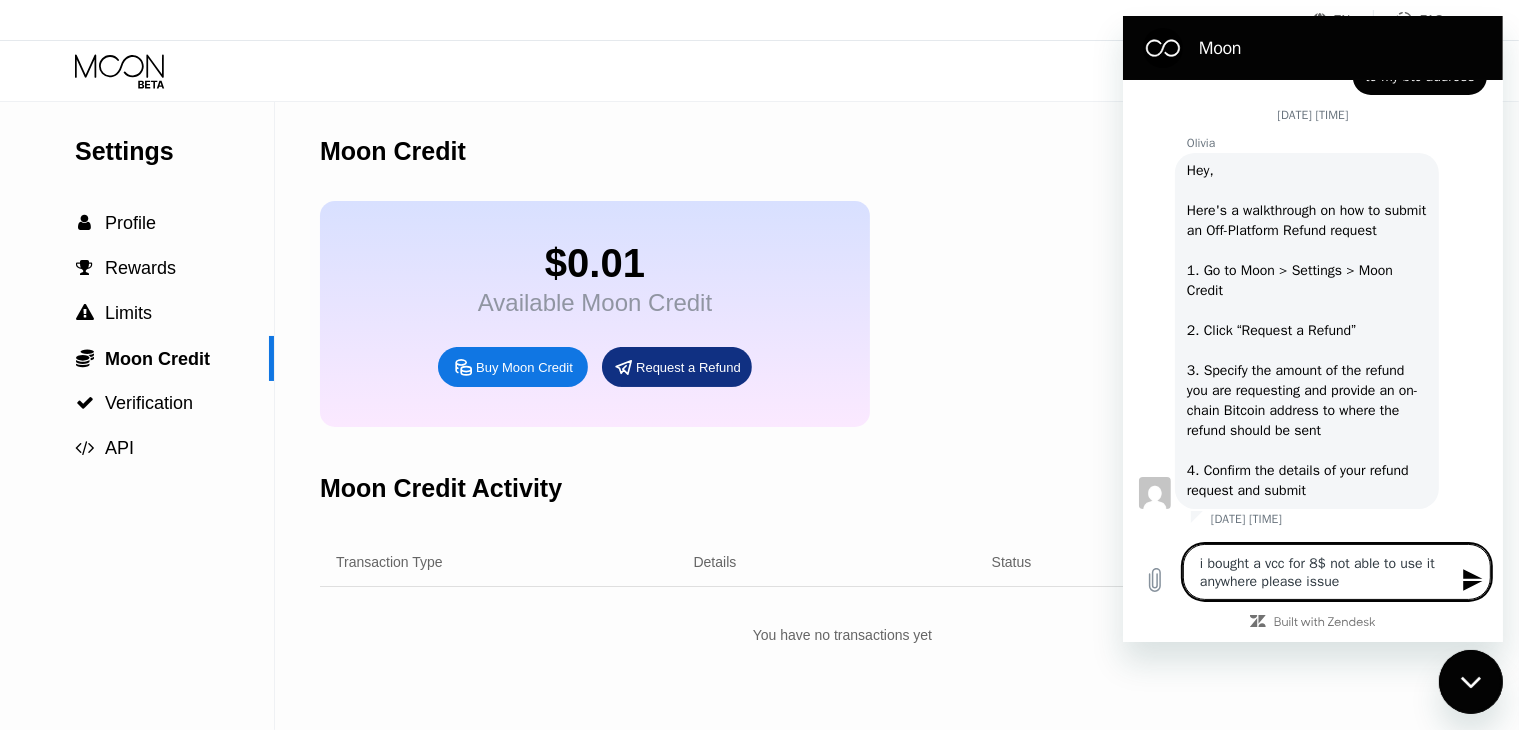 type on "i bought a vcc for 8$ not able to use it anywhere please issue" 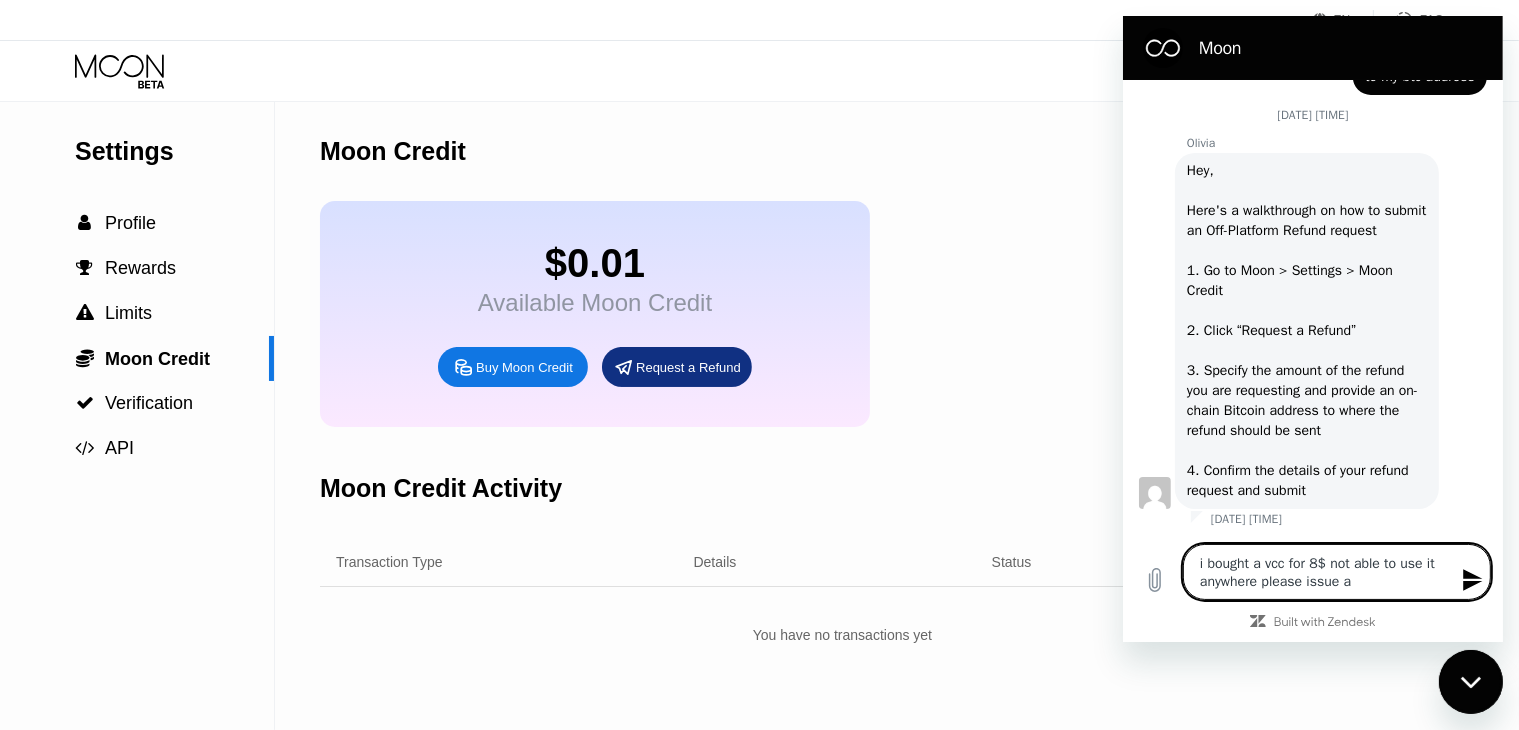type on "i bought a vcc for 8$ not able to use it anywhere please issue a" 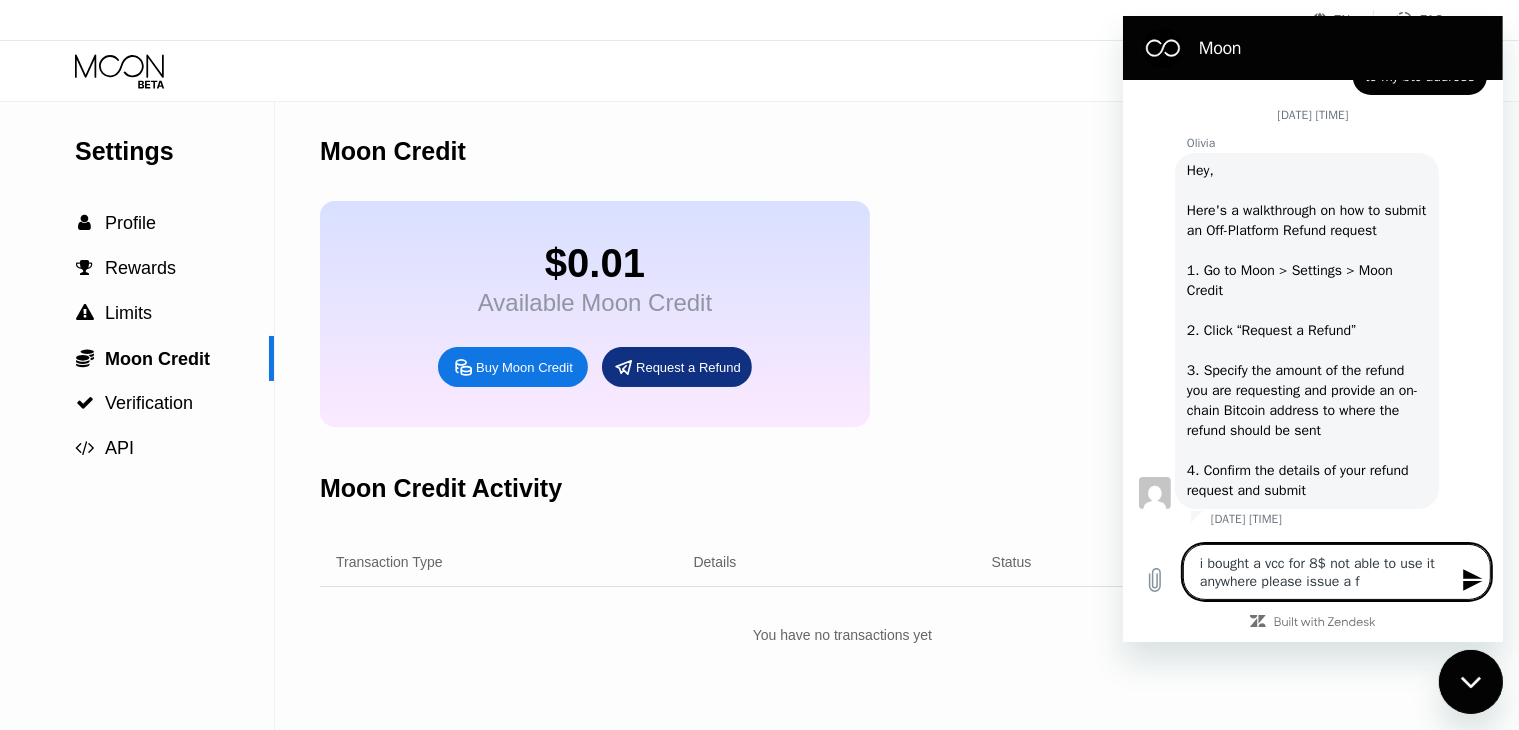 type on "i bought a vcc for 8$ not able to use it anywhere please issue a" 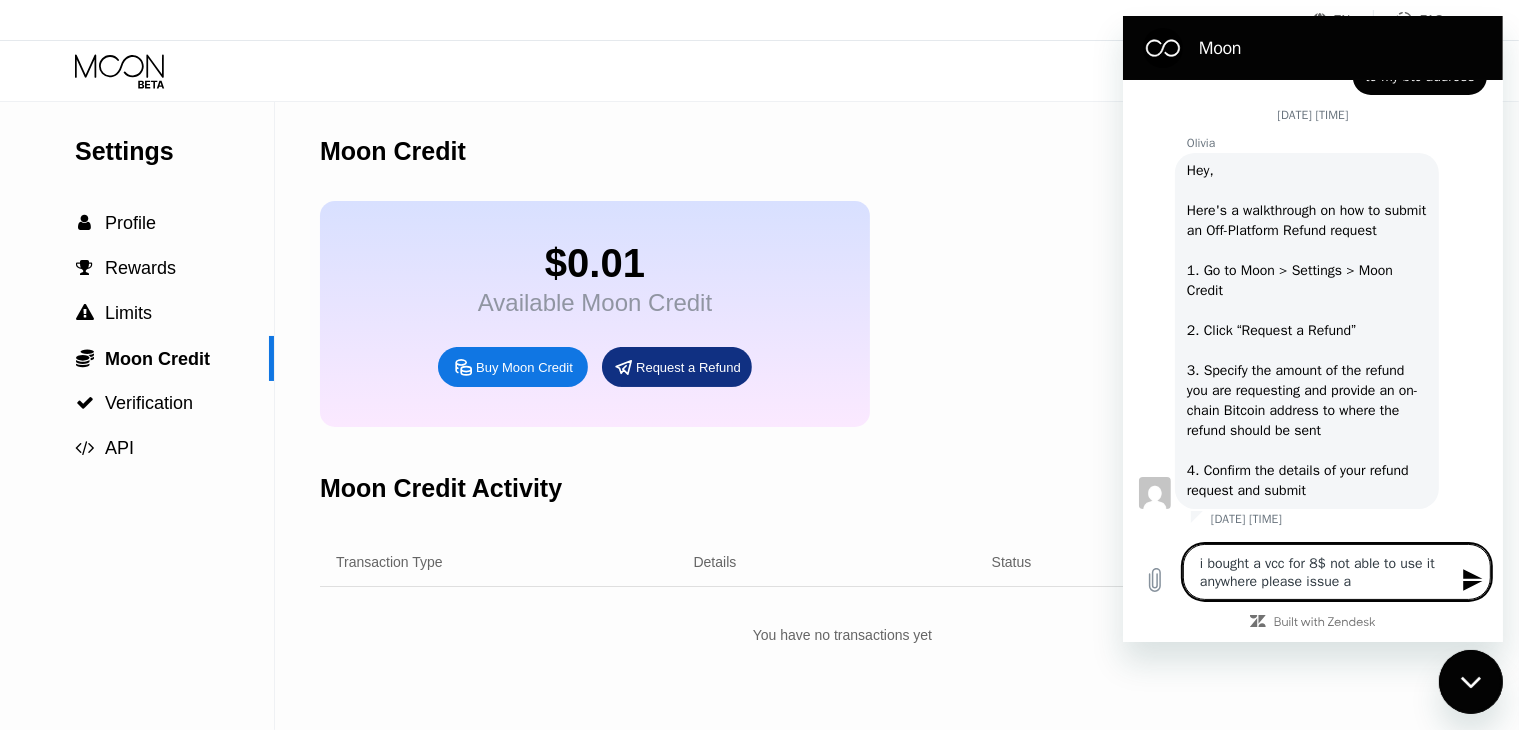 type on "i bought a vcc for 8$ not able to use it anywhere please issue a" 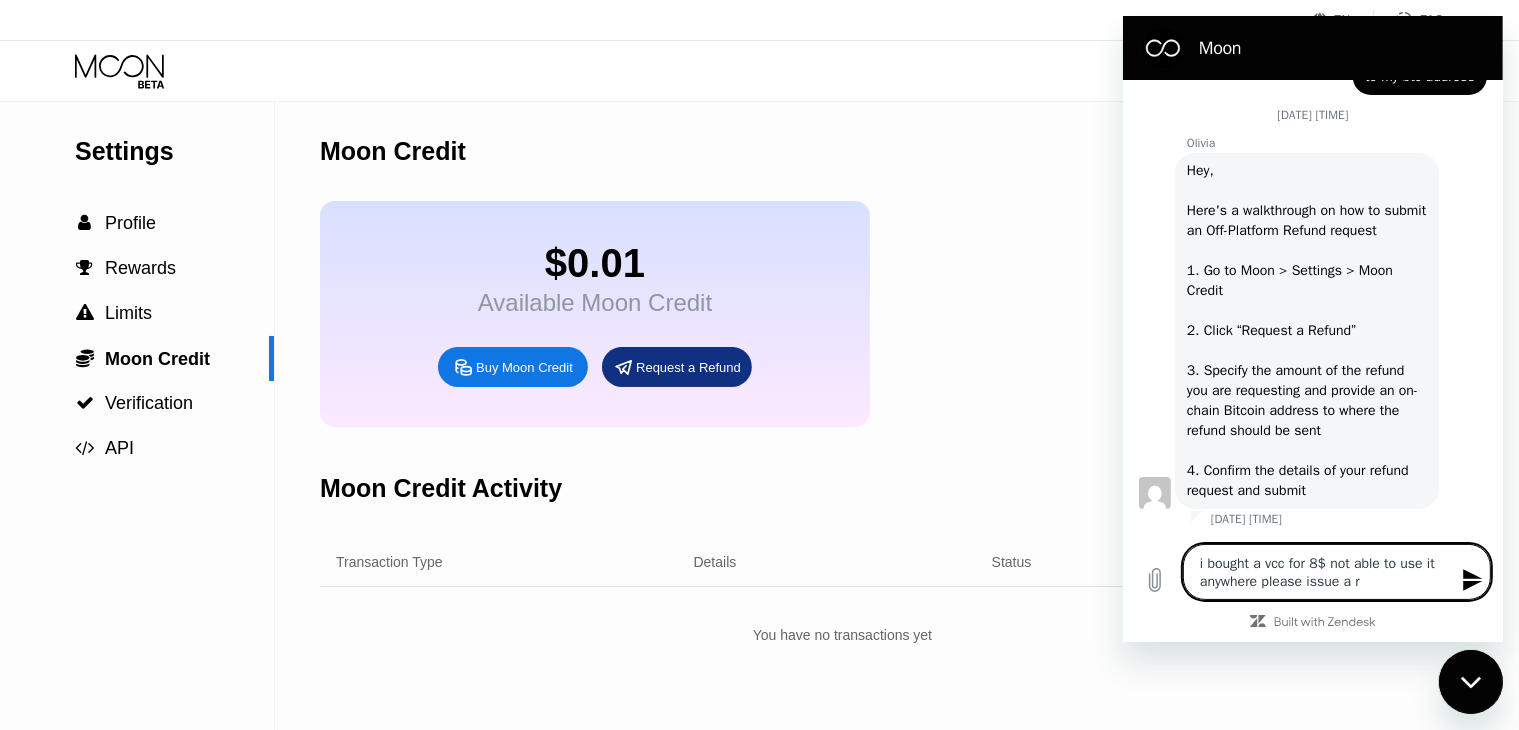type on "i bought a vcc for 8$ not able to use it anywhere please issue a re" 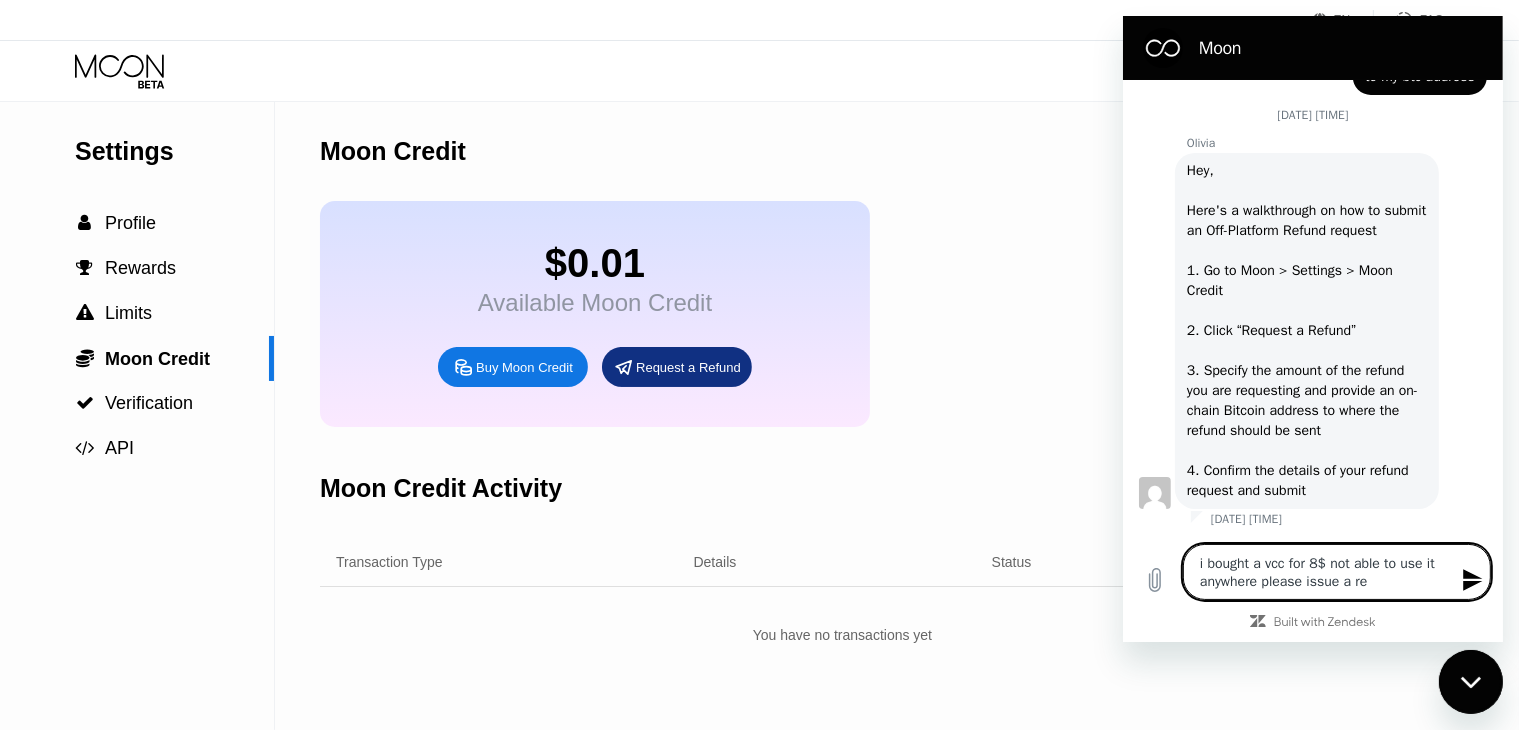 type on "i bought a vcc for 8$ not able to use it anywhere please issue a ref" 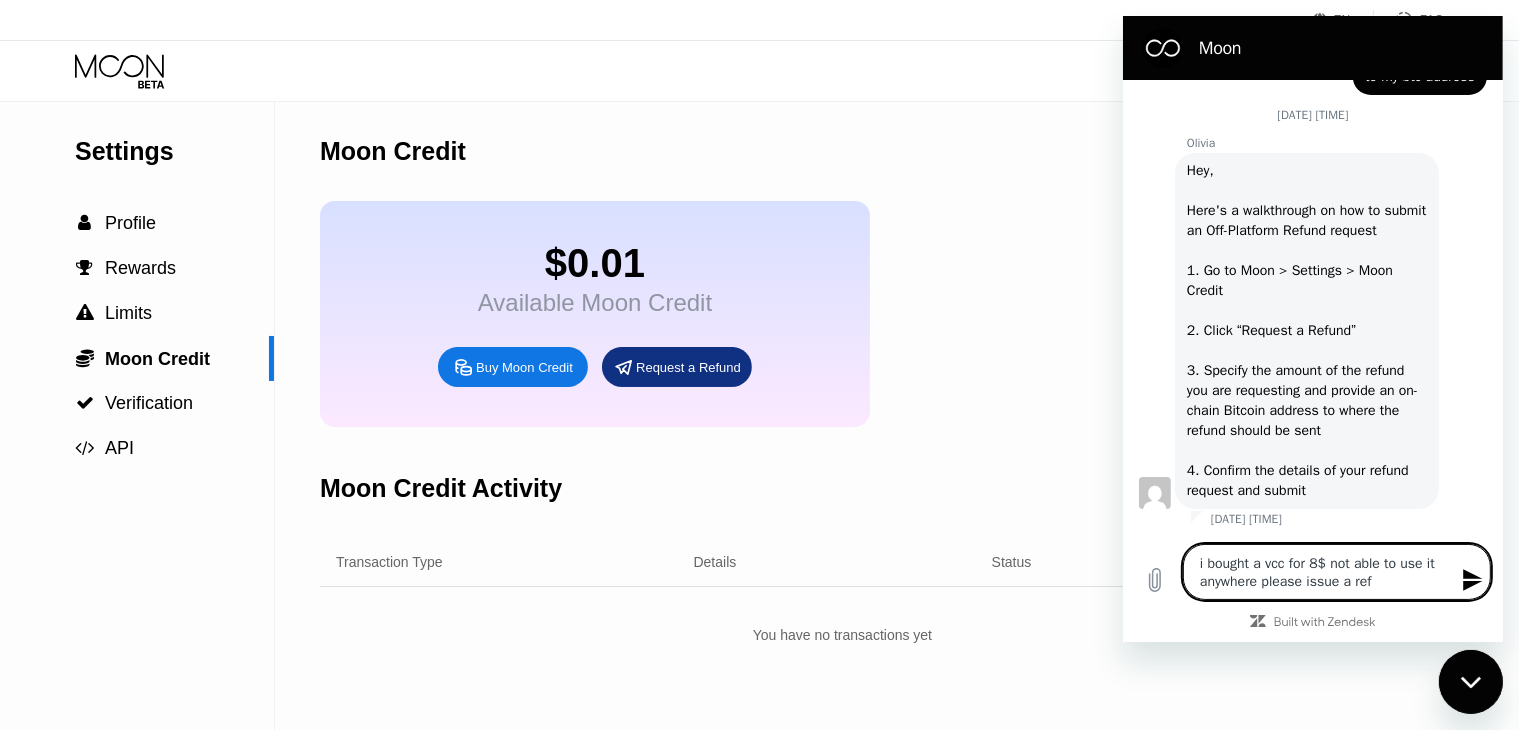 type on "i bought a vcc for 8$ not able to use it anywhere please issue a refu" 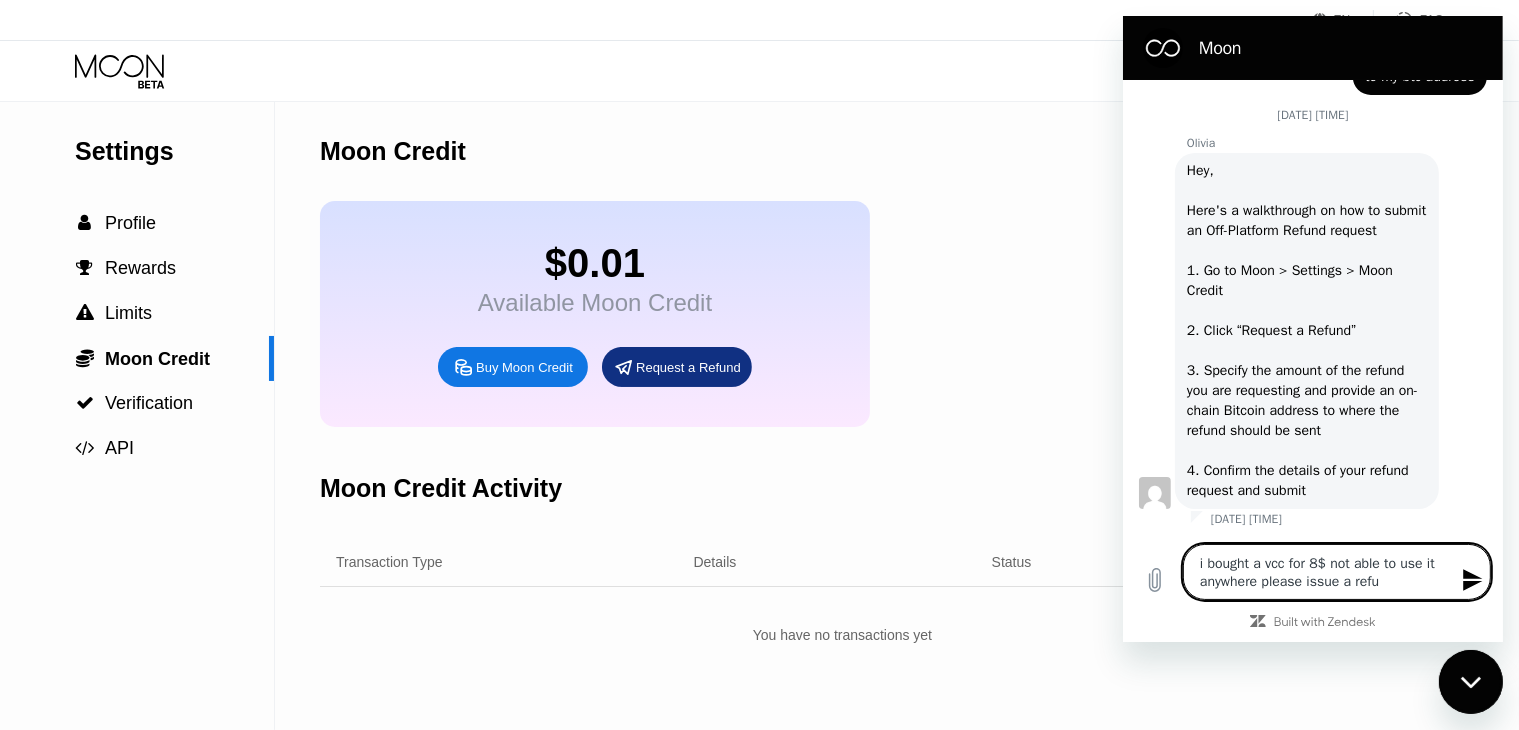 type on "i bought a vcc for 8$ not able to use it anywhere please issue a refun" 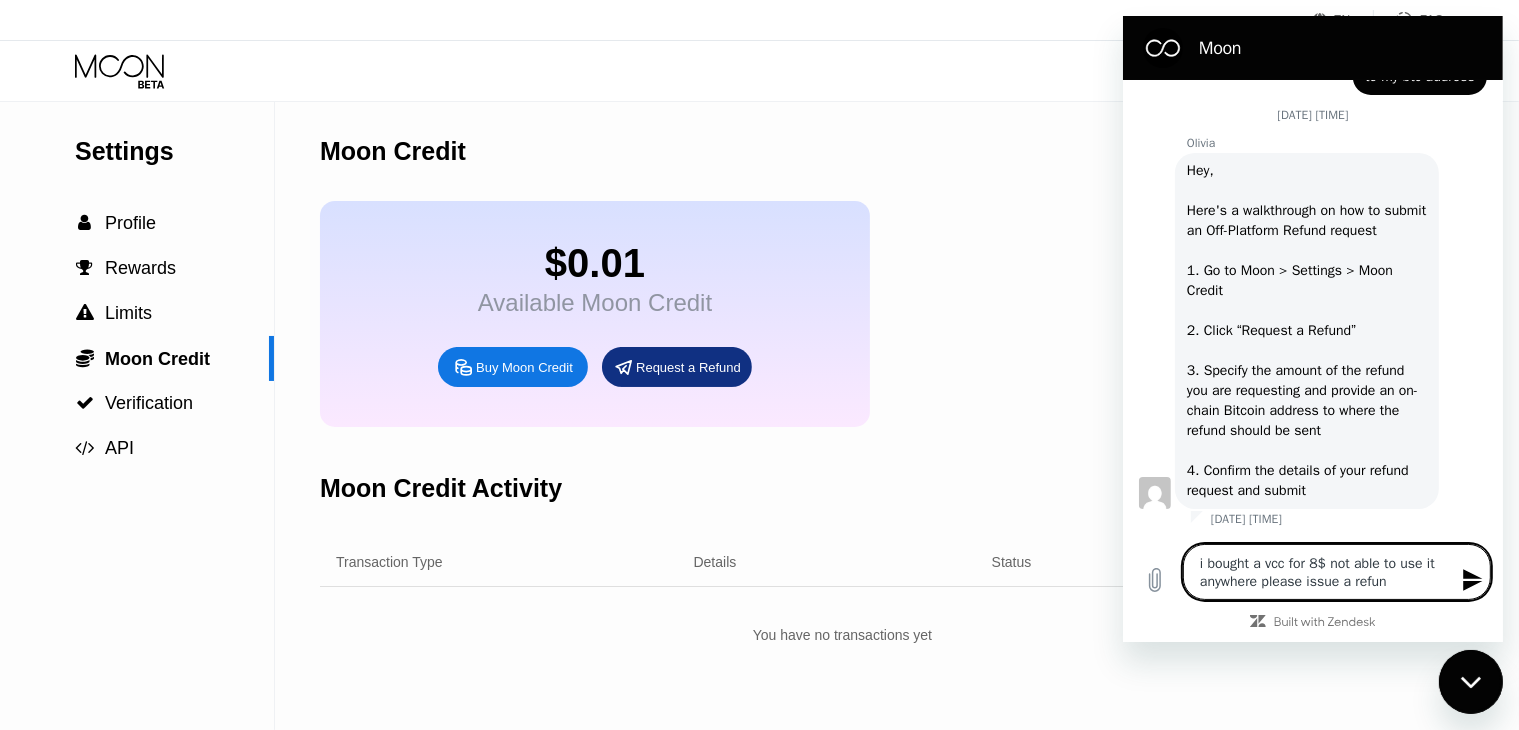 type on "i bought a vcc for 8$ not able to use it anywhere please issue a refund" 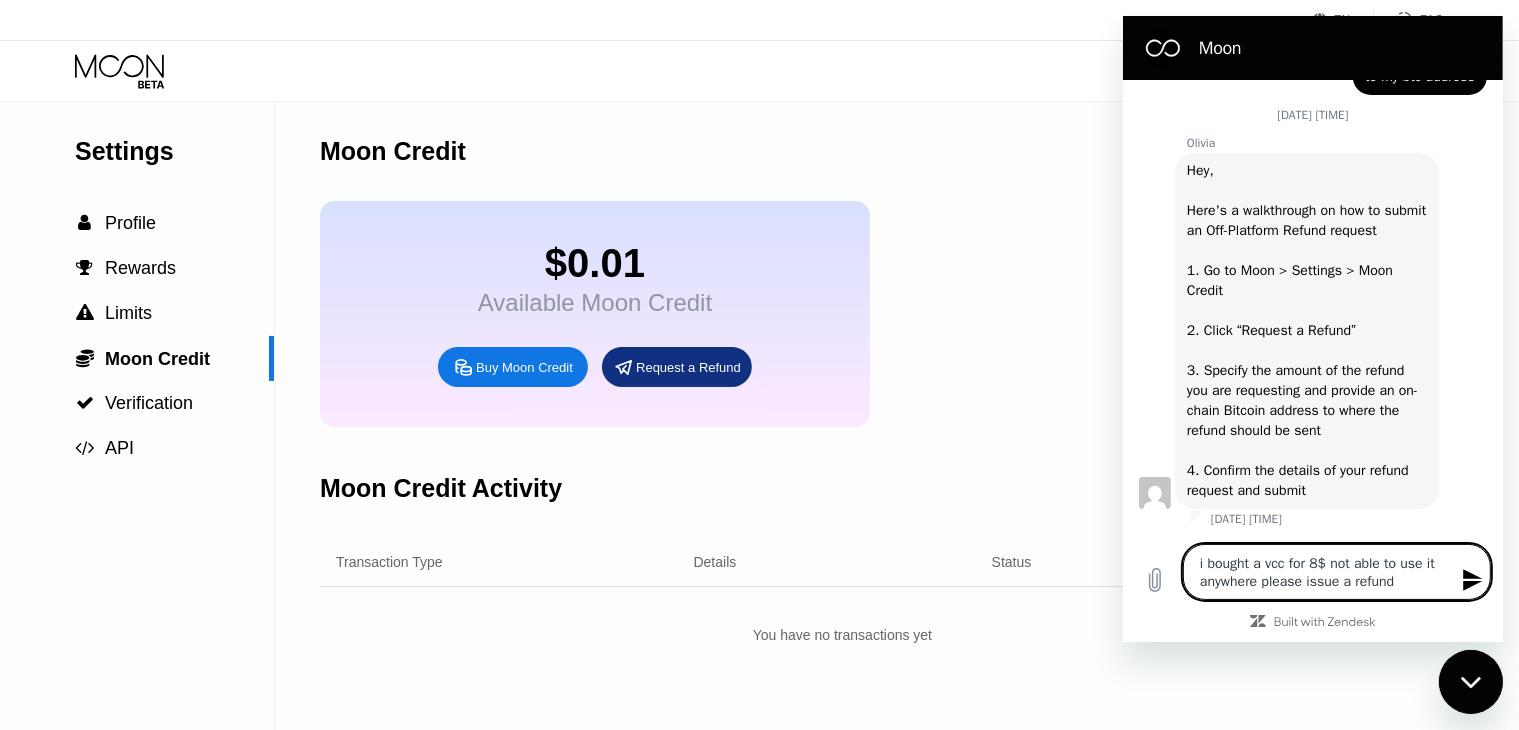 type on "i bought a vcc for 8$ not able to use it anywhere please issue a refund" 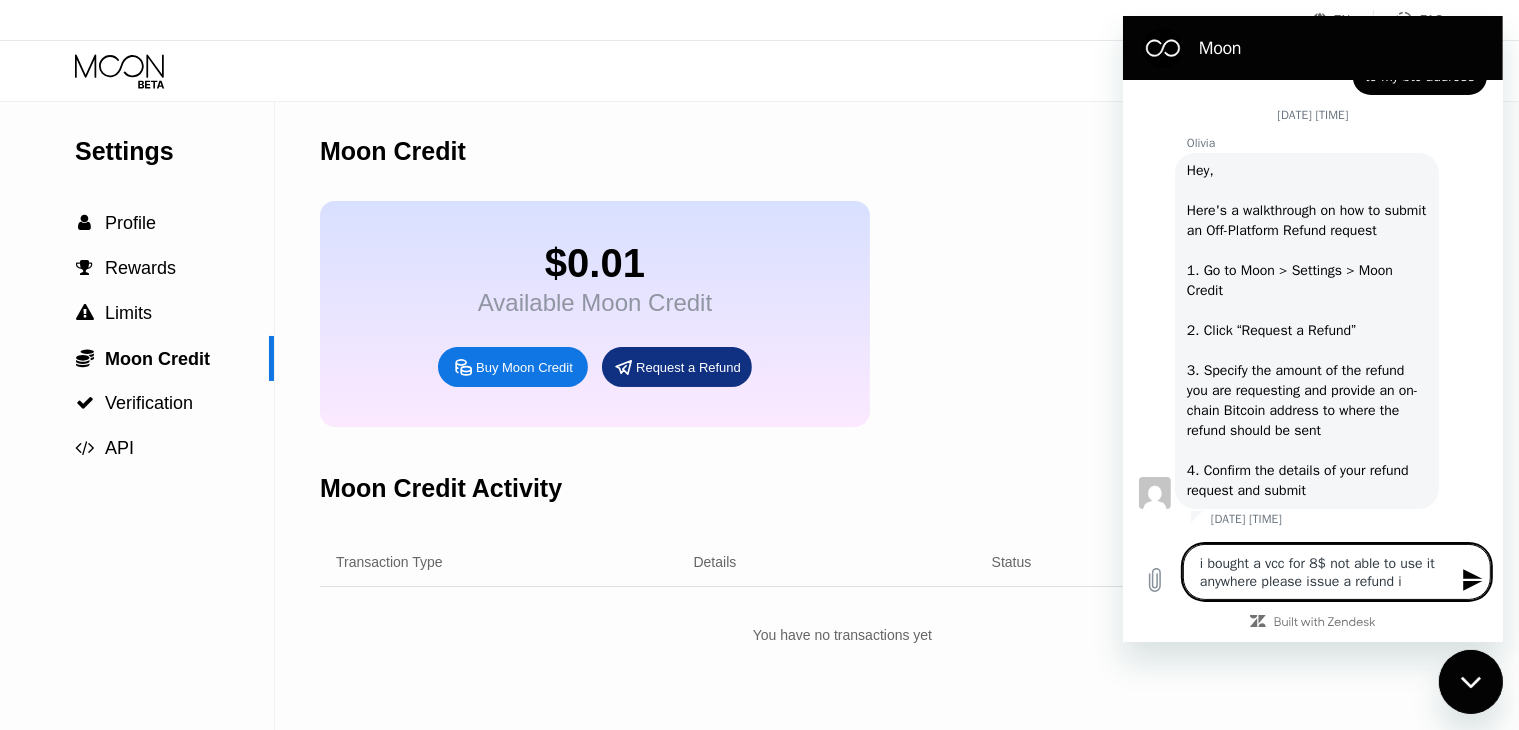 type on "i bought a vcc for 8$ not able to use it anywhere please issue a refund i" 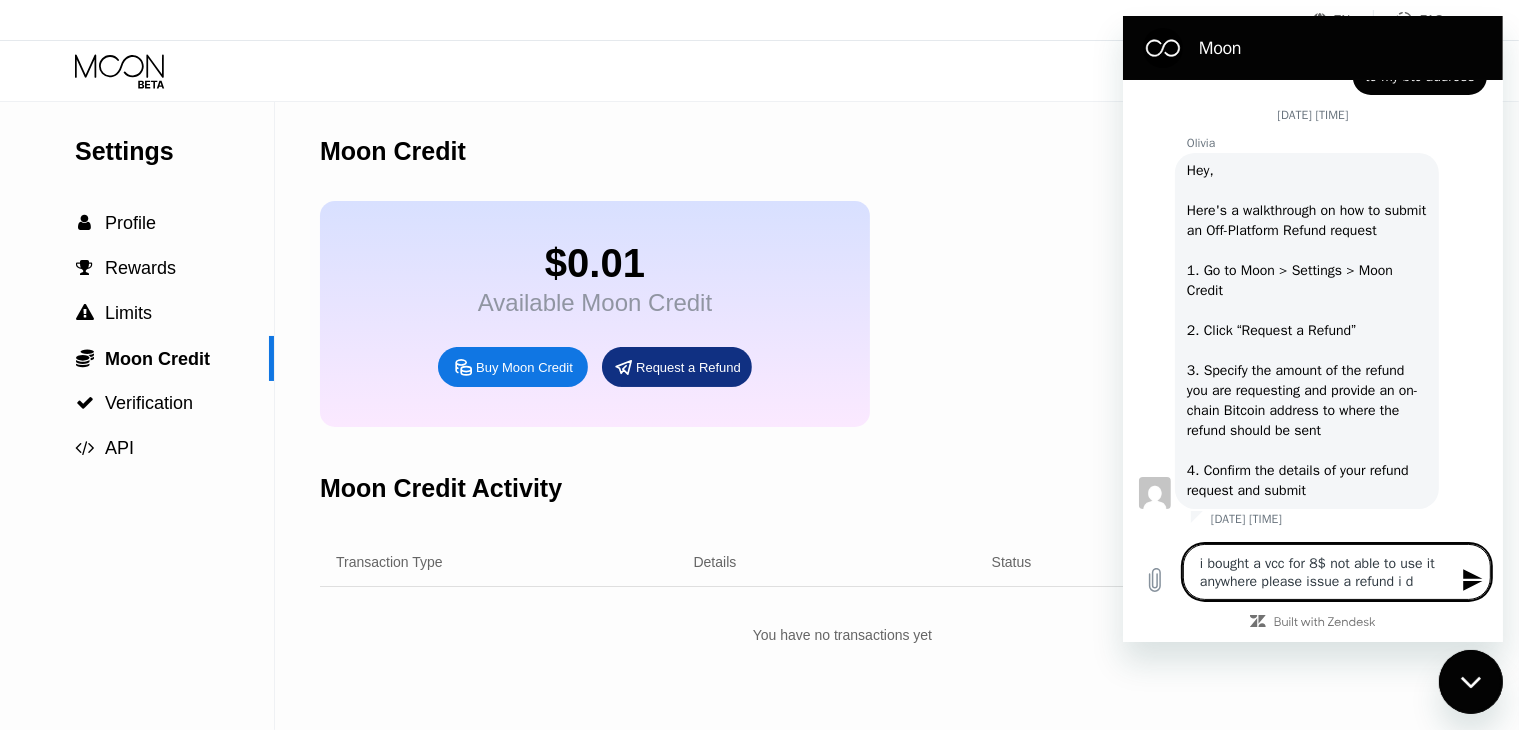 type on "i bought a vcc for 8$ not able to use it anywhere please issue a refund i do" 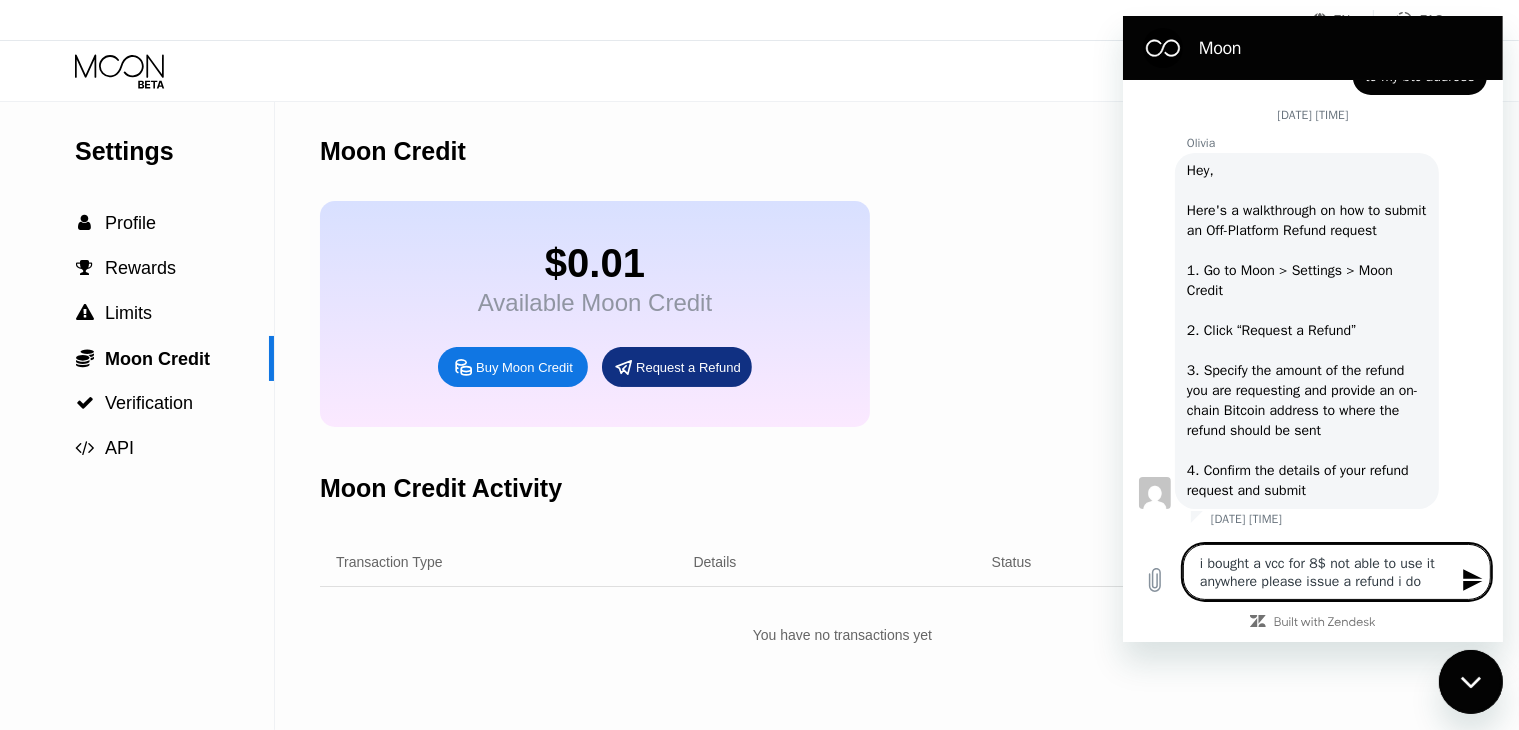 type on "i bought a vcc for 8$ not able to use it anywhere please issue a refund i don" 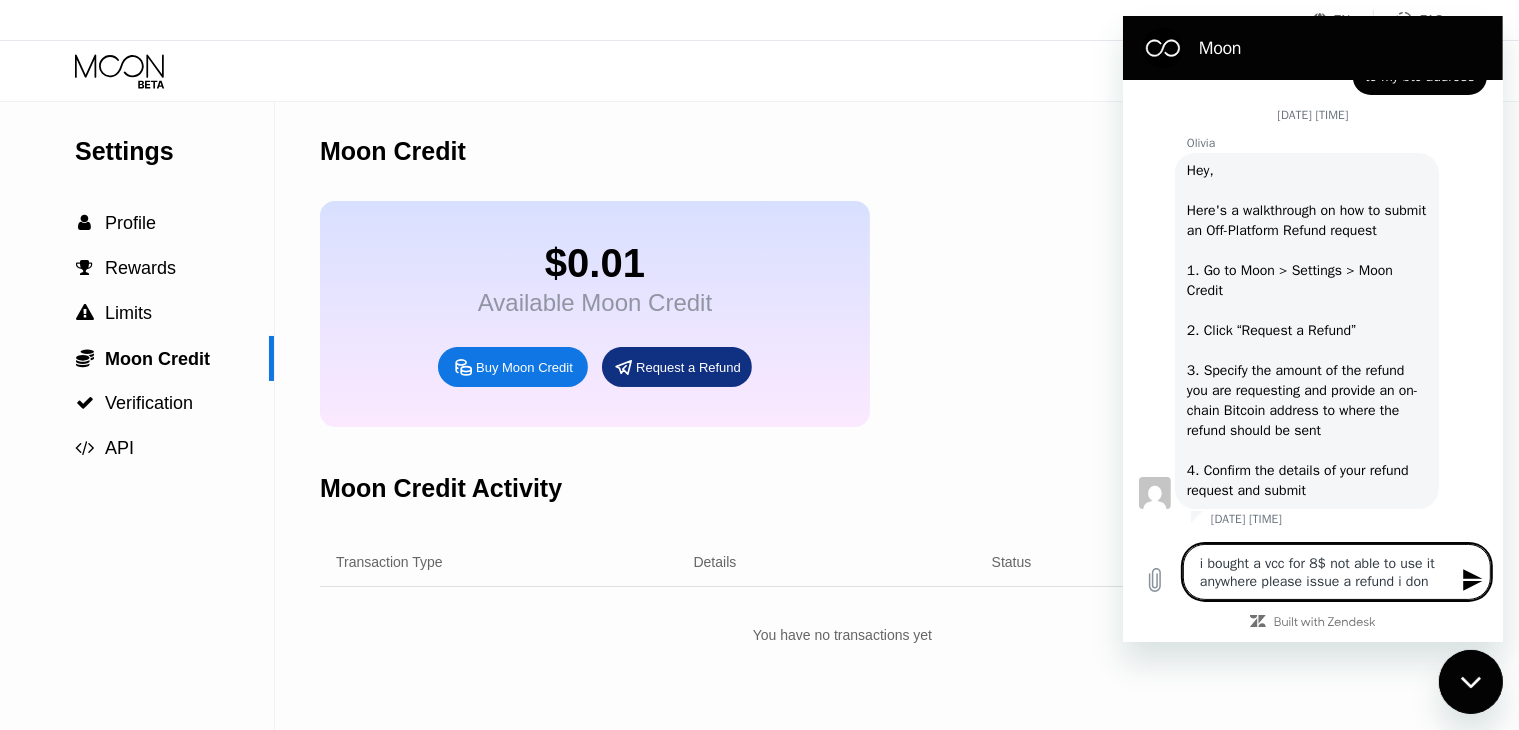 type on "i bought a vcc for 8$ not able to use it anywhere please issue a refund i dont" 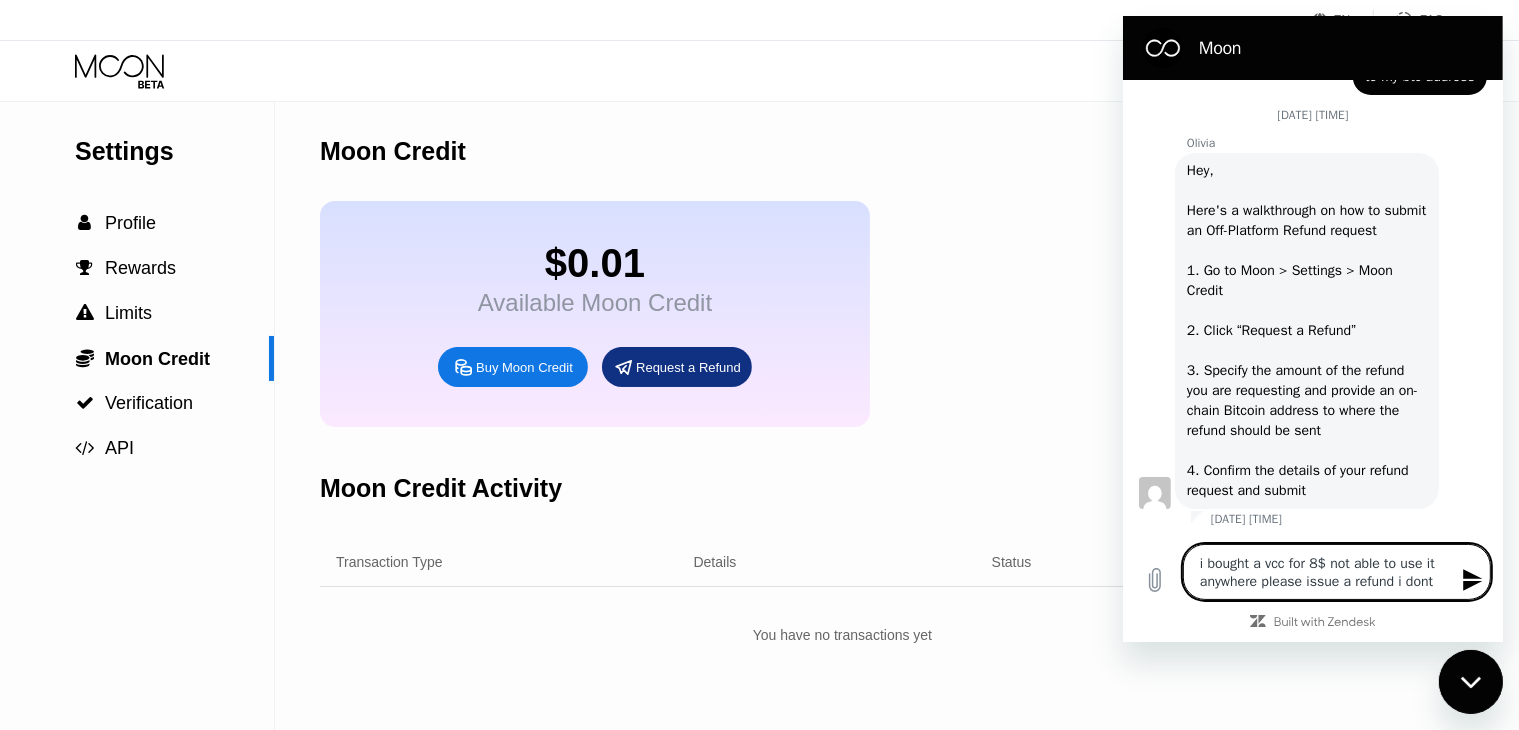 type on "i bought a vcc for 8$ not able to use it anywhere please issue a refund i dont" 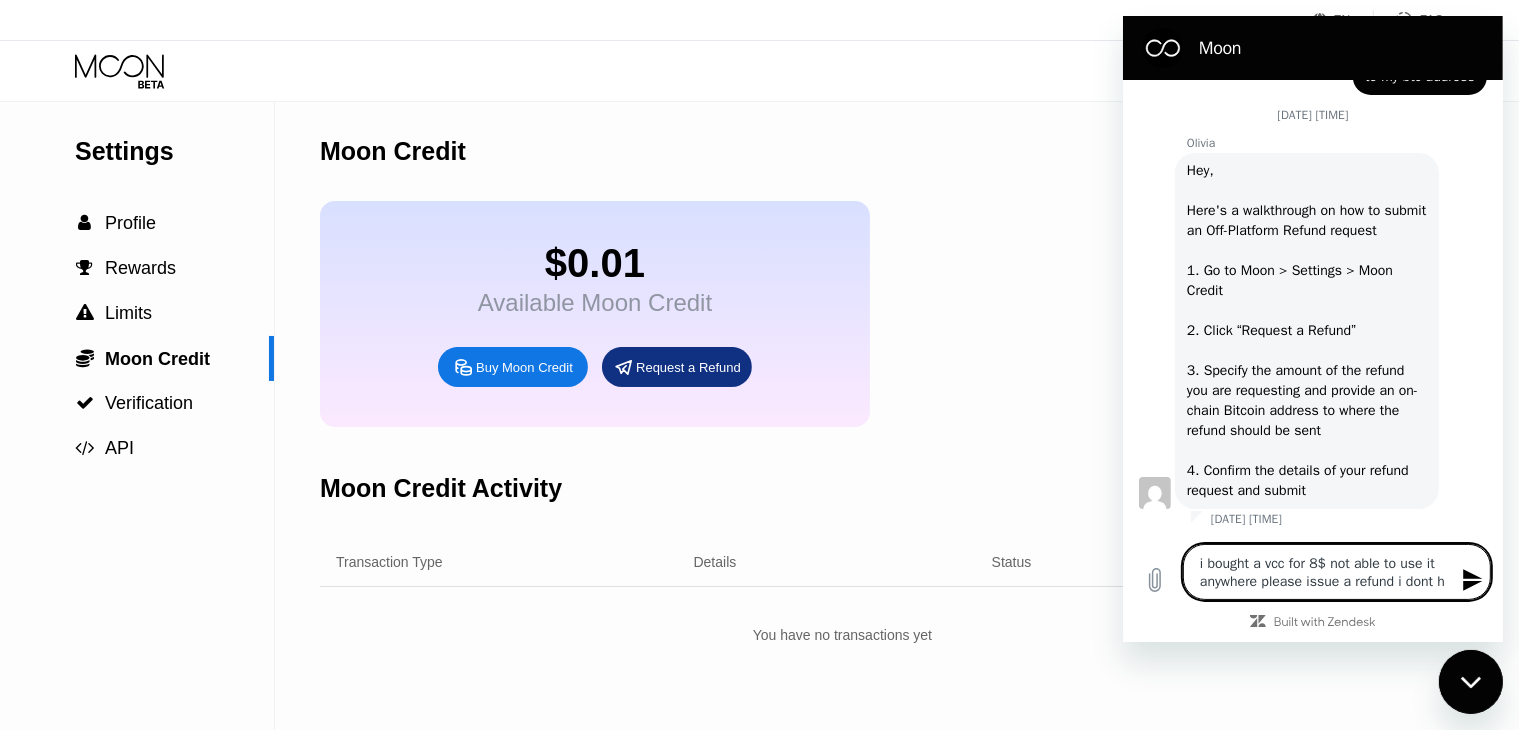 type on "i bought a vcc for 8$ not able to use it anywhere please issue a refund i dont ha" 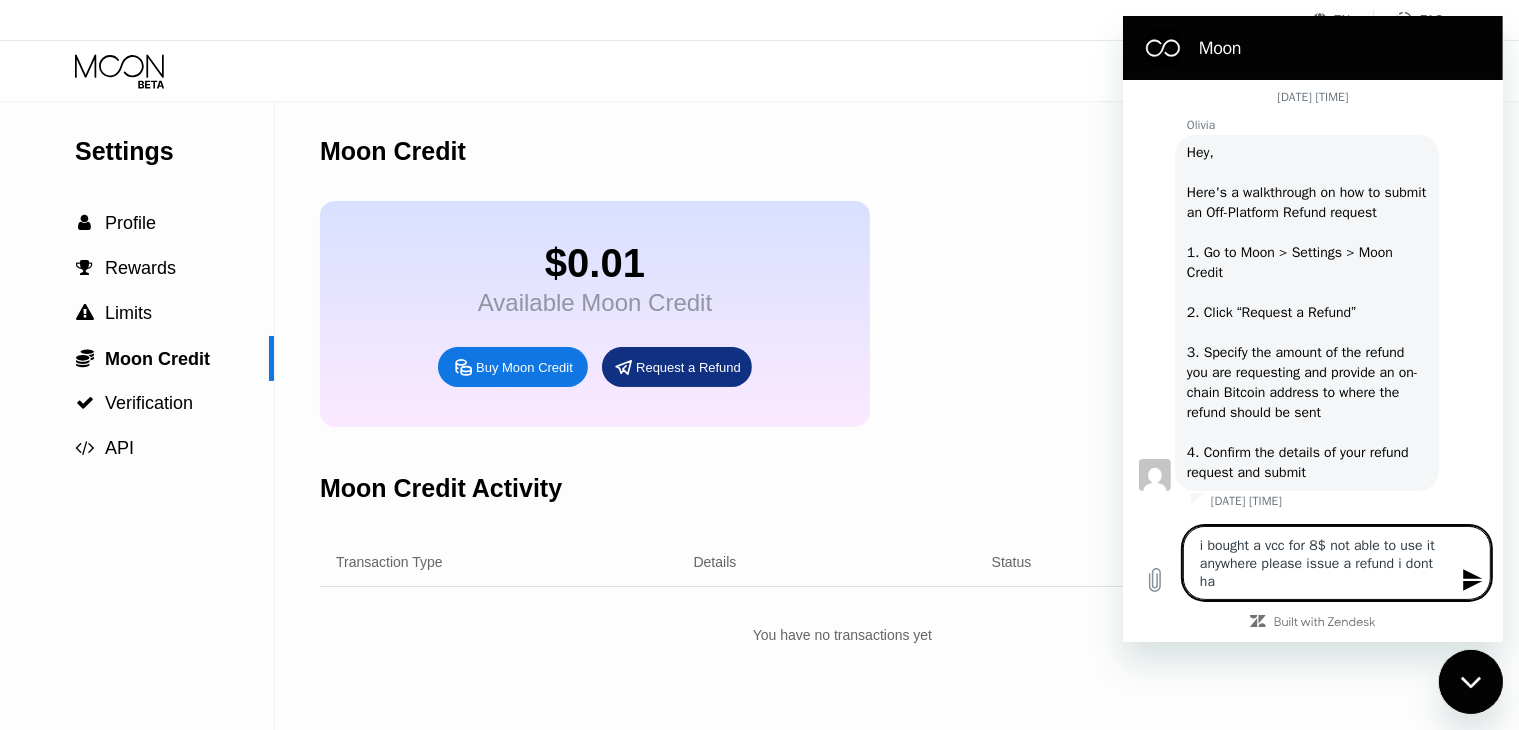 type on "i bought a vcc for 8$ not able to use it anywhere please issue a refund i dont hav" 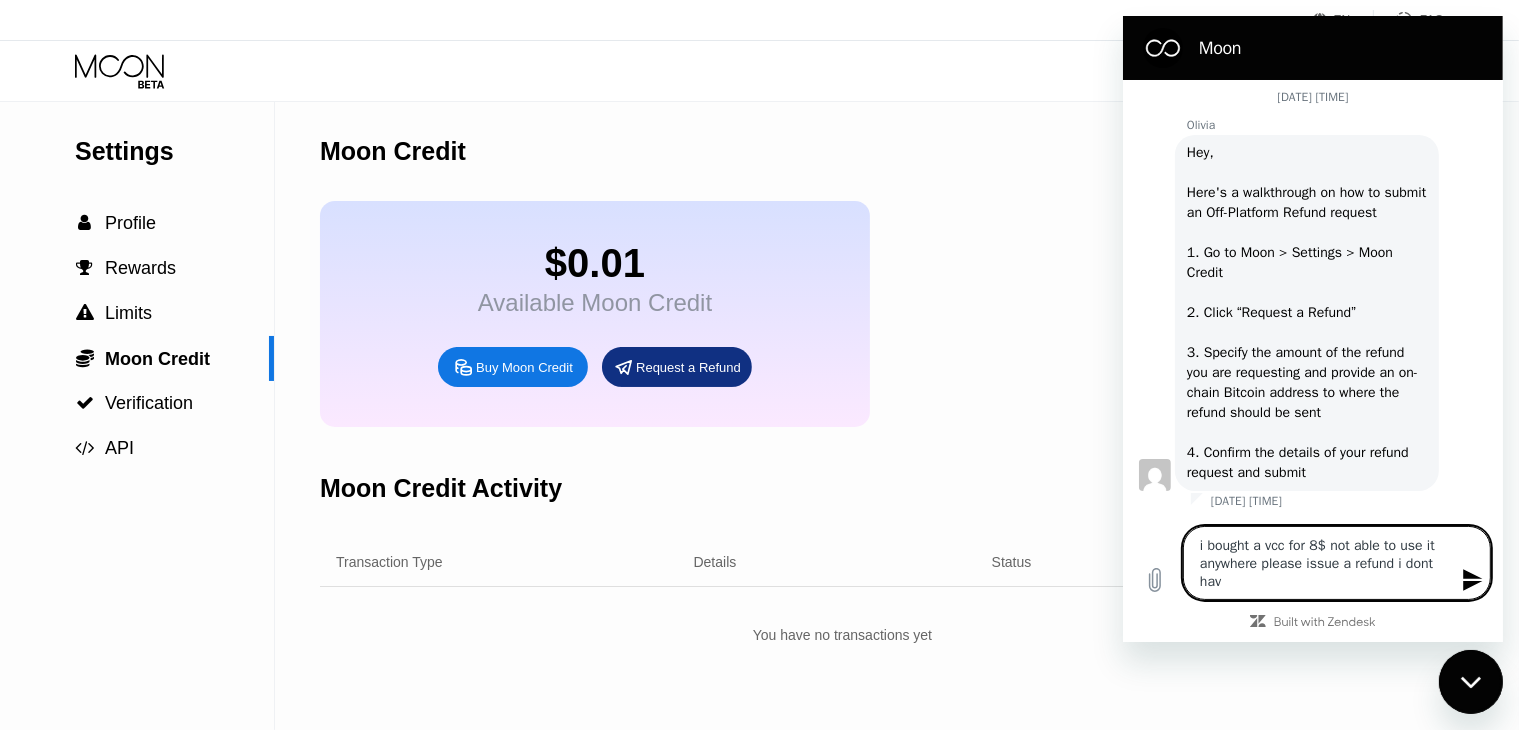 type on "i bought a vcc for 8$ not able to use it anywhere please issue a refund i dont have" 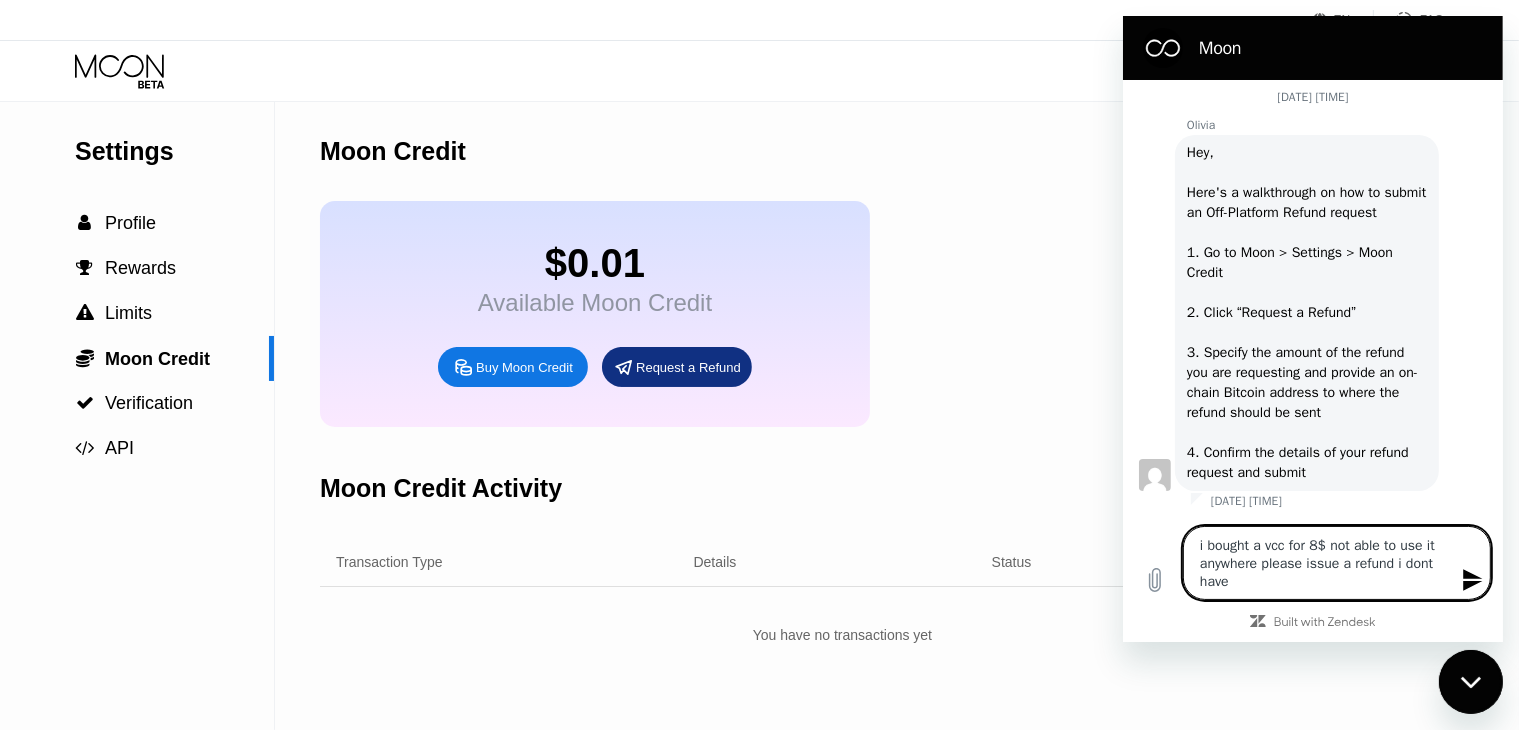 type on "i bought a vcc for 8$ not able to use it anywhere please issue a refund i dont have" 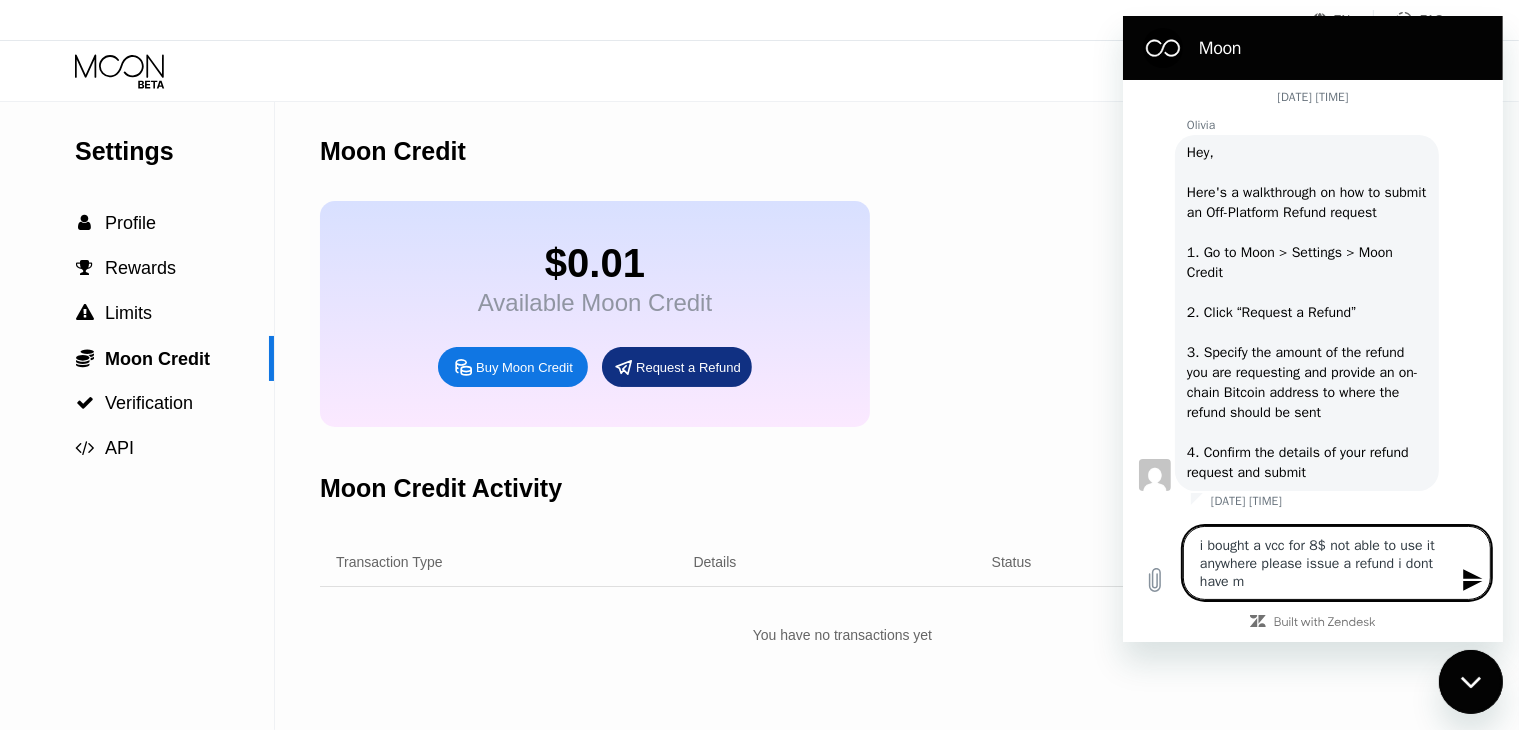 type on "i bought a vcc for 8$ not able to use it anywhere please issue a refund i dont have mo" 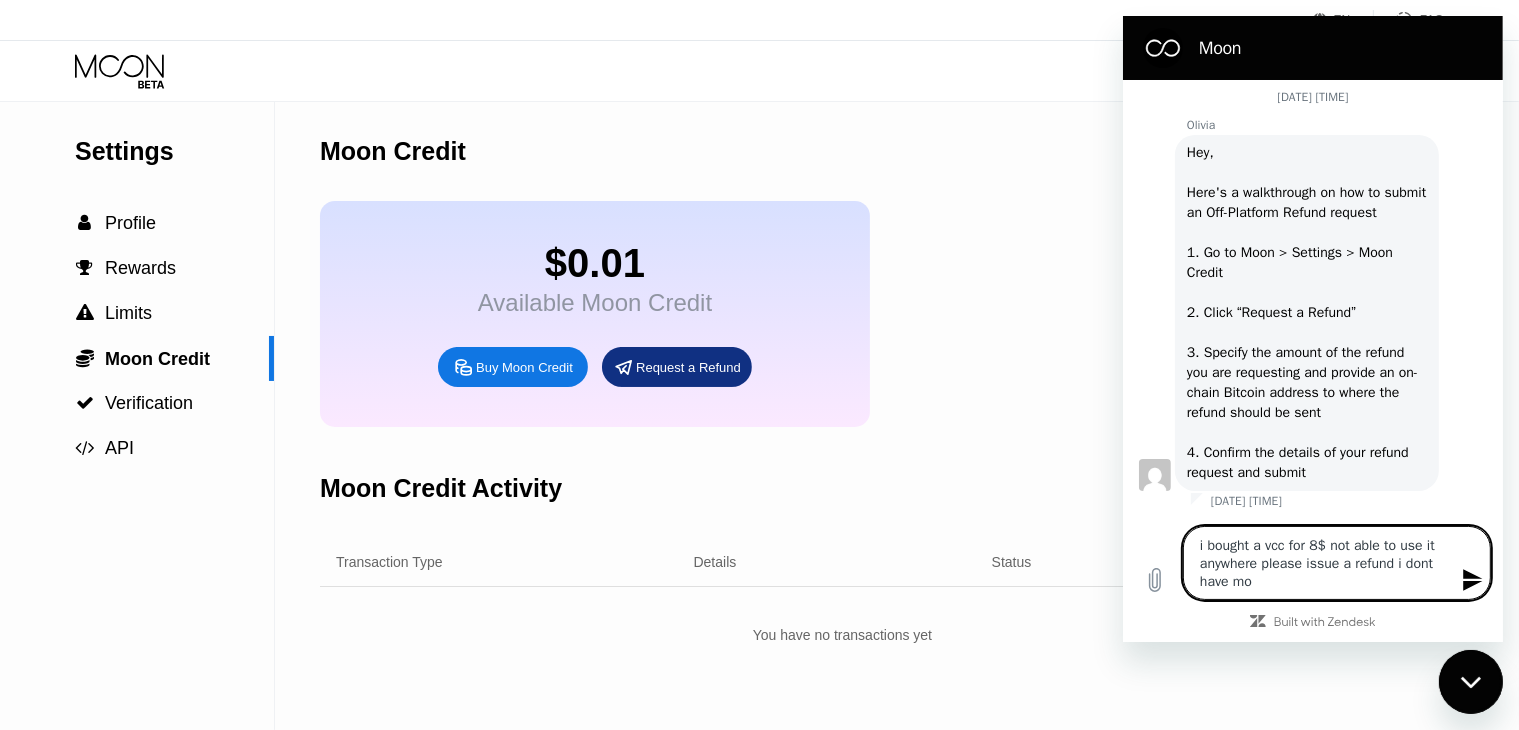 type 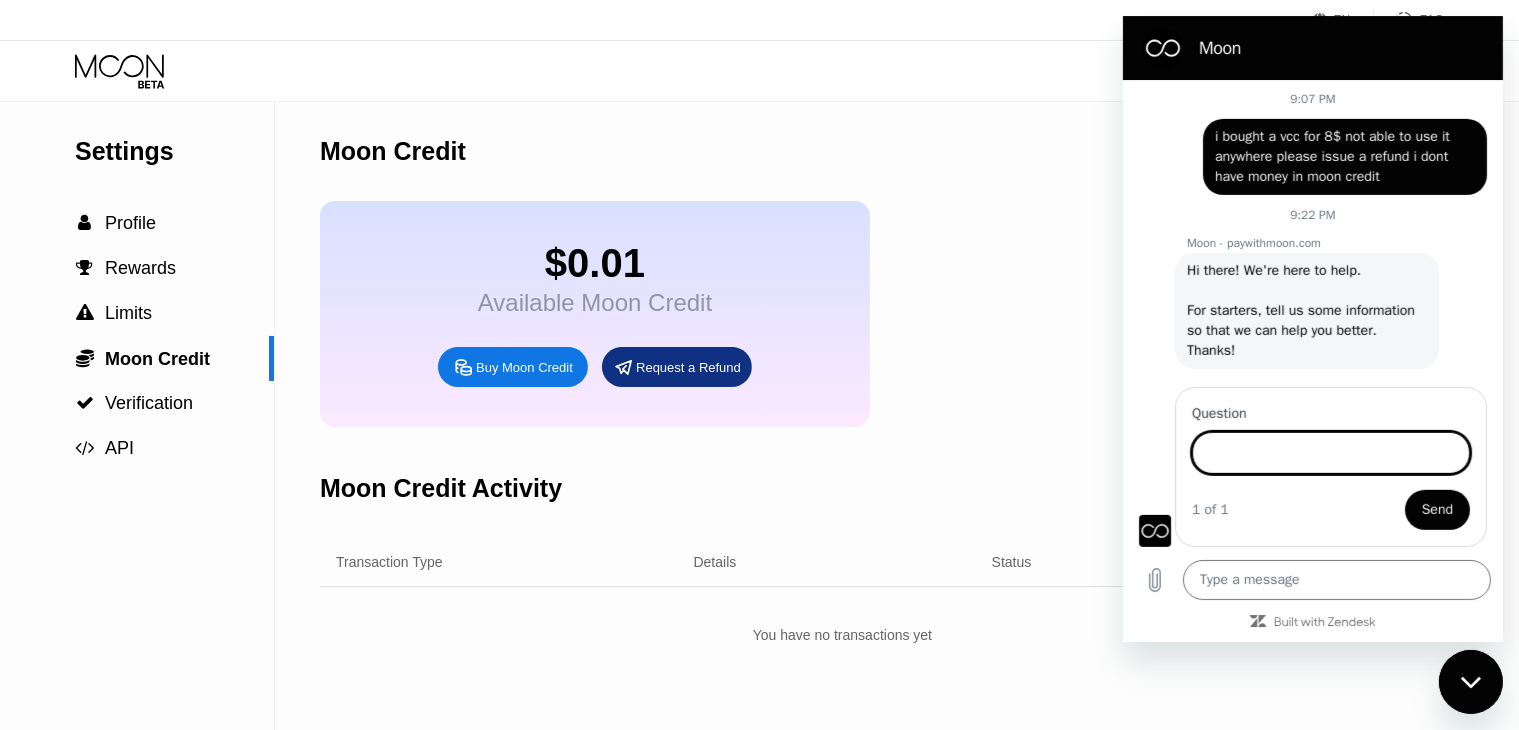 scroll, scrollTop: 932, scrollLeft: 0, axis: vertical 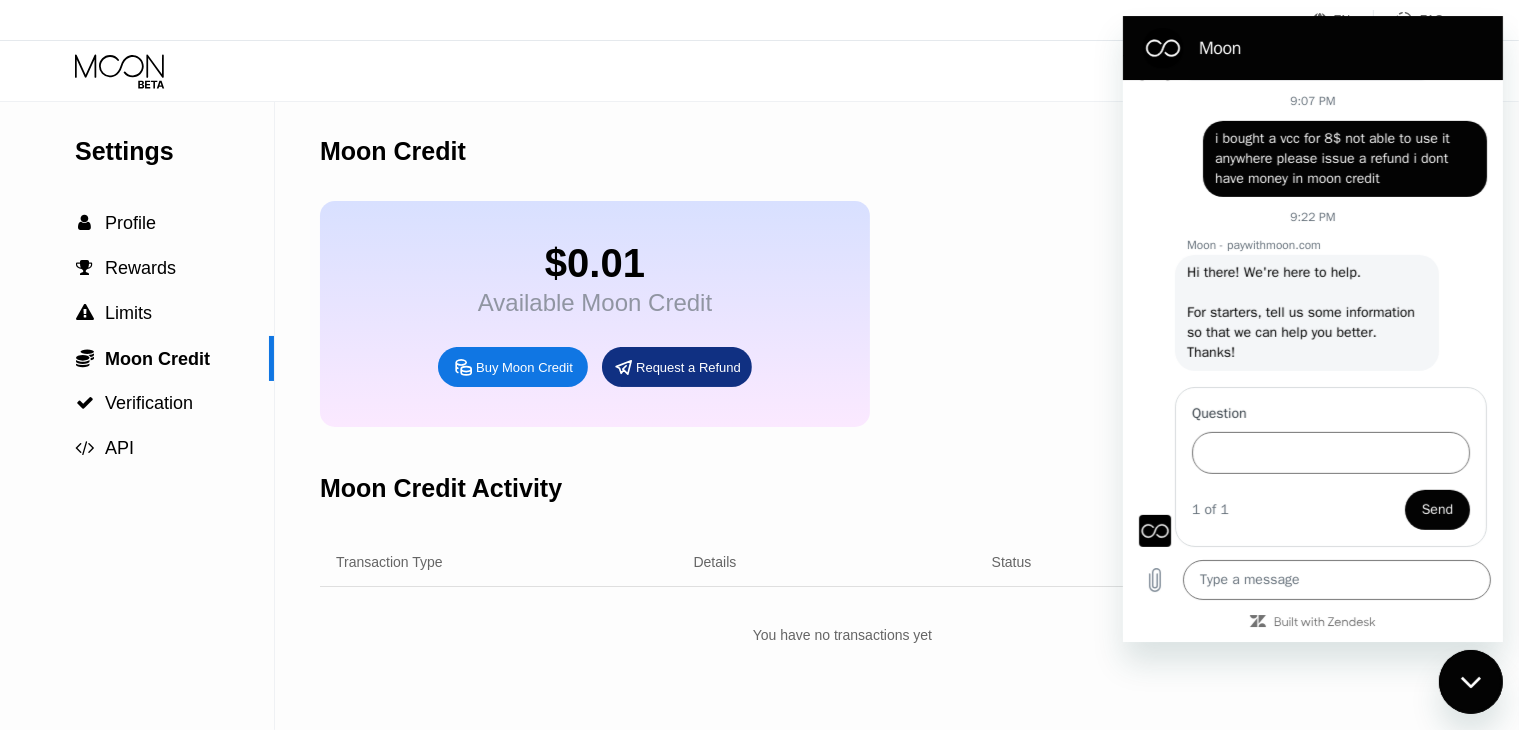 drag, startPoint x: 1212, startPoint y: 141, endPoint x: 1397, endPoint y: 189, distance: 191.12561 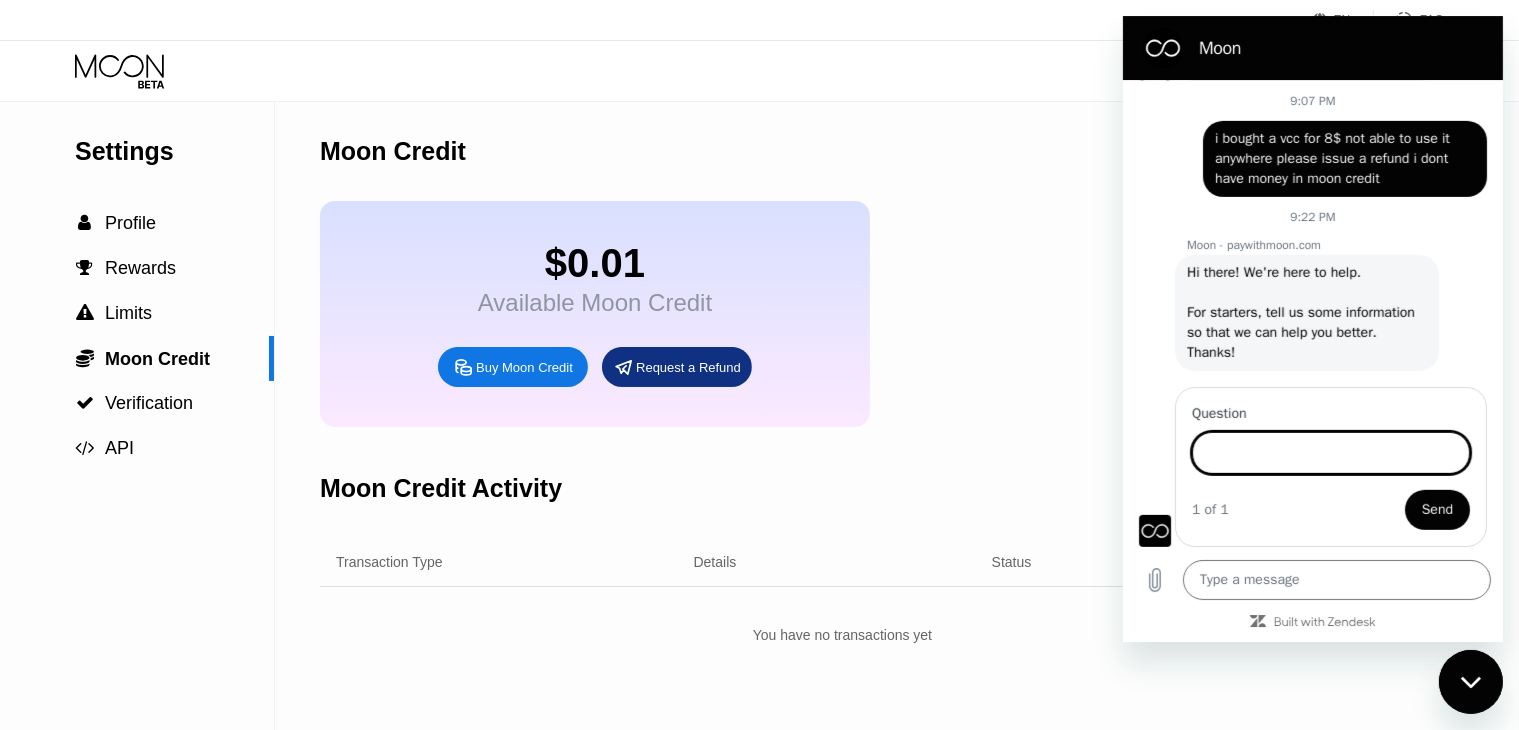 click on "Question" at bounding box center (1330, 453) 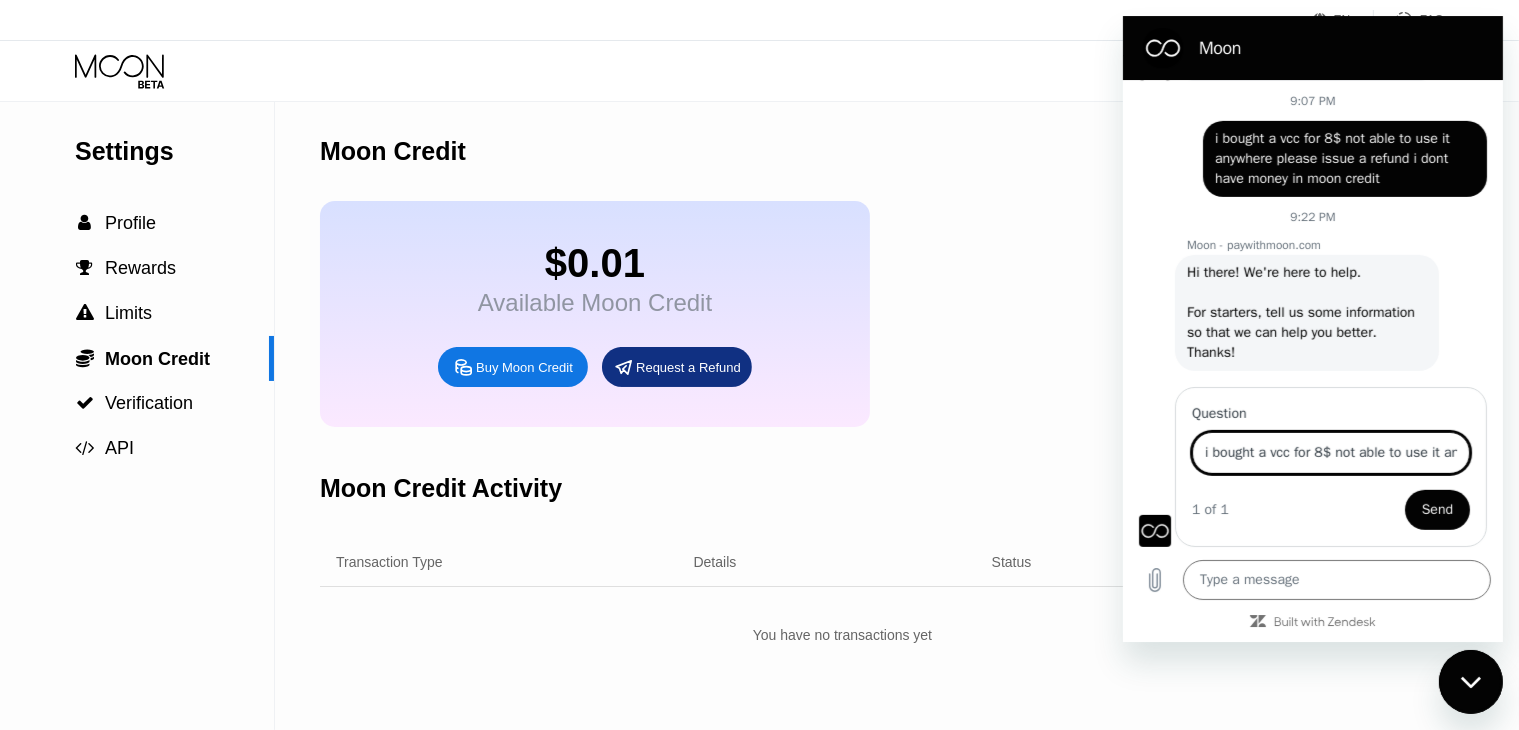 scroll, scrollTop: 0, scrollLeft: 412, axis: horizontal 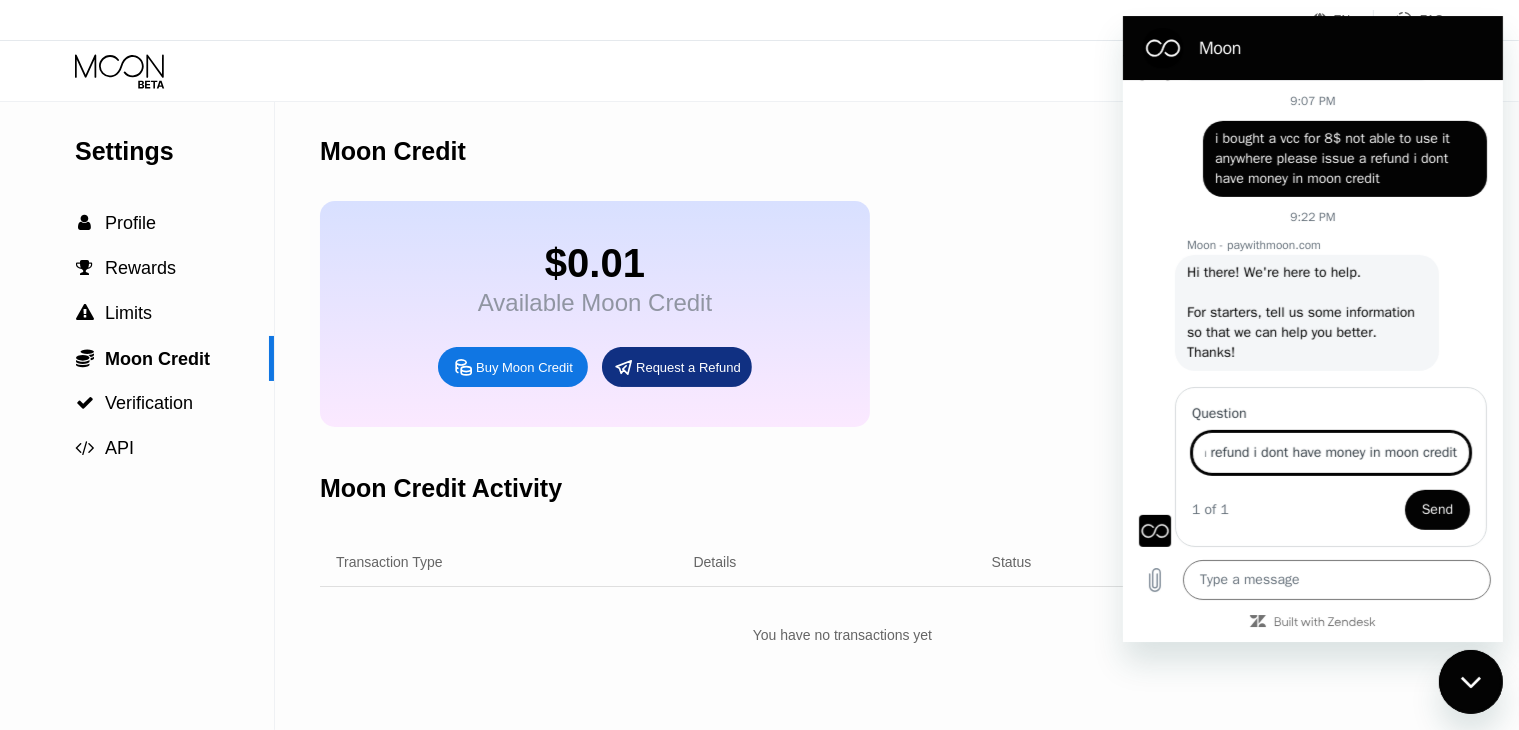 click on "Send" at bounding box center [1436, 510] 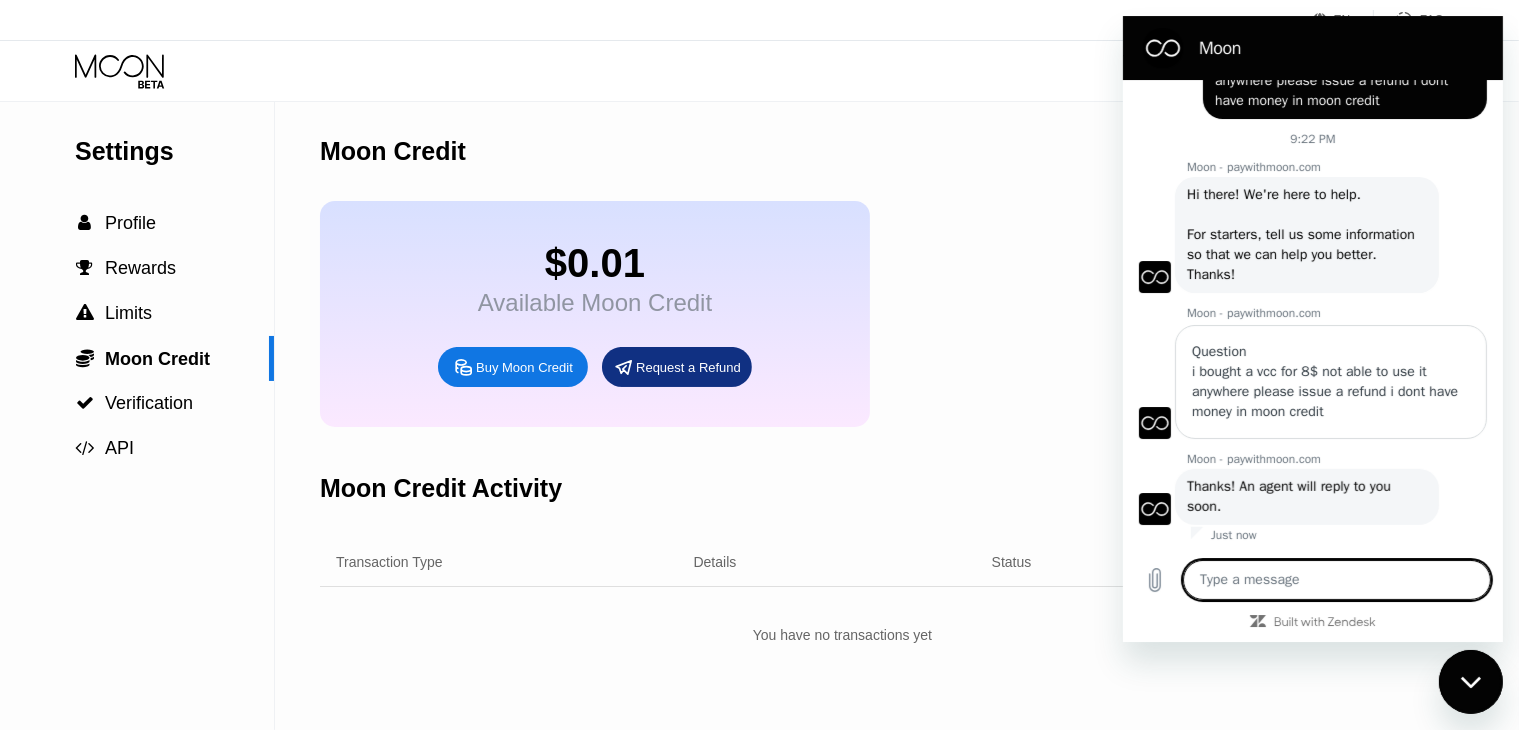 scroll, scrollTop: 1010, scrollLeft: 0, axis: vertical 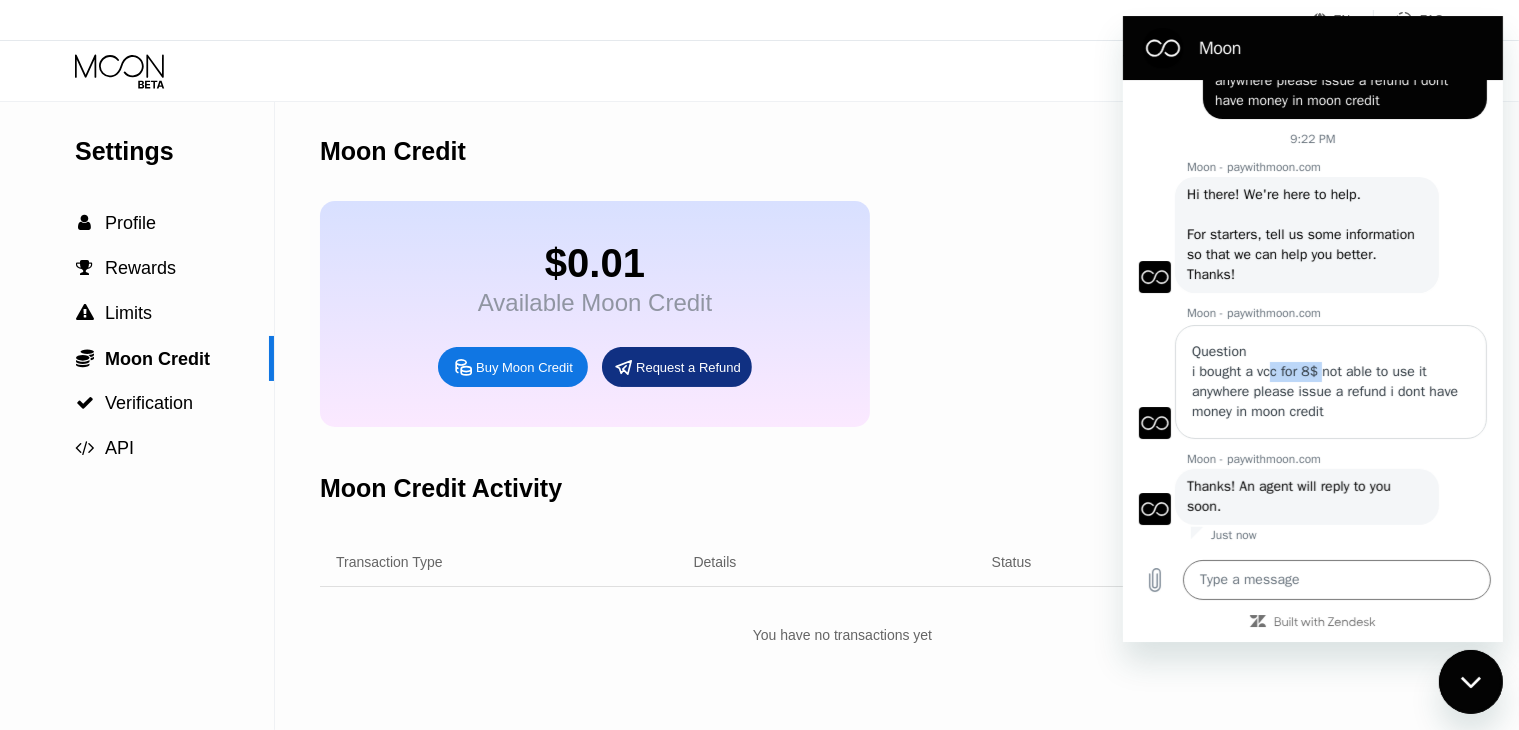 drag, startPoint x: 1274, startPoint y: 378, endPoint x: 1325, endPoint y: 378, distance: 51 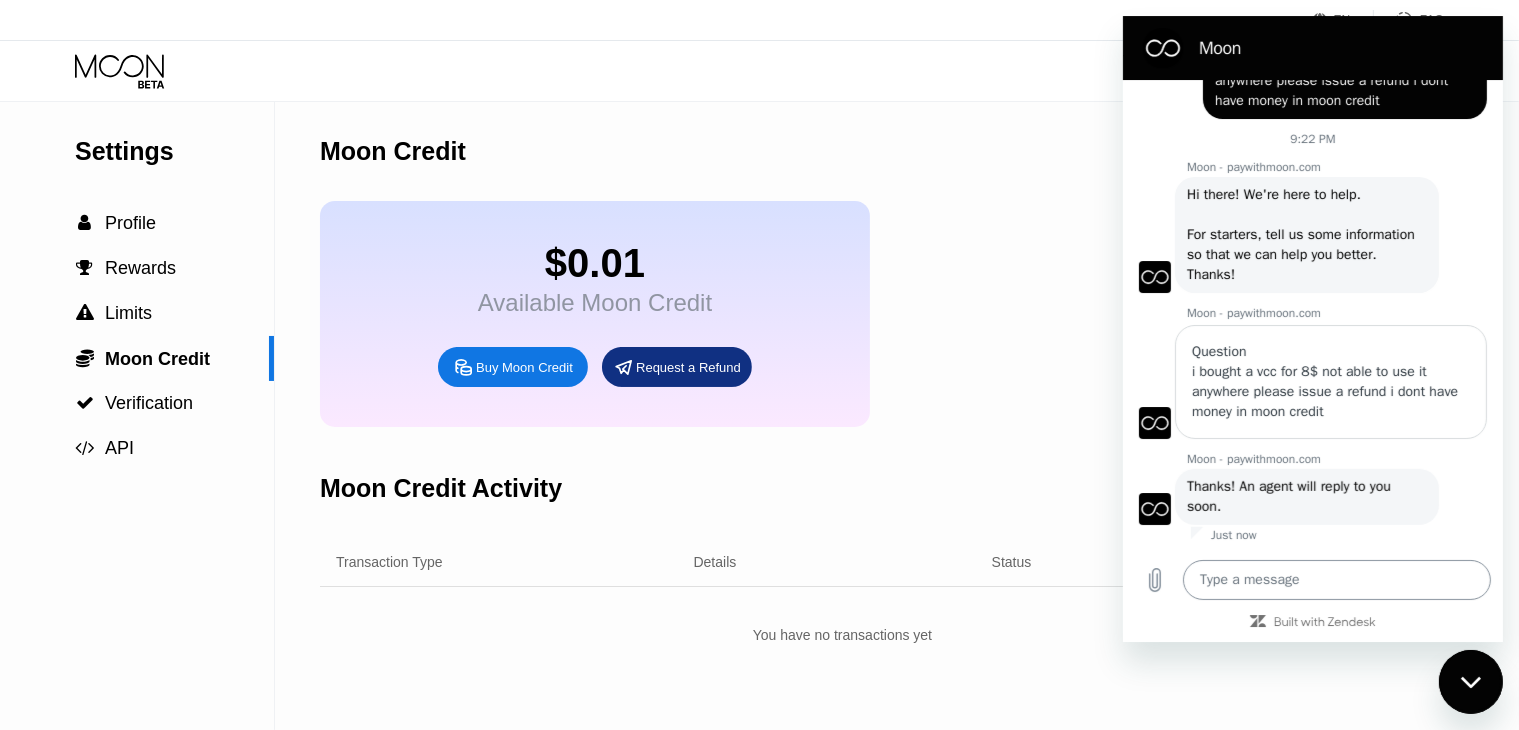 click at bounding box center [1336, 580] 